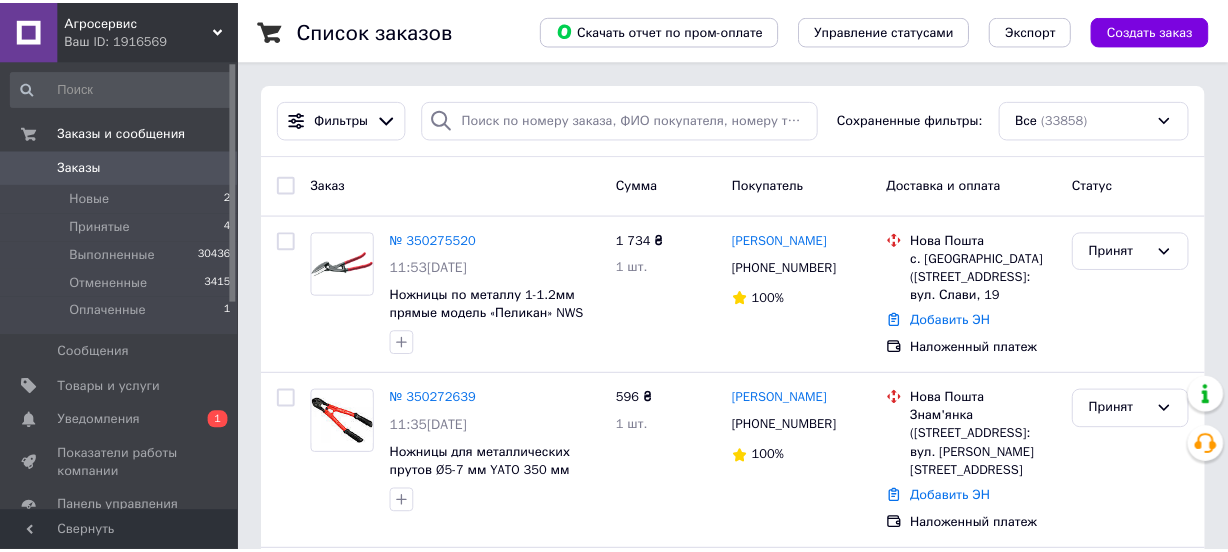 scroll, scrollTop: 0, scrollLeft: 0, axis: both 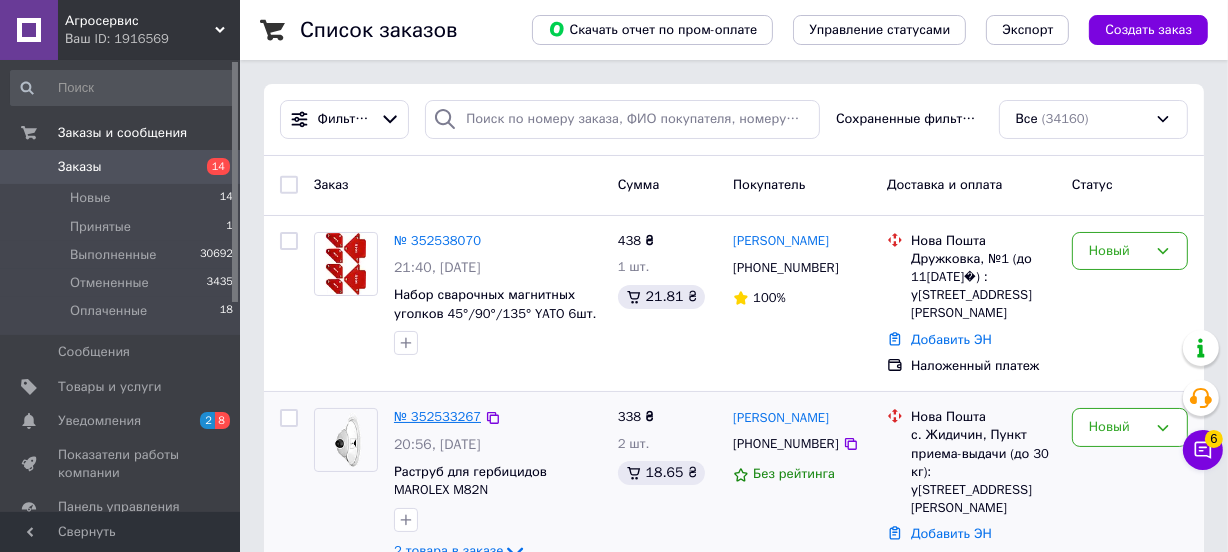 click on "№ 352533267" at bounding box center (437, 416) 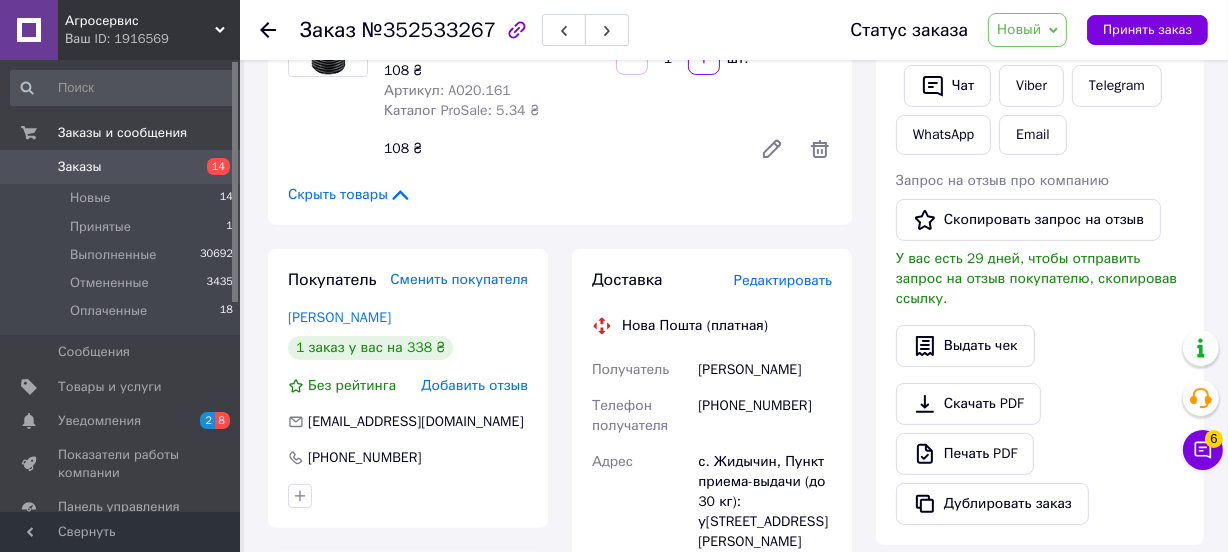 scroll, scrollTop: 454, scrollLeft: 0, axis: vertical 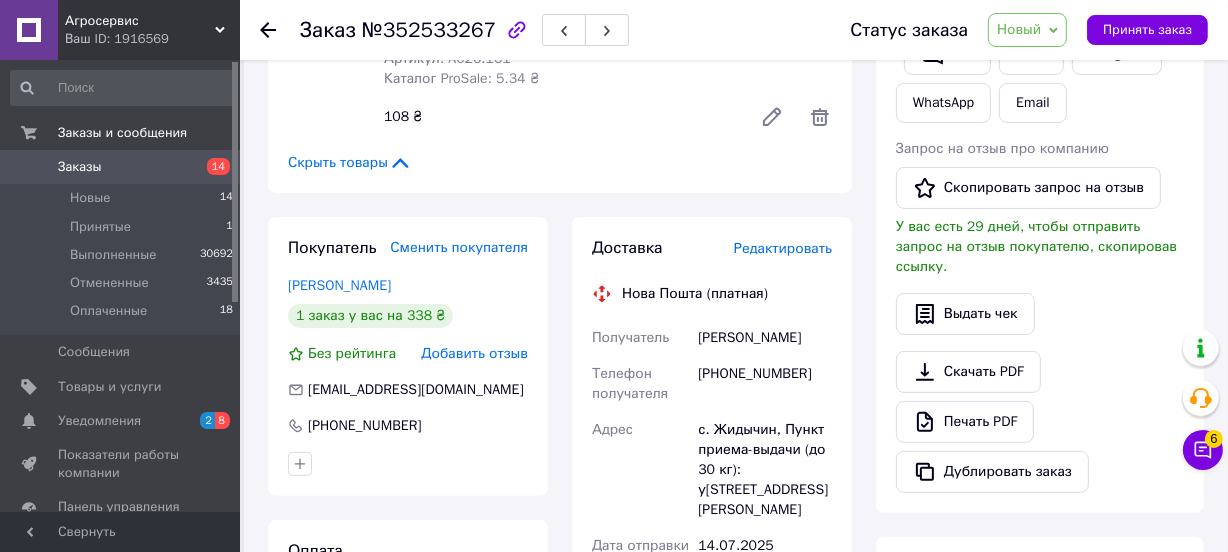 click on "Заказы" at bounding box center (80, 167) 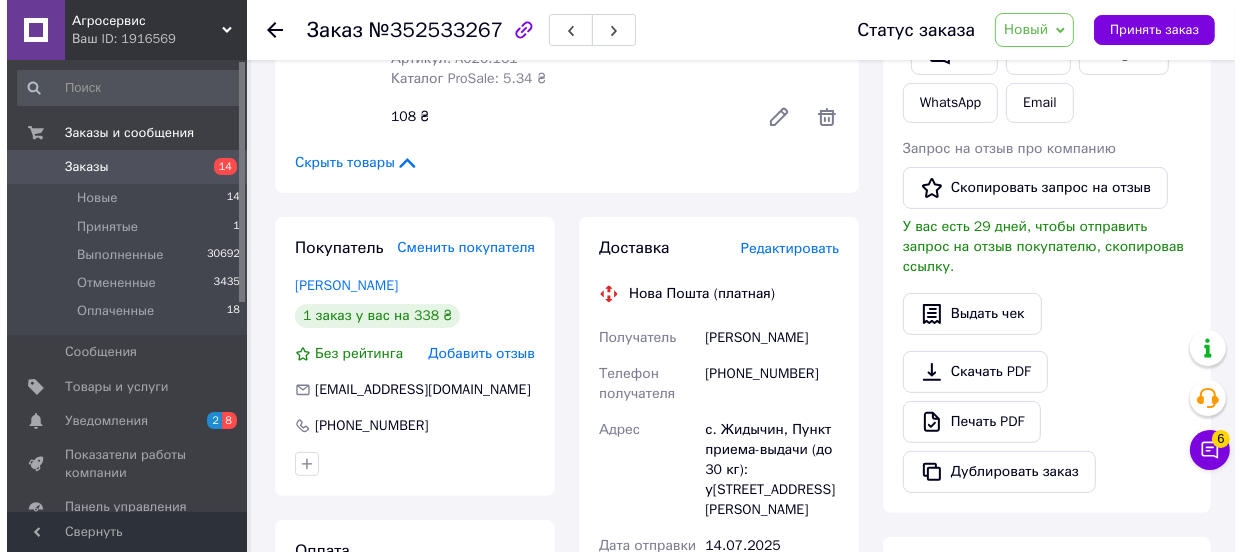 scroll, scrollTop: 0, scrollLeft: 0, axis: both 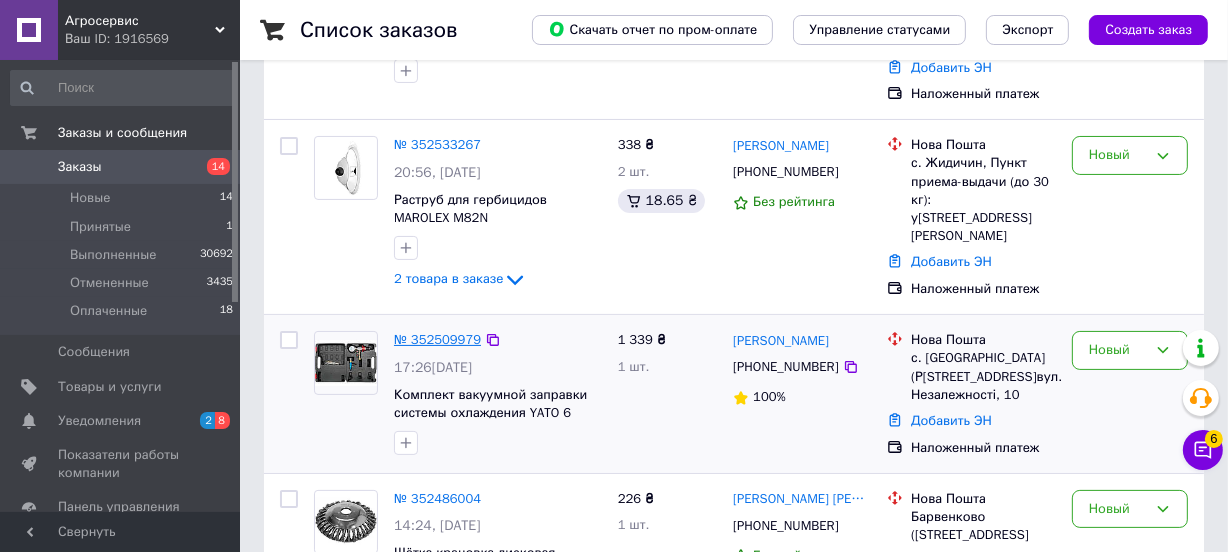 click on "№ 352509979" at bounding box center [437, 339] 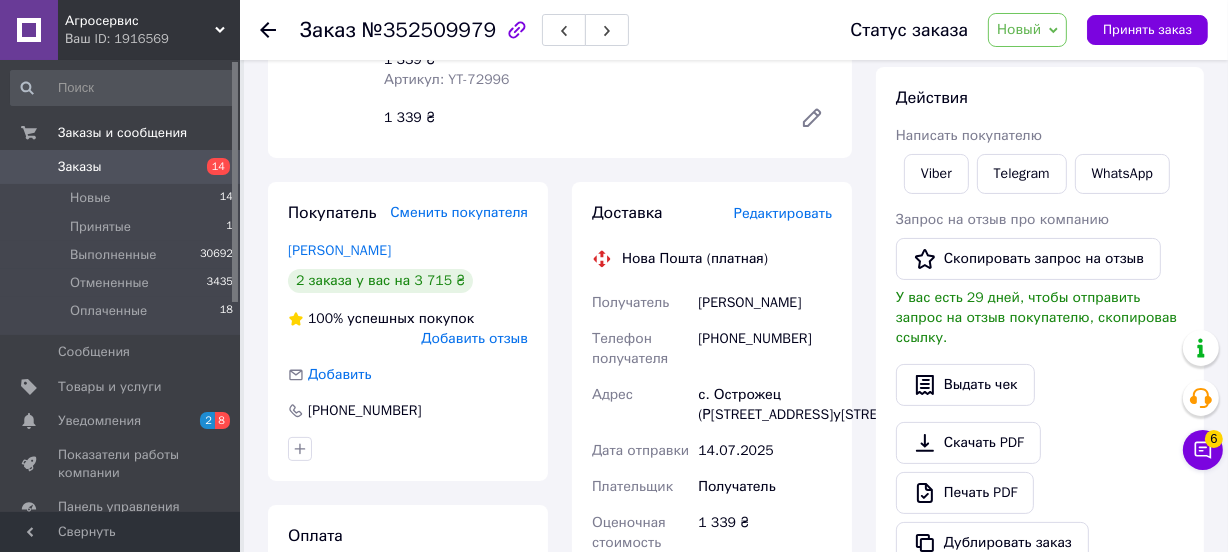 scroll, scrollTop: 272, scrollLeft: 0, axis: vertical 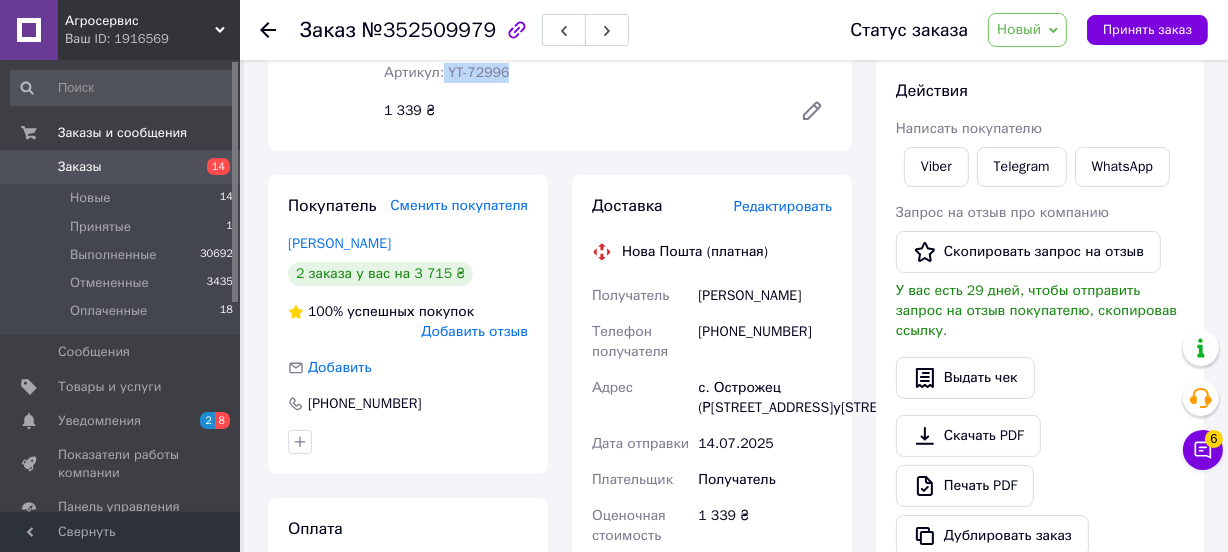 drag, startPoint x: 439, startPoint y: 70, endPoint x: 503, endPoint y: 75, distance: 64.195015 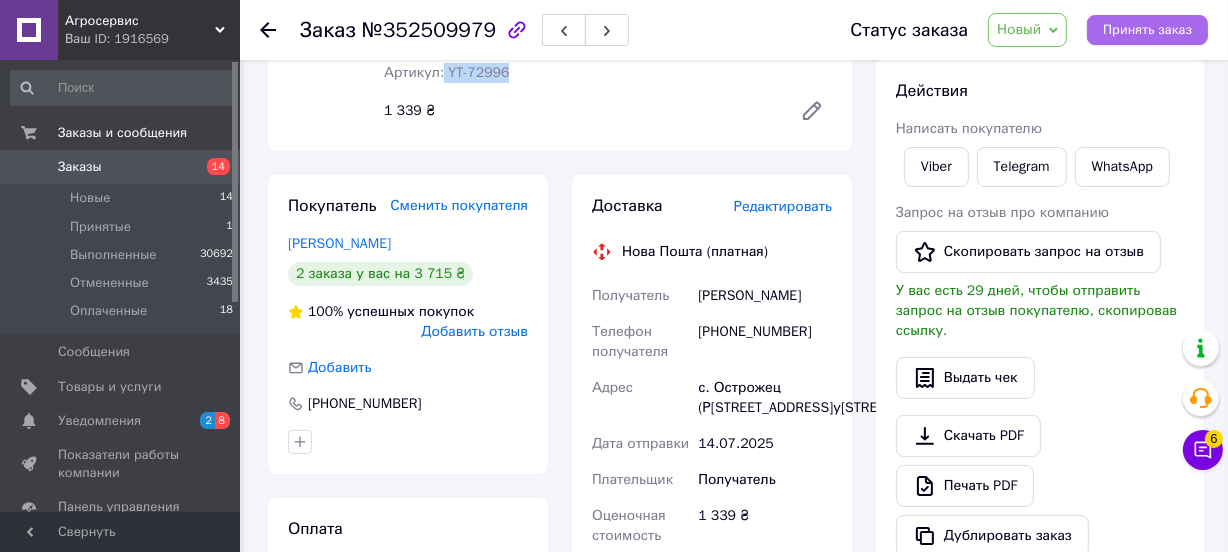 click on "Принять заказ" at bounding box center [1147, 30] 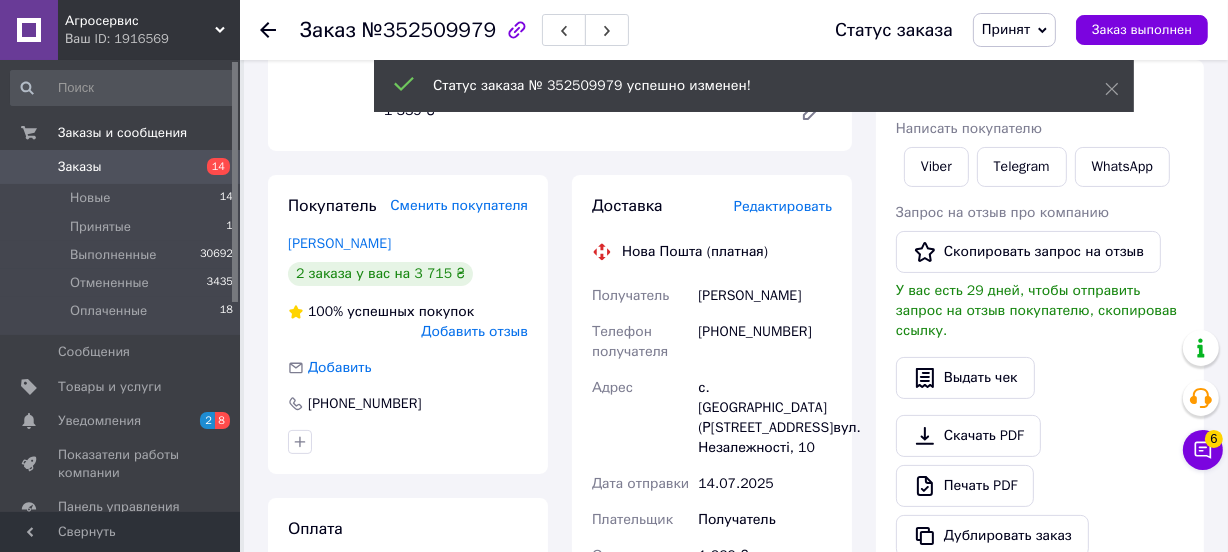 click on "Заказы" at bounding box center (80, 167) 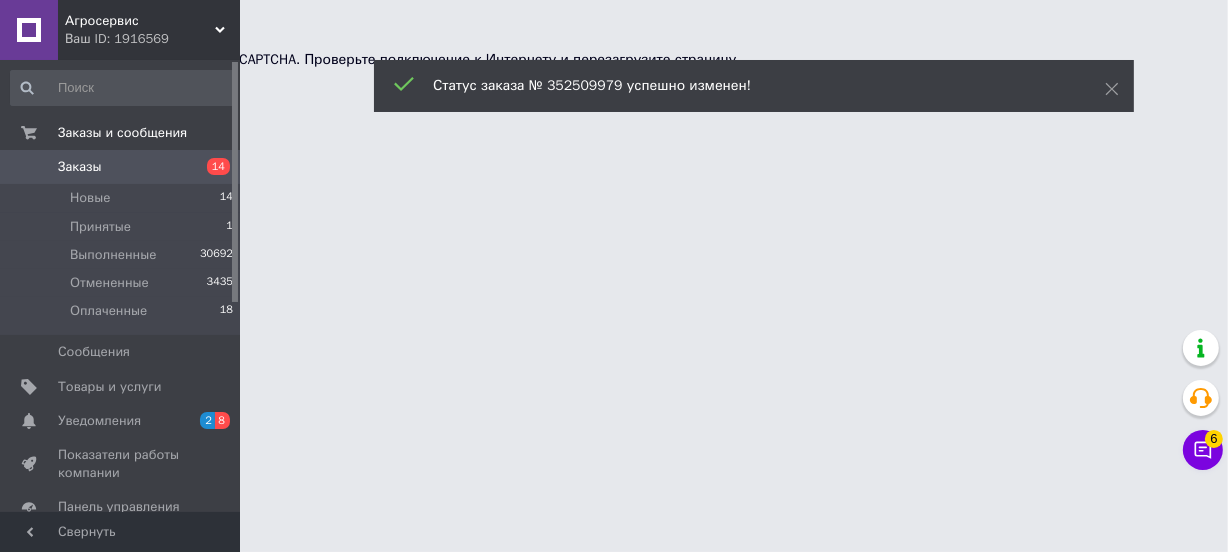 scroll, scrollTop: 0, scrollLeft: 0, axis: both 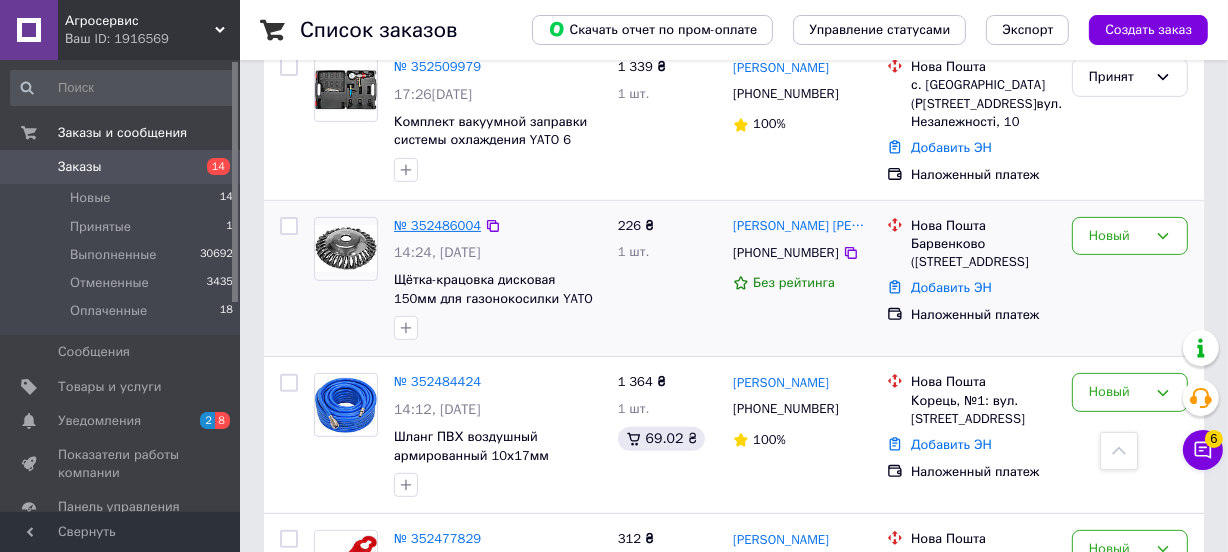 click on "№ 352486004" at bounding box center [437, 225] 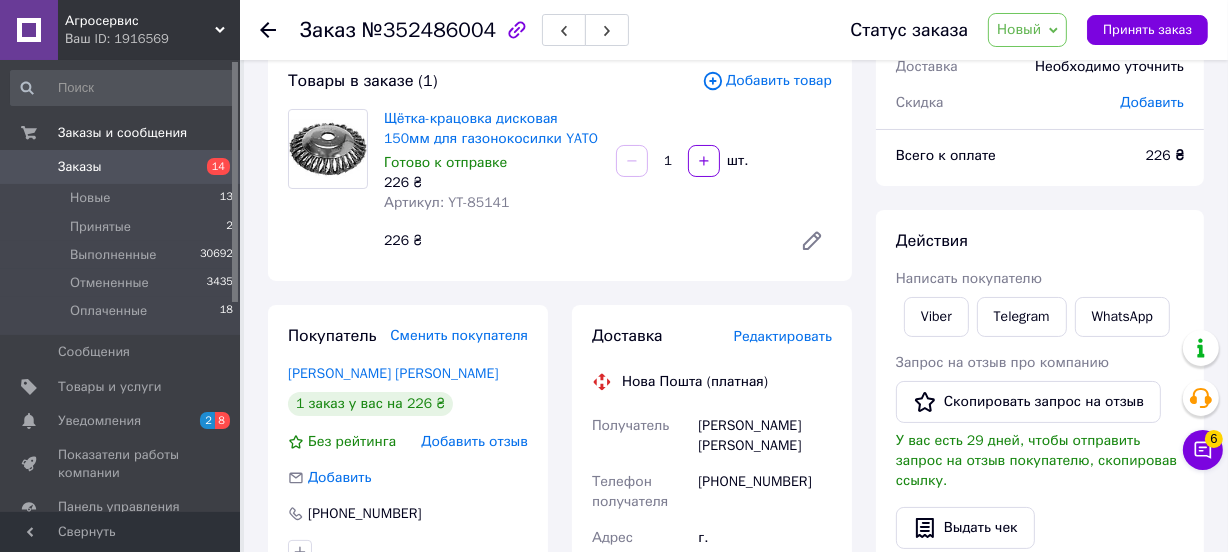 scroll, scrollTop: 90, scrollLeft: 0, axis: vertical 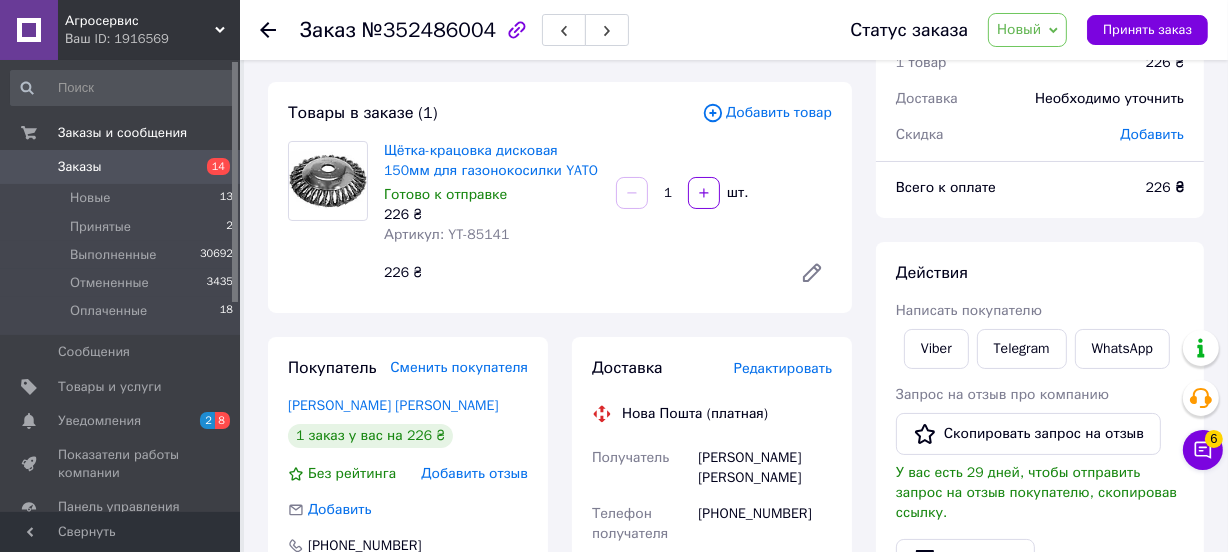 click on "Заказы 14" at bounding box center [122, 167] 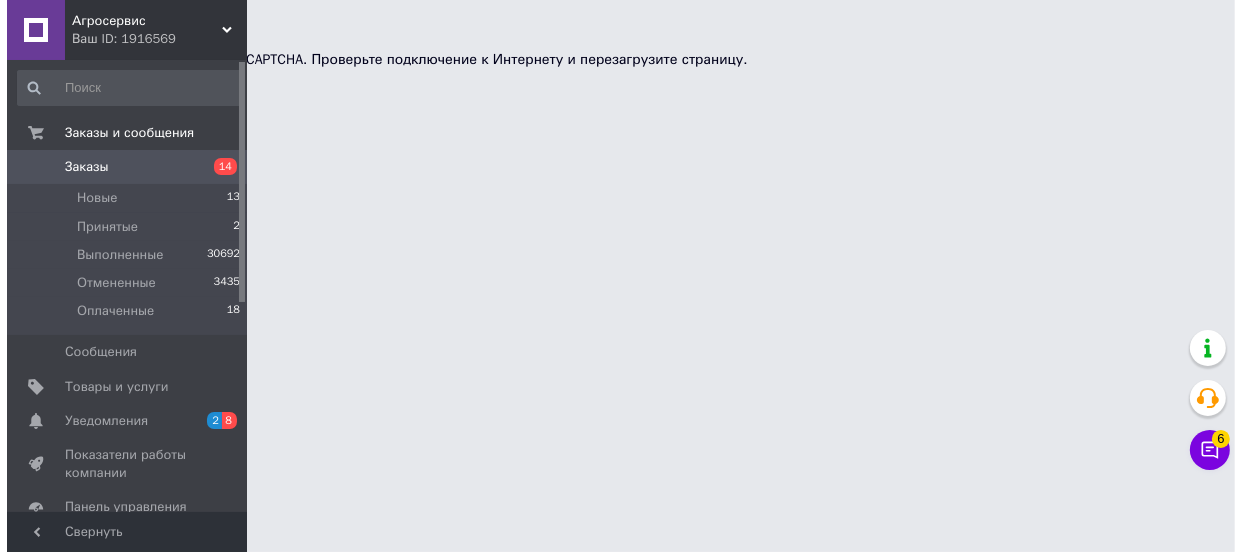 scroll, scrollTop: 0, scrollLeft: 0, axis: both 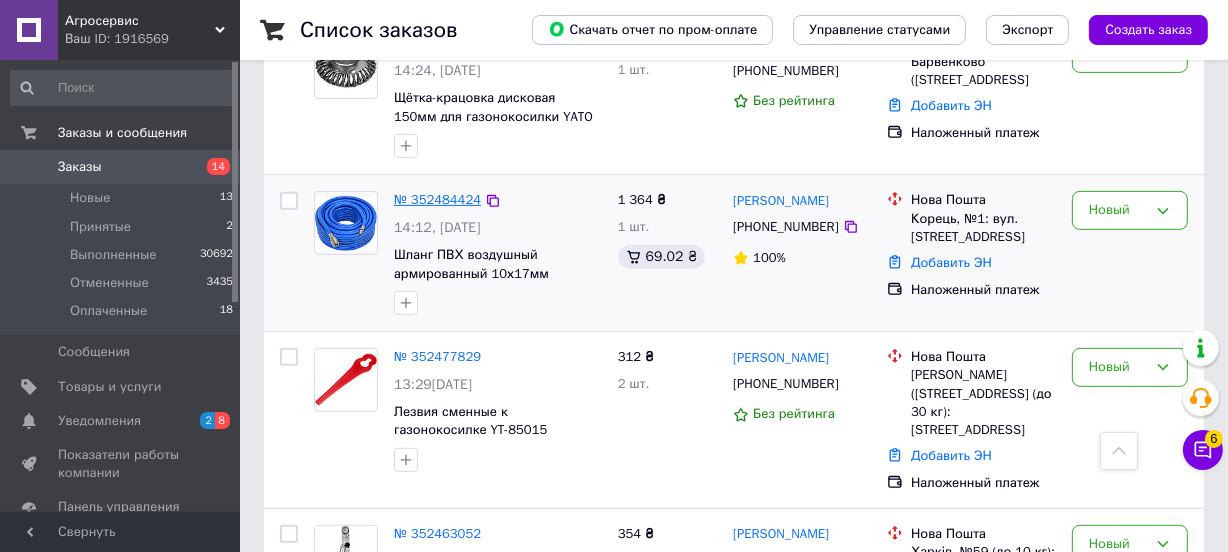 click on "№ 352484424" at bounding box center [437, 199] 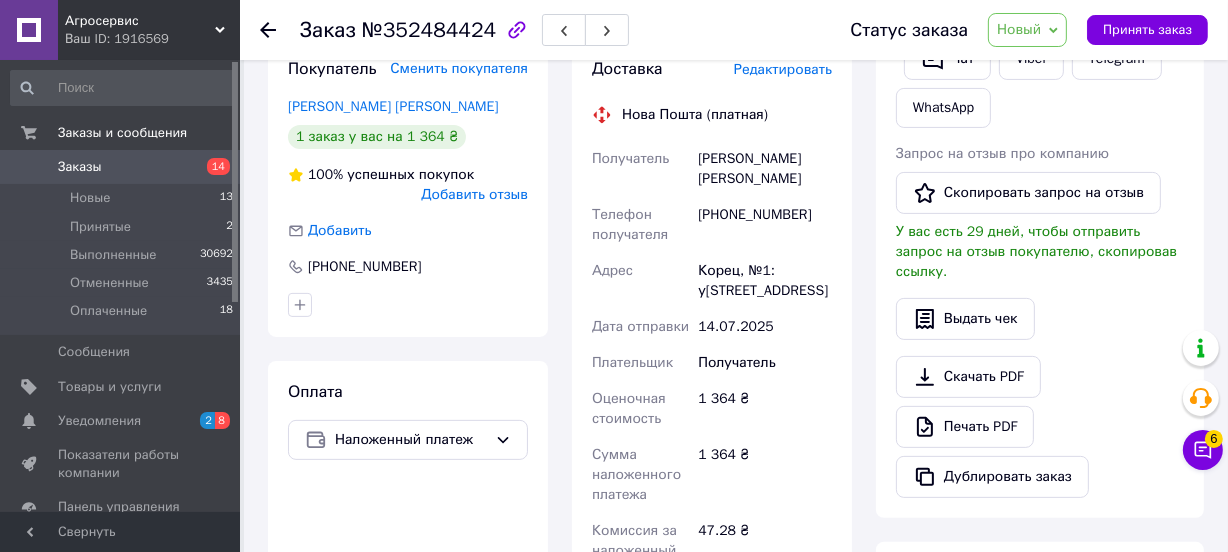 scroll, scrollTop: 454, scrollLeft: 0, axis: vertical 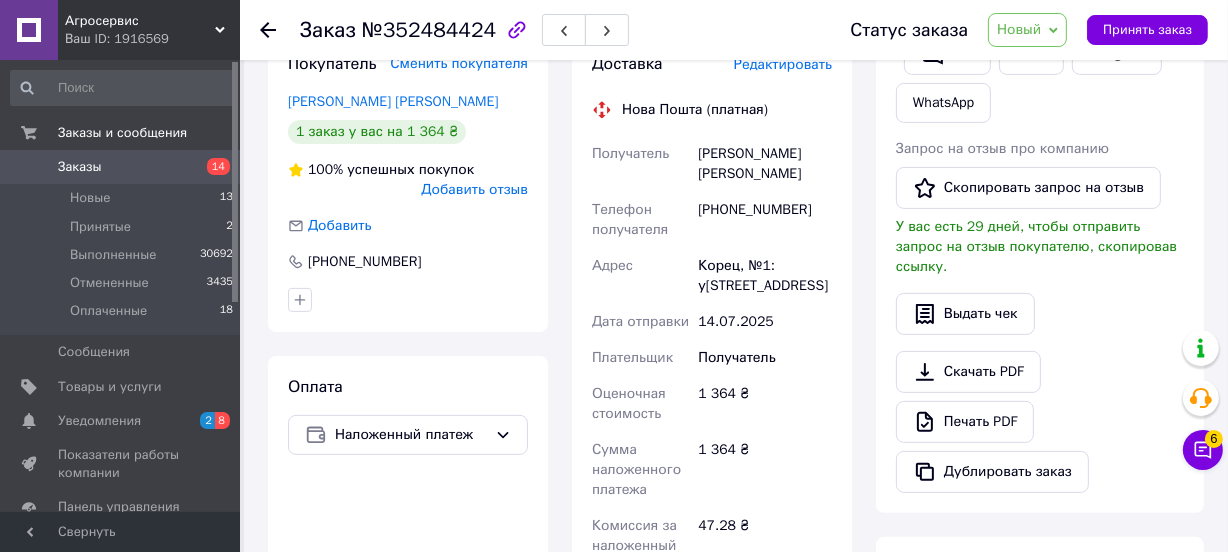 click on "Заказы" at bounding box center [80, 167] 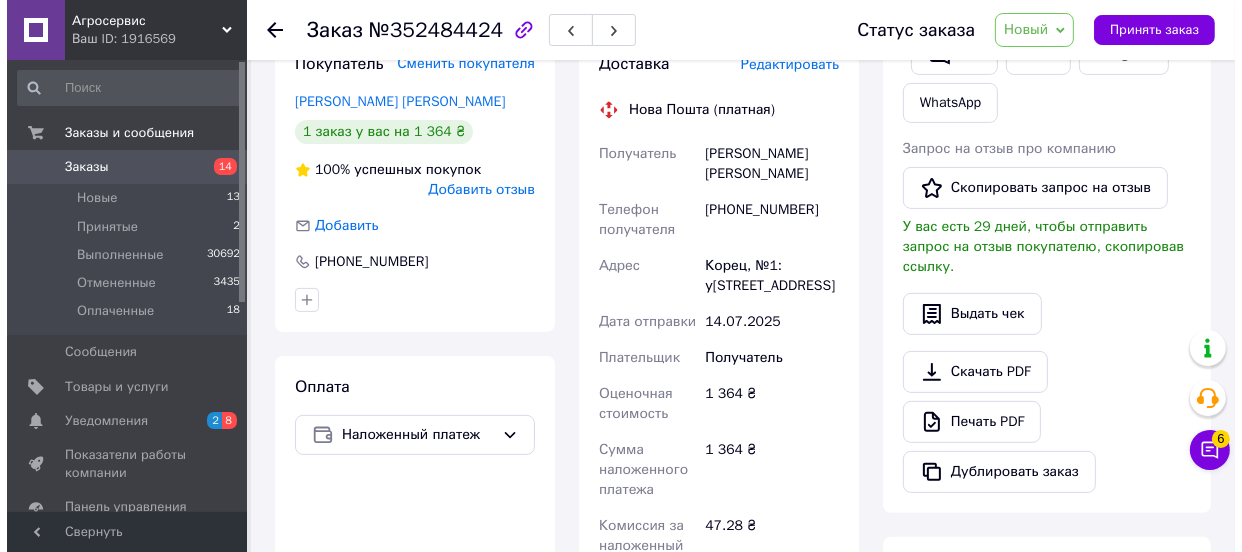 scroll, scrollTop: 0, scrollLeft: 0, axis: both 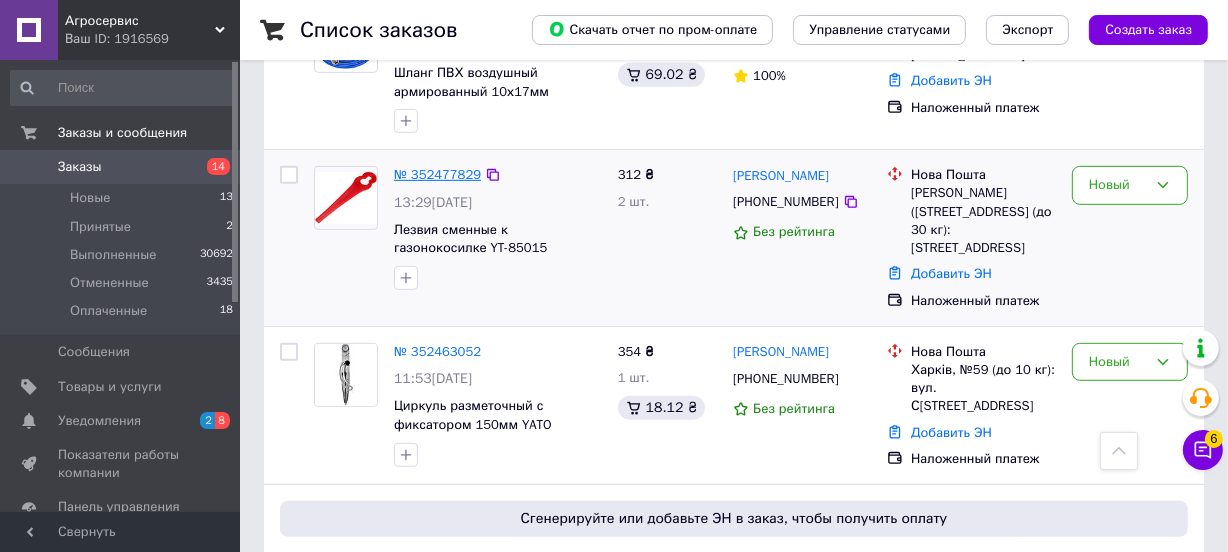 click on "№ 352477829" at bounding box center [437, 174] 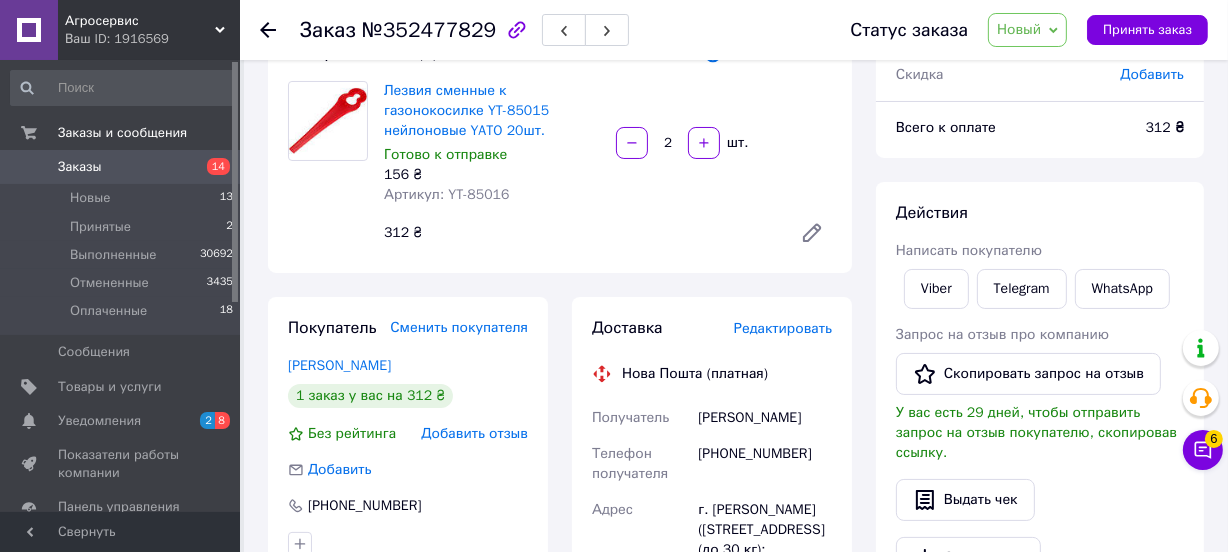 scroll, scrollTop: 181, scrollLeft: 0, axis: vertical 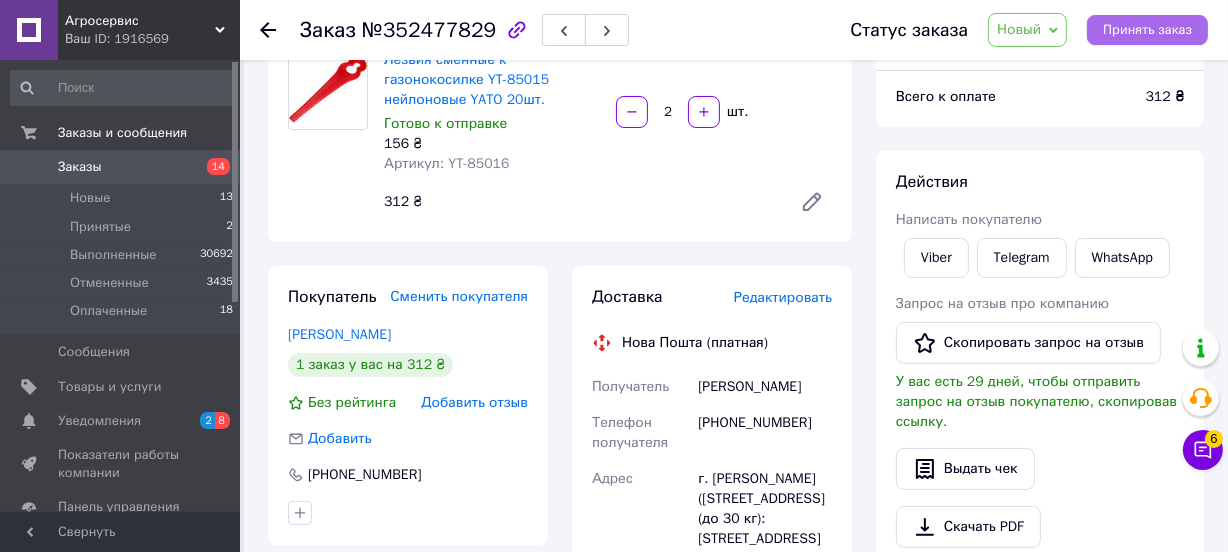 click on "Принять заказ" at bounding box center (1147, 30) 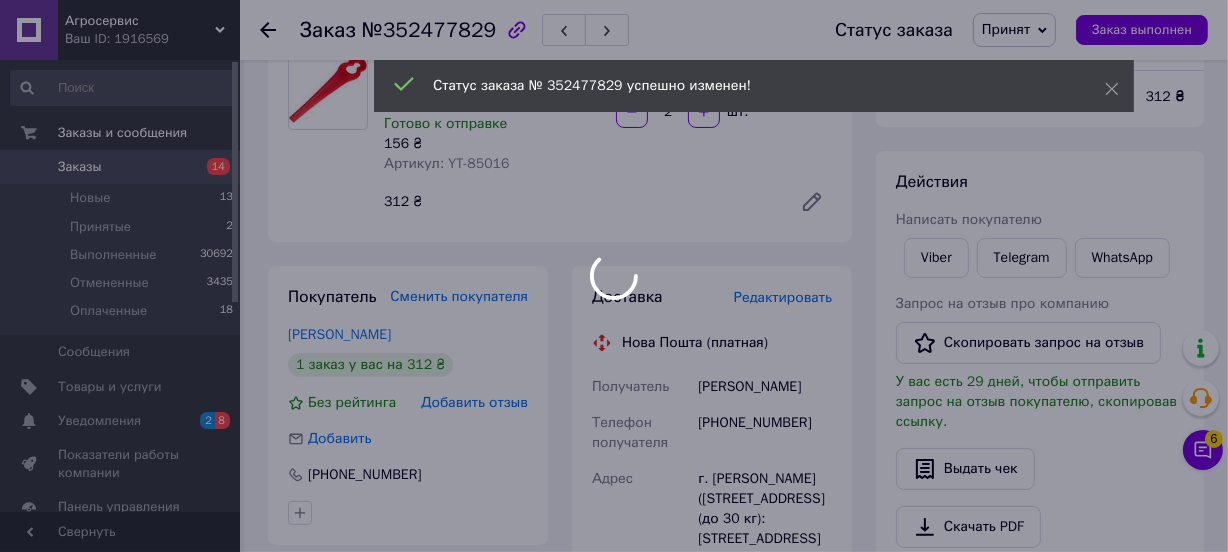 click on "Агросервис Ваш ID: 1916569 Сайт Агросервис Кабинет покупателя Проверить состояние системы Страница на портале Справка Выйти Заказы и сообщения Заказы 14 Новые 13 Принятые 2 Выполненные 30692 Отмененные 3435 Оплаченные 18 Сообщения 0 Товары и услуги Уведомления 2 8 Показатели работы компании Панель управления Отзывы Покупатели Каталог ProSale Аналитика Инструменты вебмастера и SEO Управление сайтом Кошелек компании Маркет Настройки Тарифы и счета Prom топ Свернуть
Заказ №352477829 Статус заказа Принят Выполнен 156 ₴" at bounding box center (614, 576) 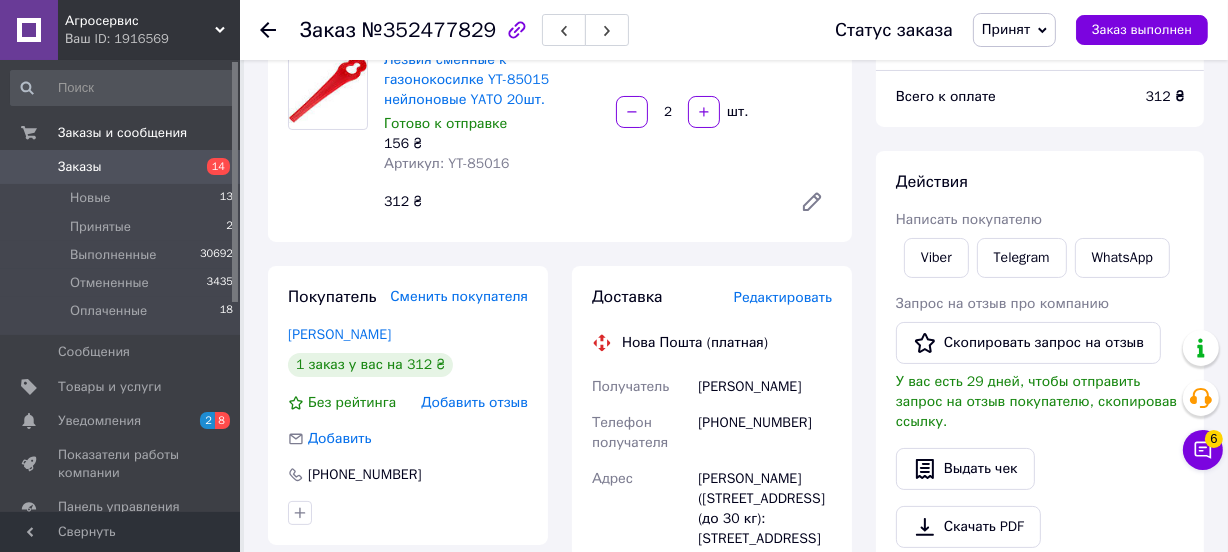 click on "Заказы" at bounding box center [80, 167] 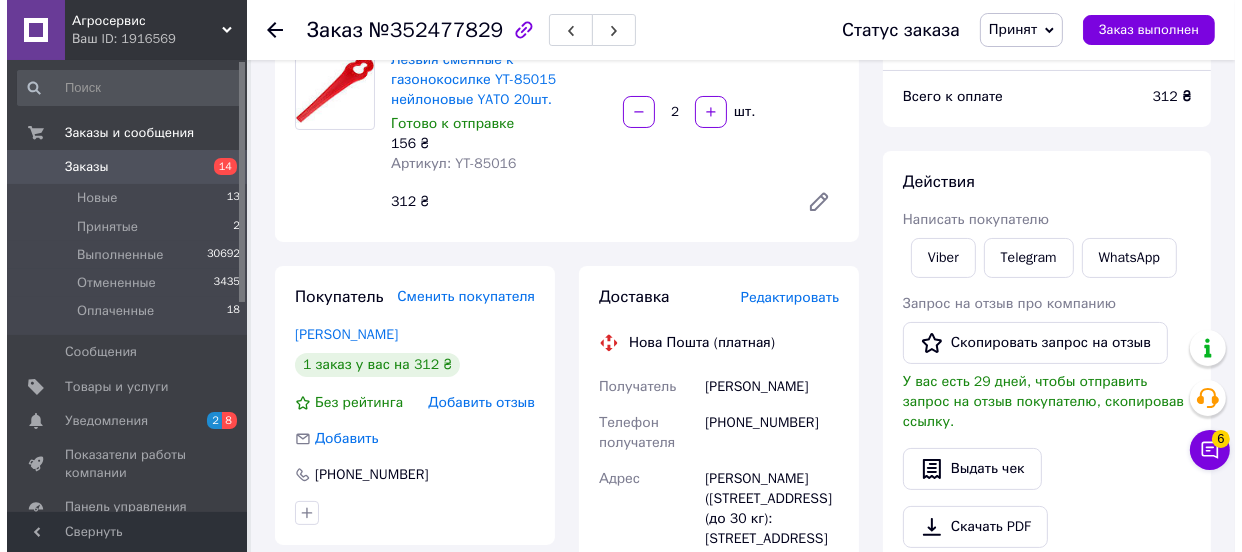 scroll, scrollTop: 0, scrollLeft: 0, axis: both 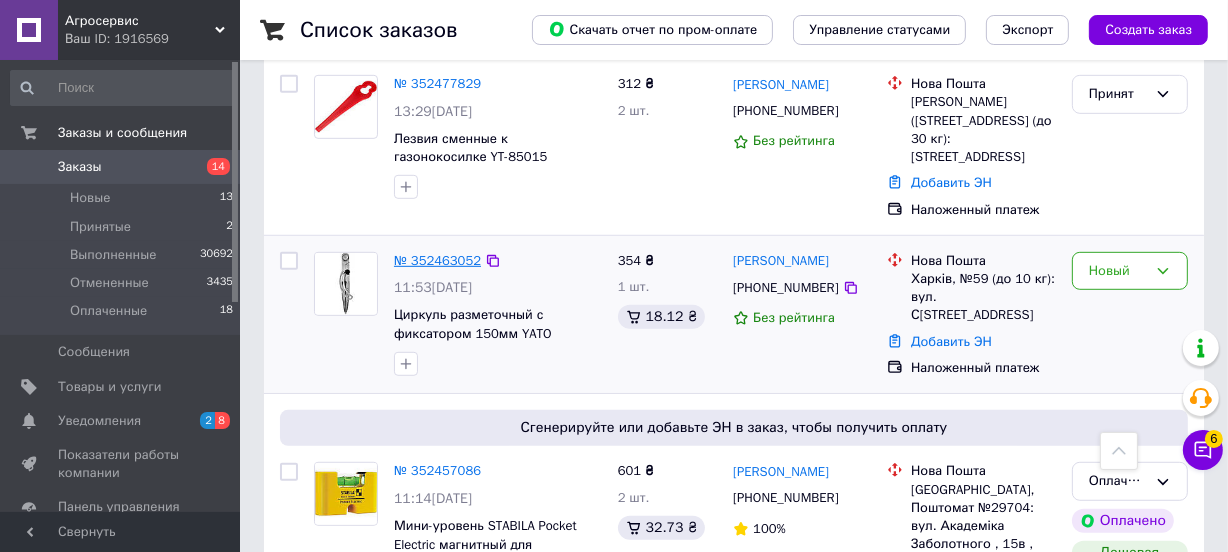 click on "№ 352463052" at bounding box center [437, 260] 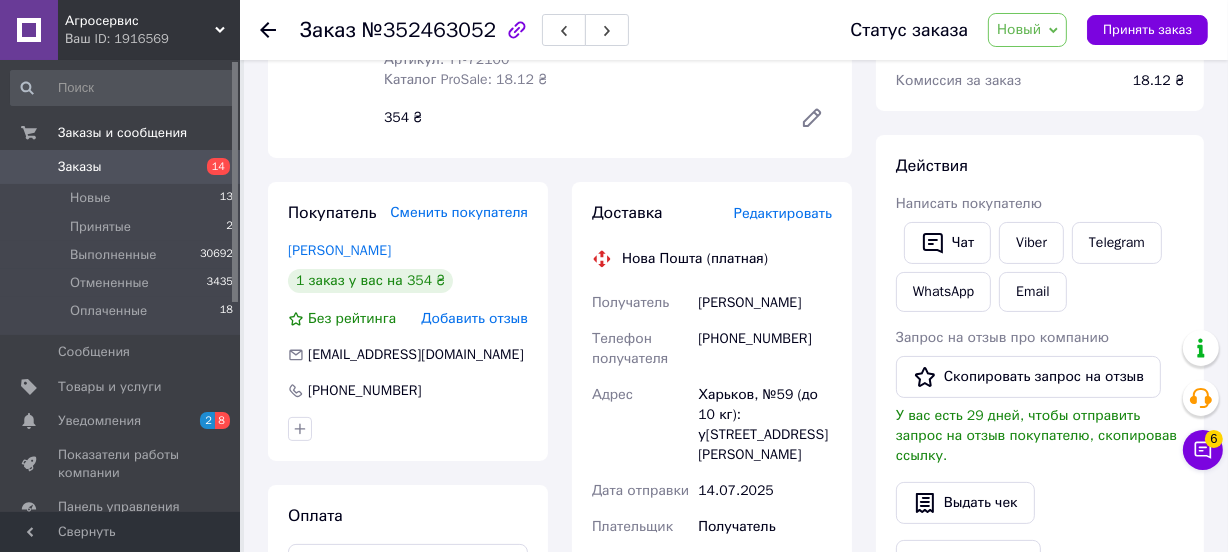 scroll, scrollTop: 272, scrollLeft: 0, axis: vertical 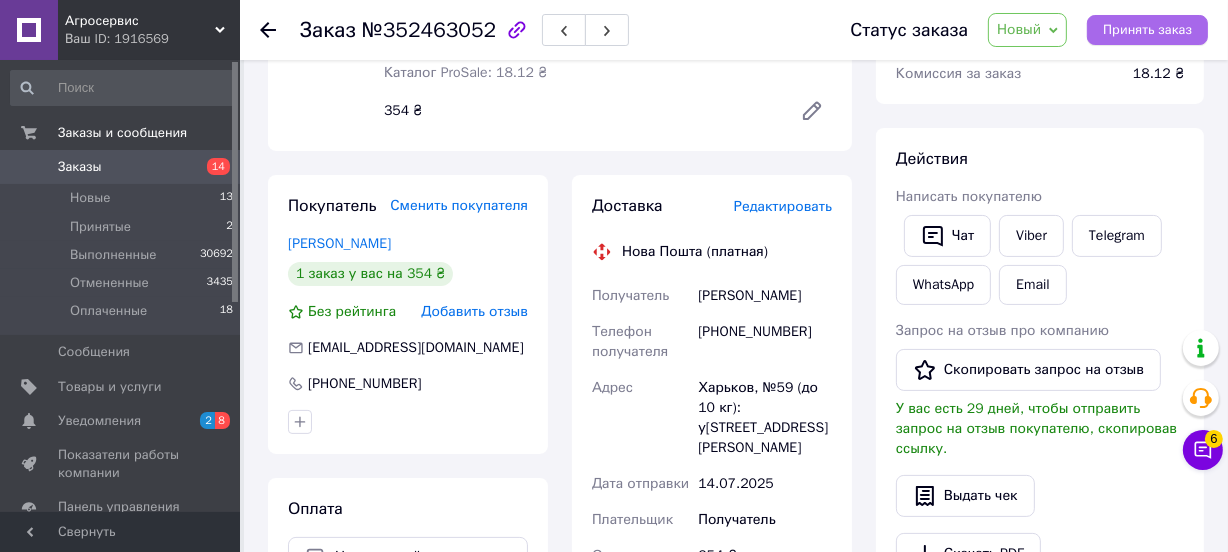 click on "Принять заказ" at bounding box center (1147, 30) 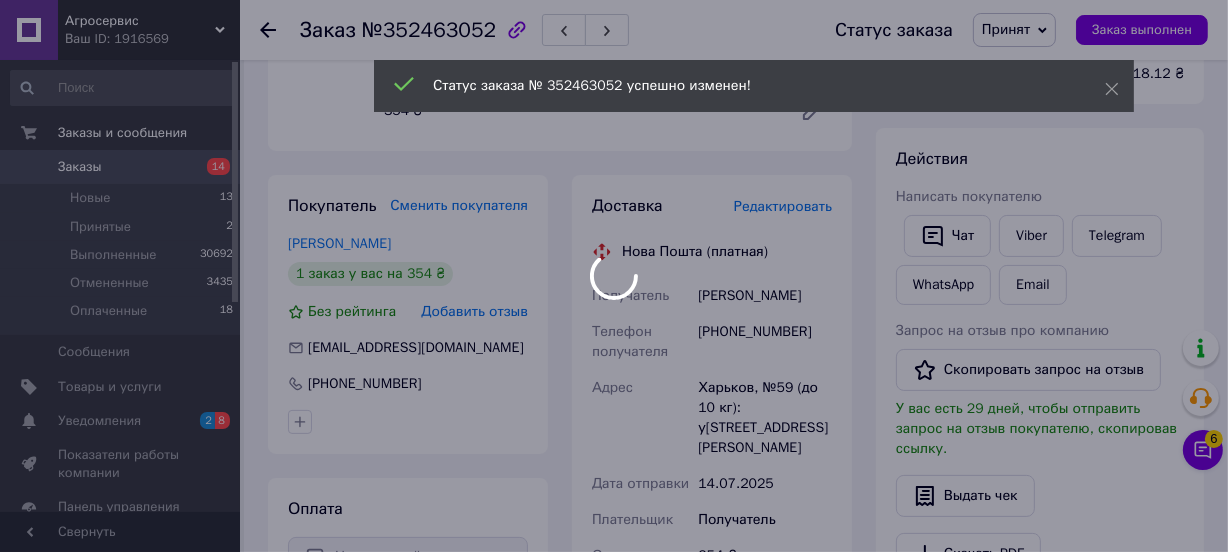 click at bounding box center (614, 276) 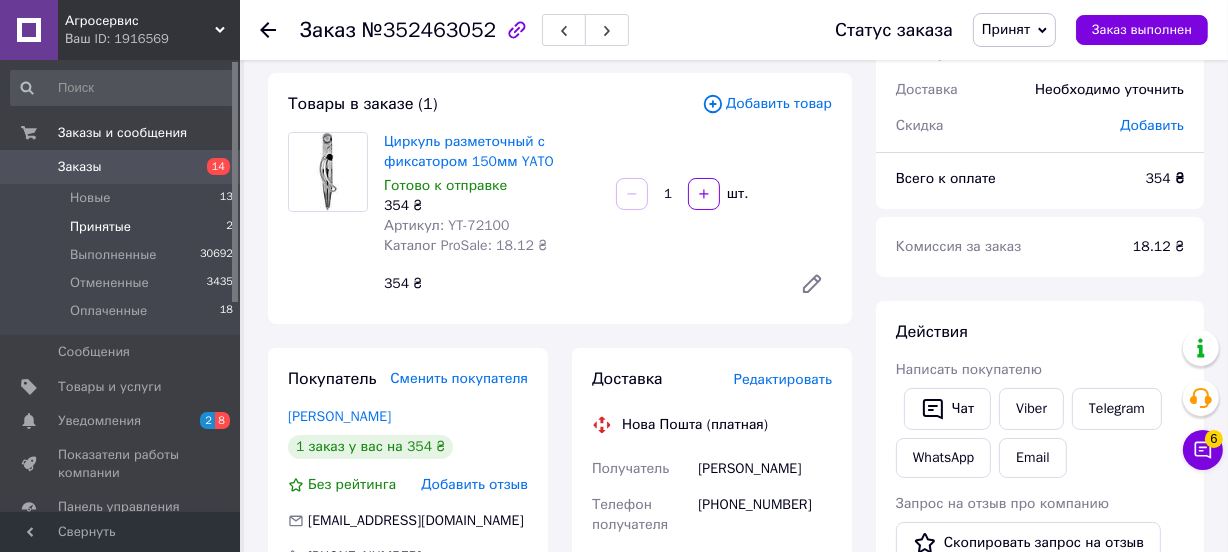 scroll, scrollTop: 90, scrollLeft: 0, axis: vertical 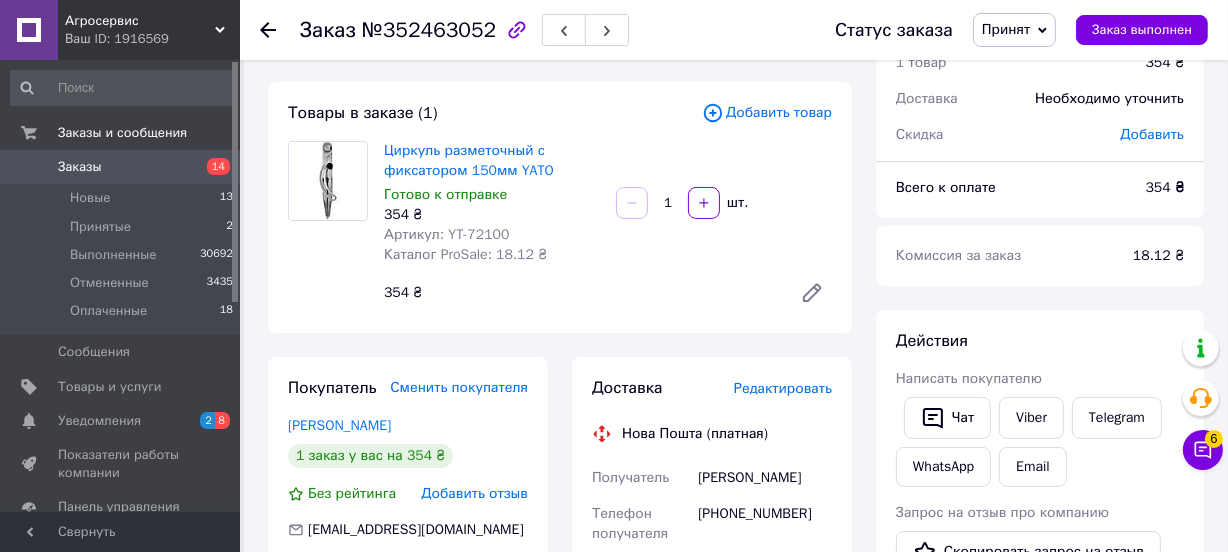 click on "Заказы" at bounding box center [80, 167] 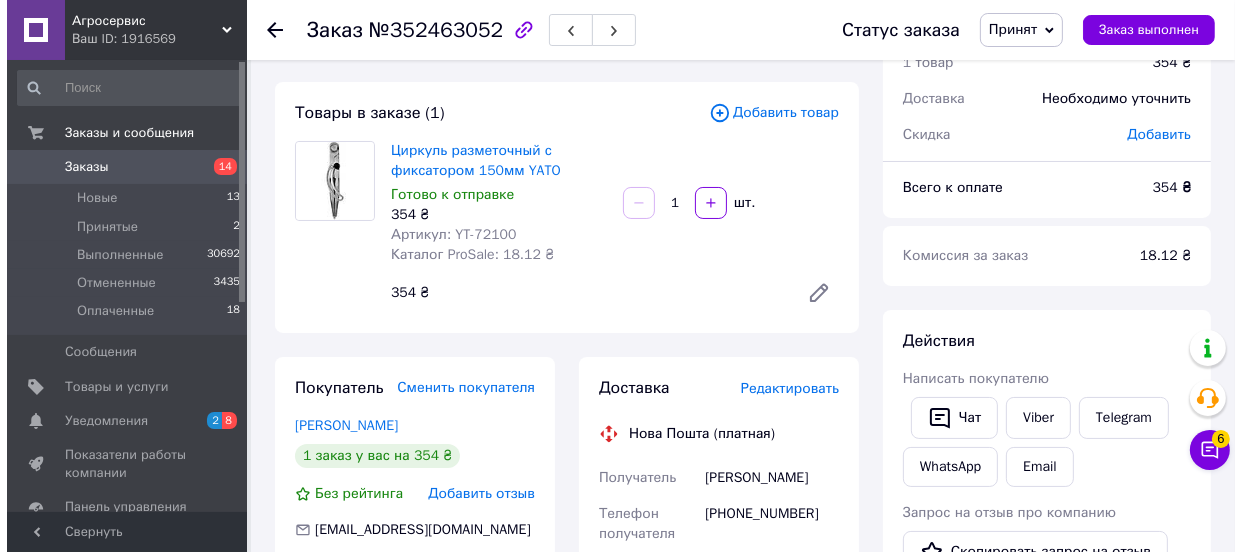 scroll, scrollTop: 0, scrollLeft: 0, axis: both 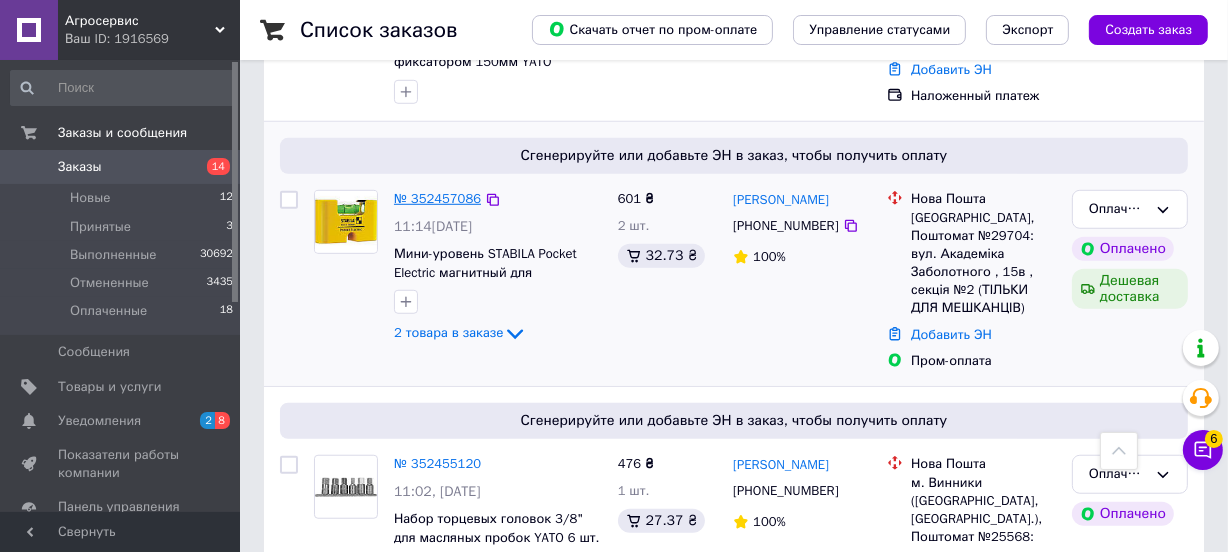 click on "№ 352457086" at bounding box center (437, 198) 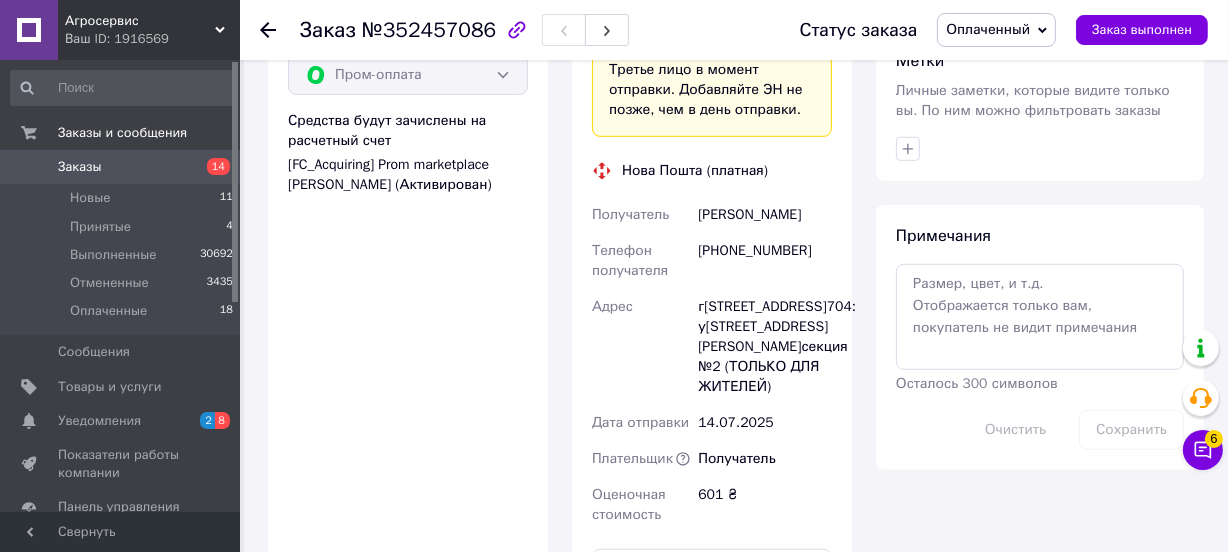 scroll, scrollTop: 1090, scrollLeft: 0, axis: vertical 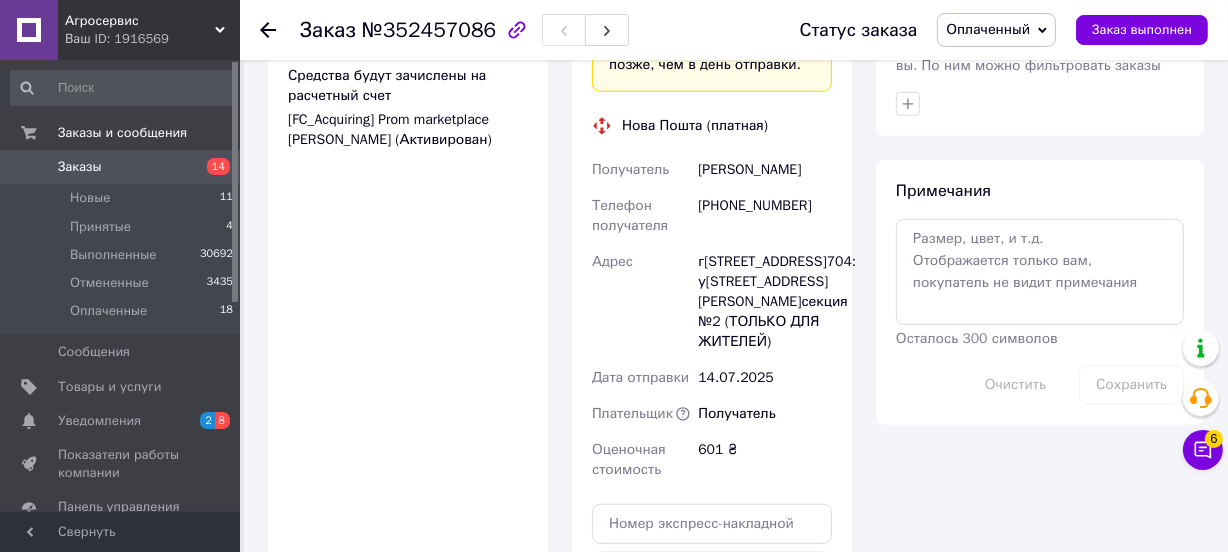 click on "Заказы" at bounding box center [80, 167] 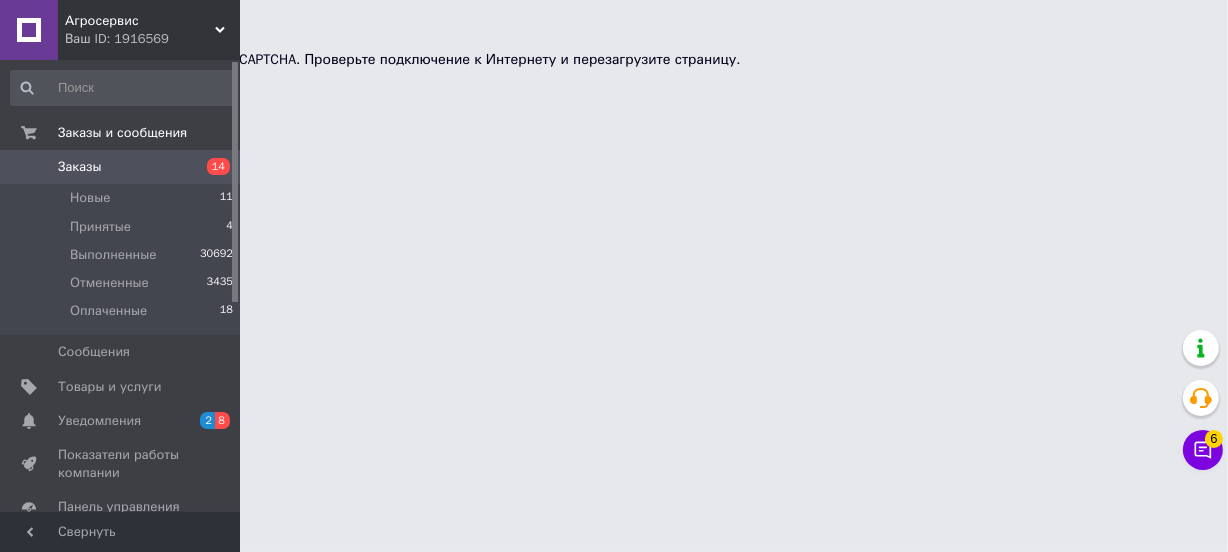scroll, scrollTop: 0, scrollLeft: 0, axis: both 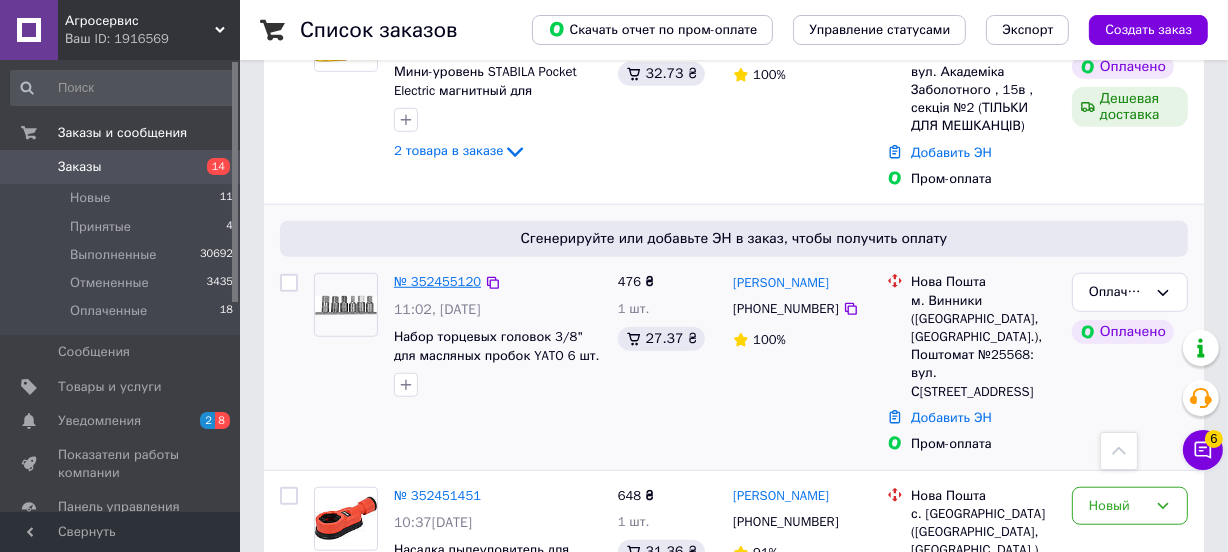 click on "№ 352455120" at bounding box center (437, 281) 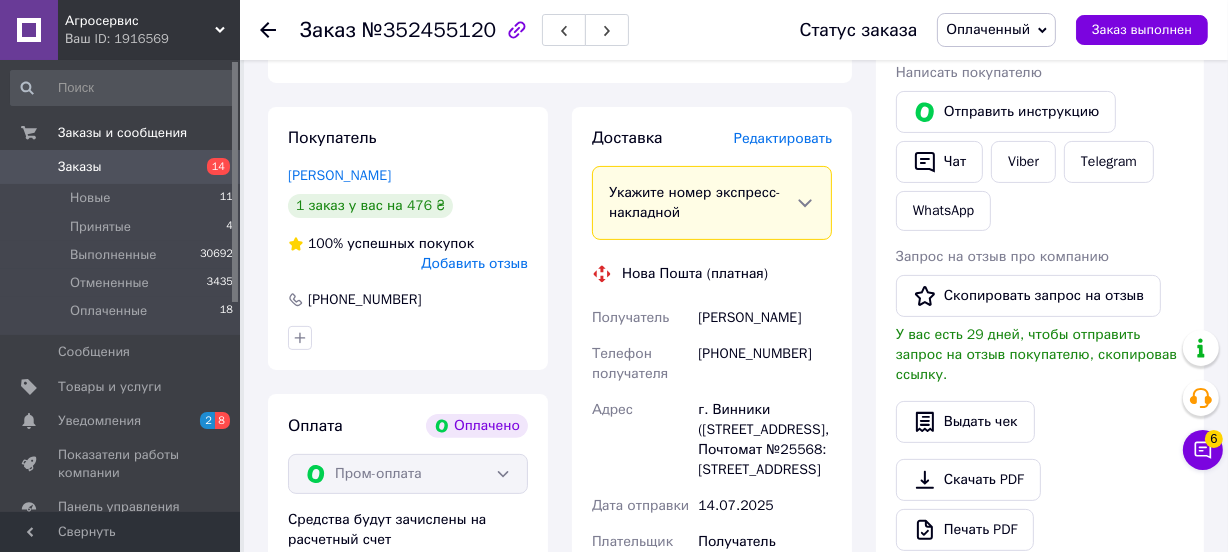 scroll, scrollTop: 454, scrollLeft: 0, axis: vertical 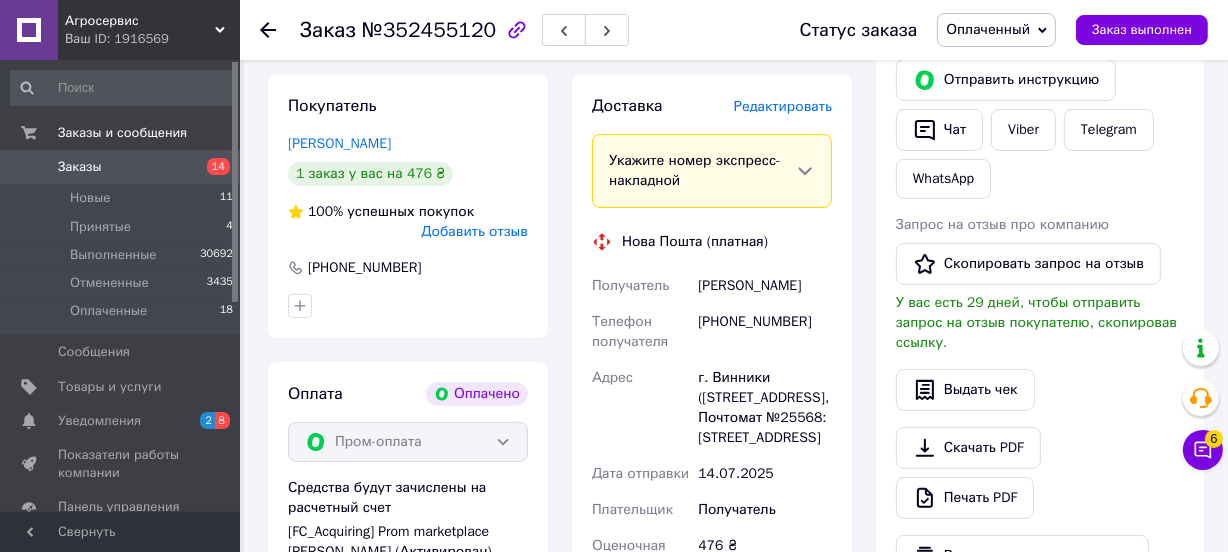 click on "Заказы" at bounding box center (80, 167) 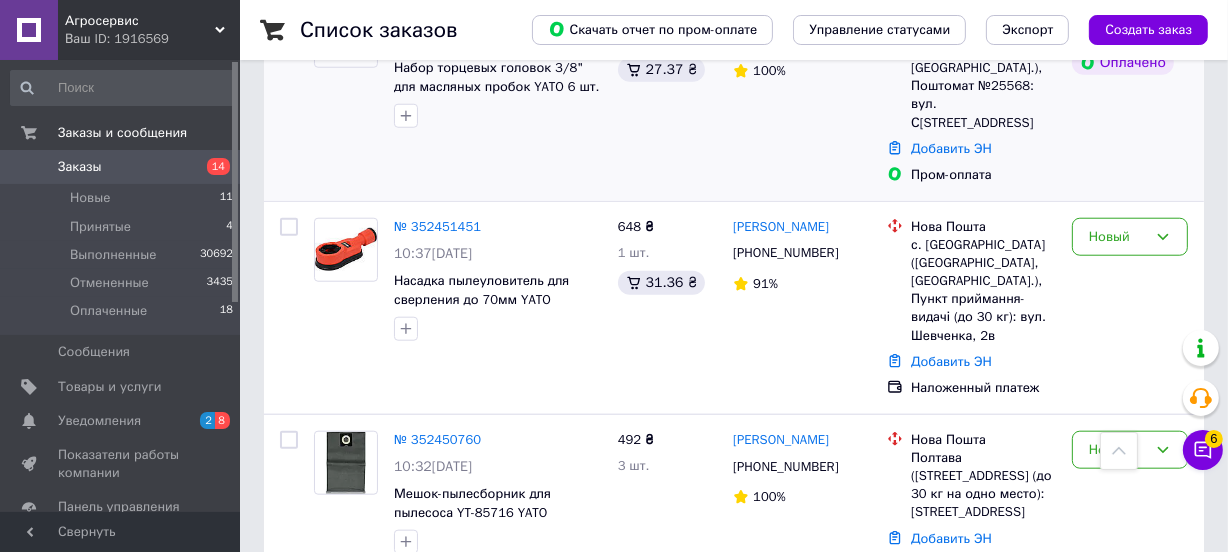 scroll, scrollTop: 1727, scrollLeft: 0, axis: vertical 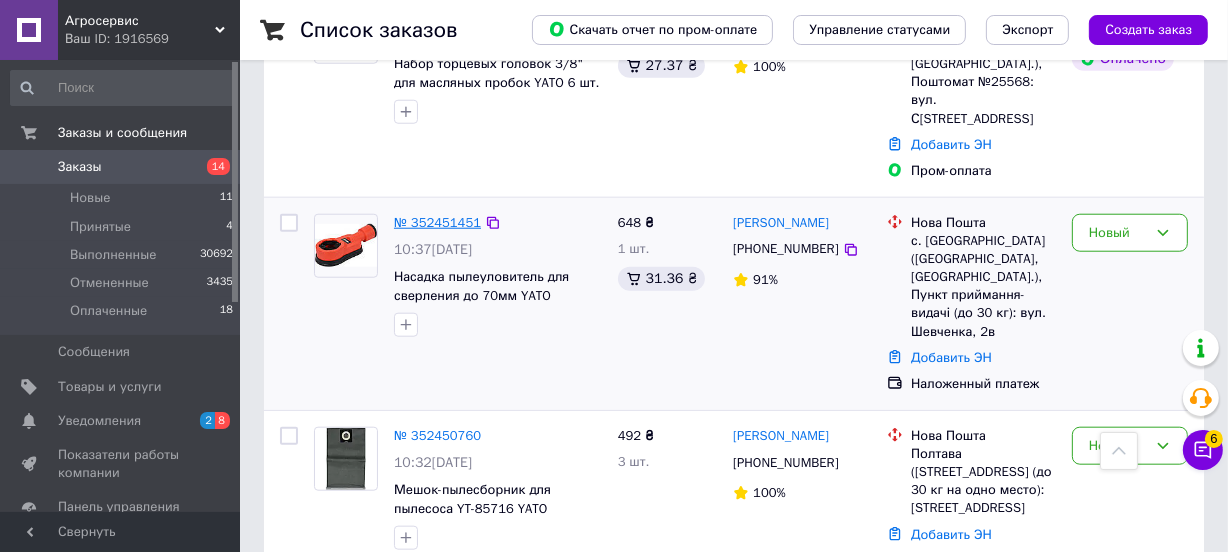 click on "№ 352451451" at bounding box center [437, 222] 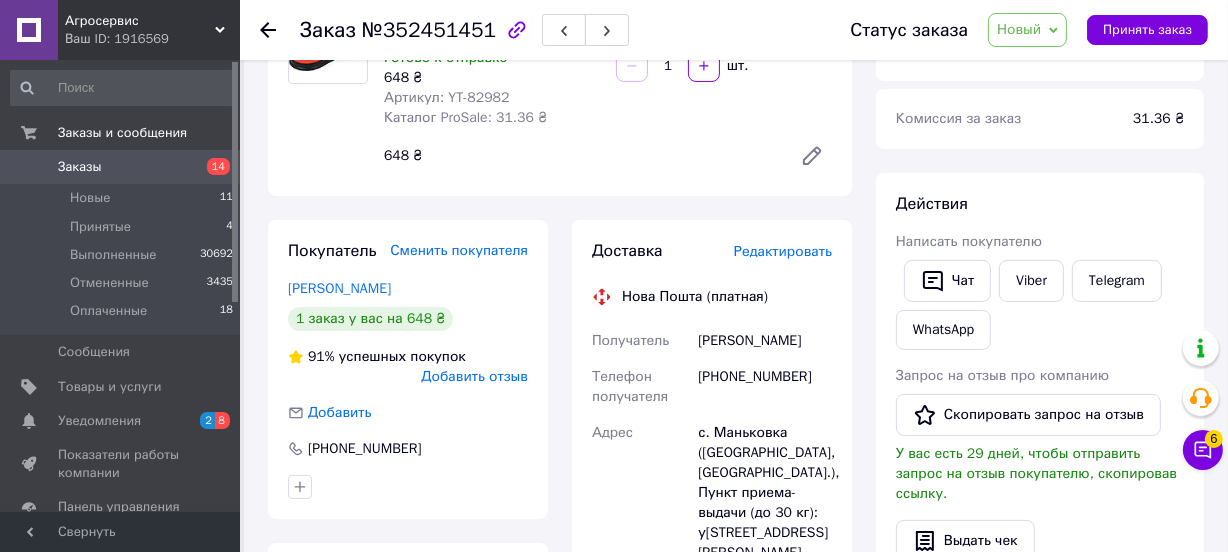 scroll, scrollTop: 272, scrollLeft: 0, axis: vertical 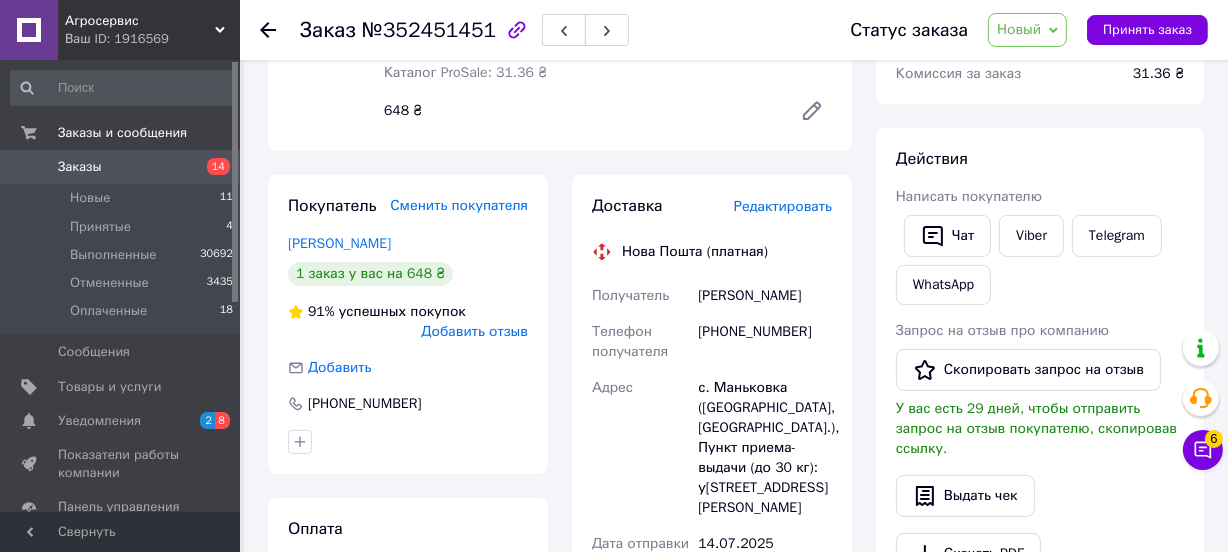 click on "Заказы" at bounding box center (80, 167) 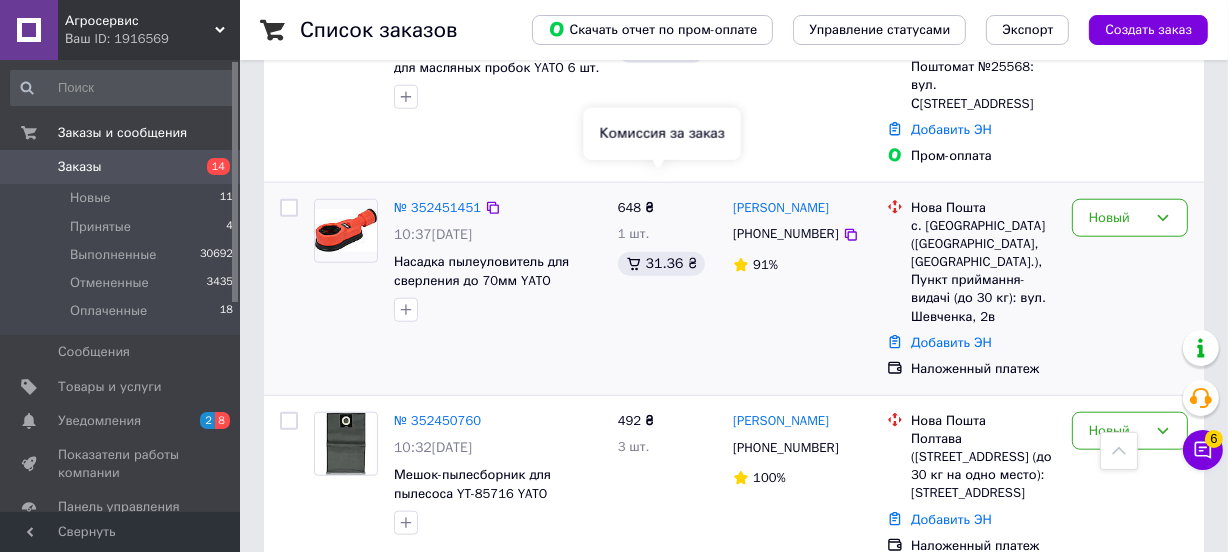 scroll, scrollTop: 1818, scrollLeft: 0, axis: vertical 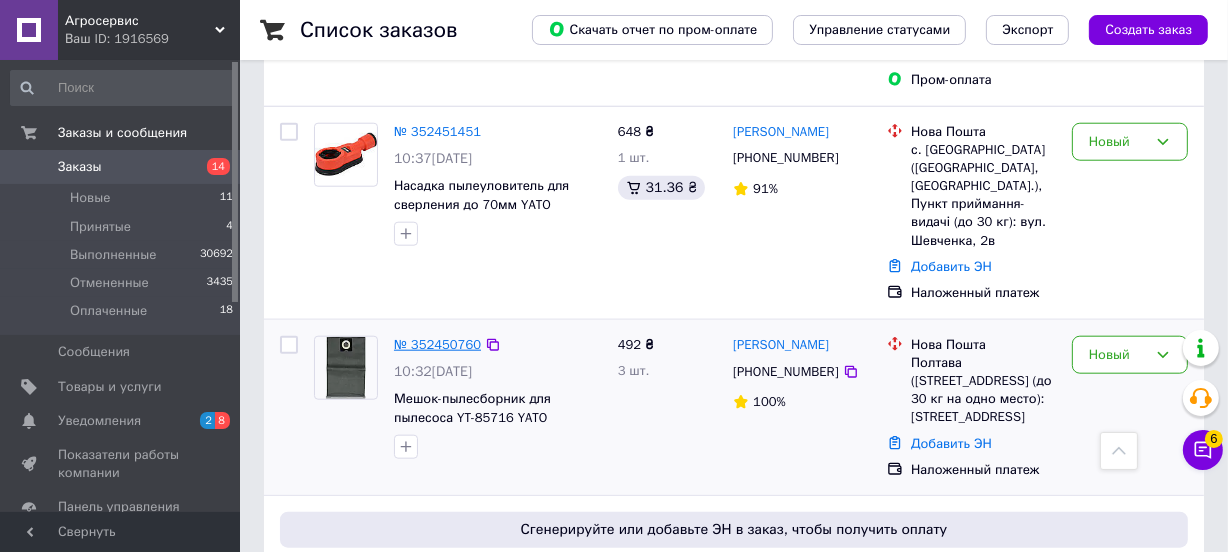 click on "№ 352450760" at bounding box center (437, 344) 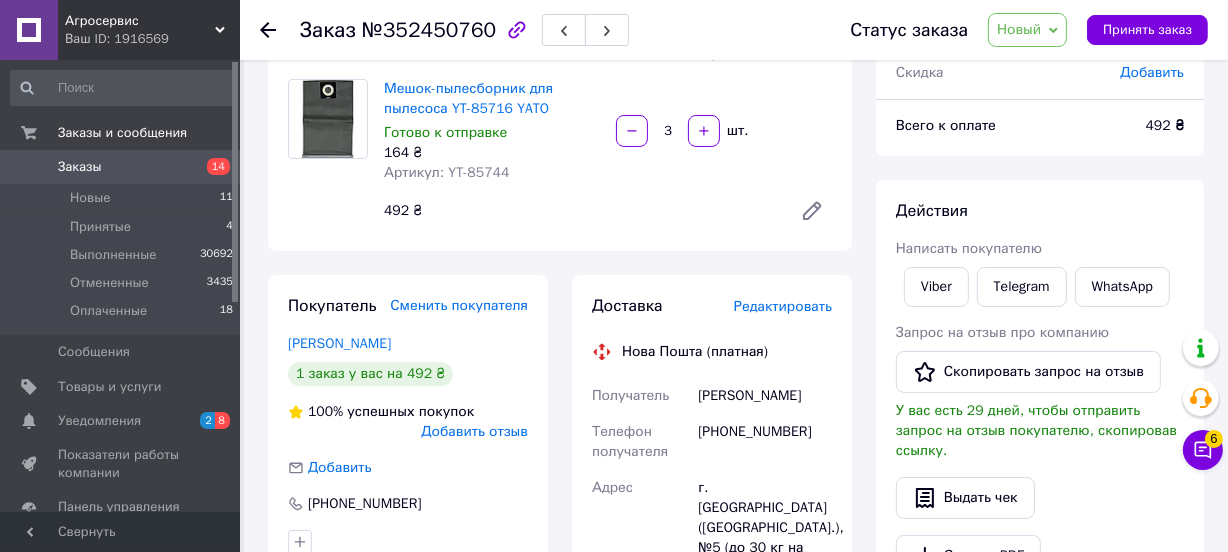scroll, scrollTop: 181, scrollLeft: 0, axis: vertical 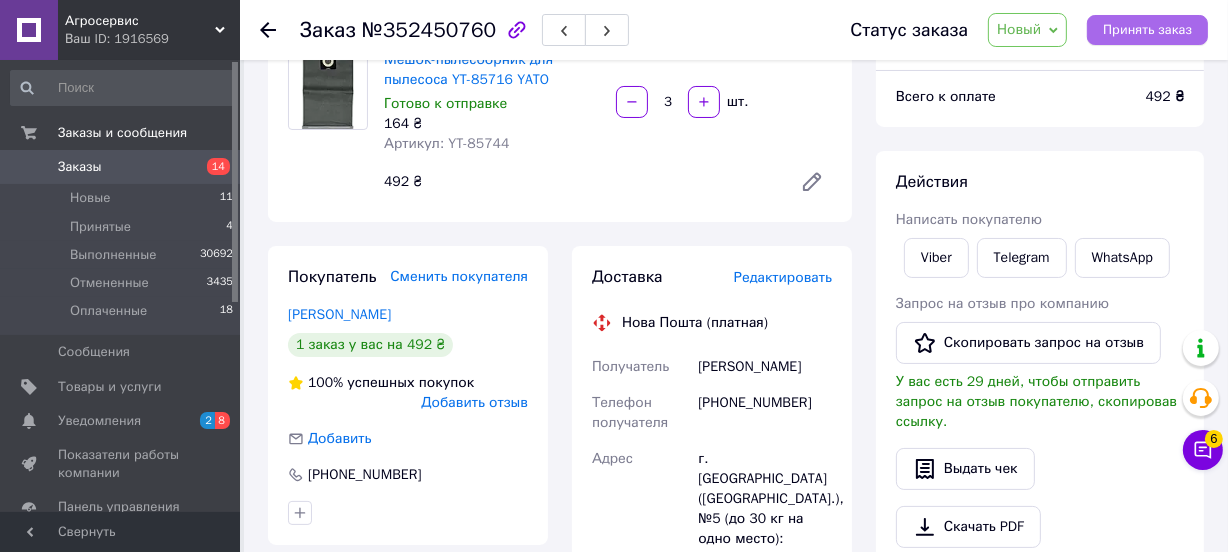click on "Принять заказ" at bounding box center (1147, 30) 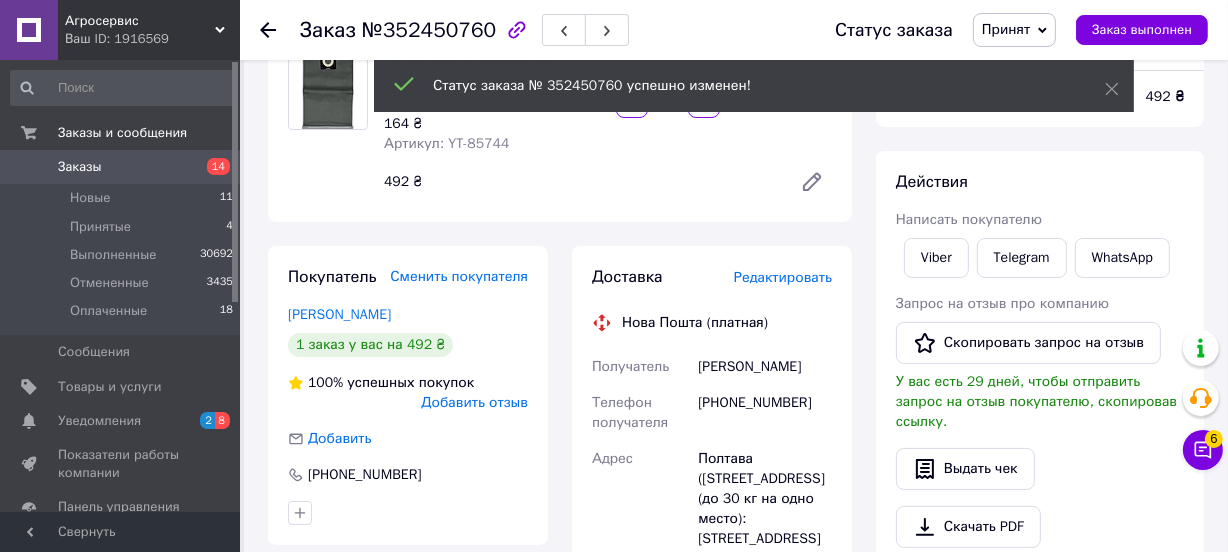 click on "Заказы" at bounding box center (80, 167) 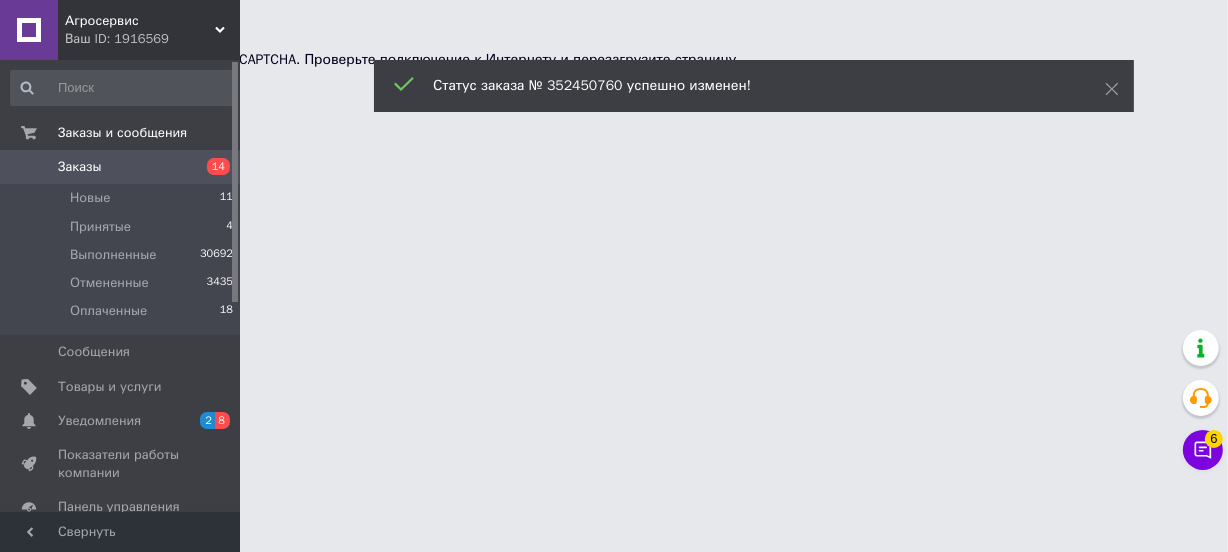 scroll, scrollTop: 0, scrollLeft: 0, axis: both 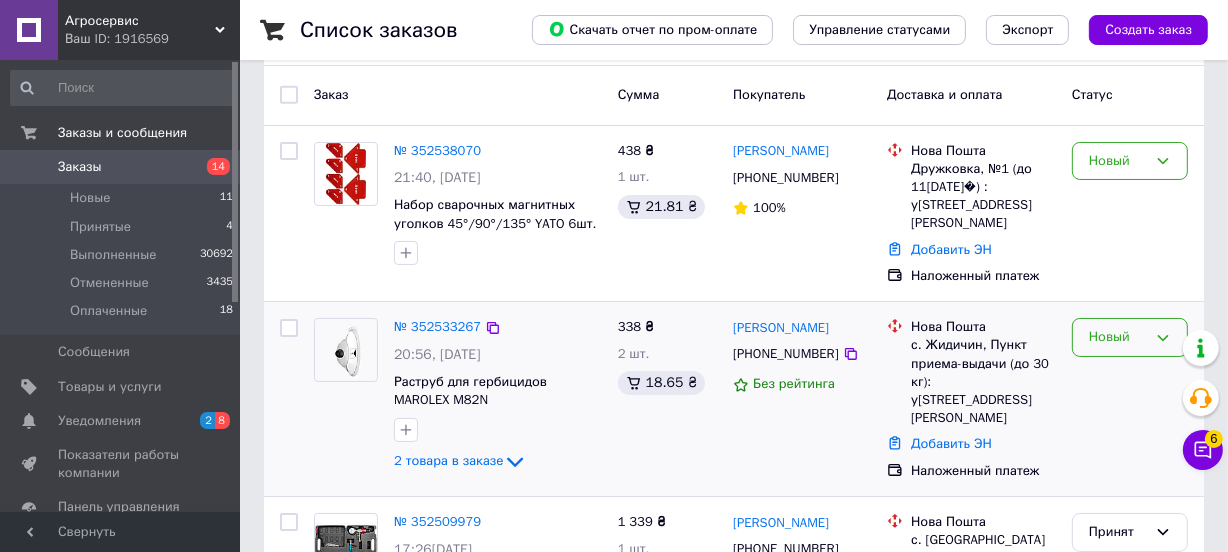 click on "Новый" at bounding box center [1118, 337] 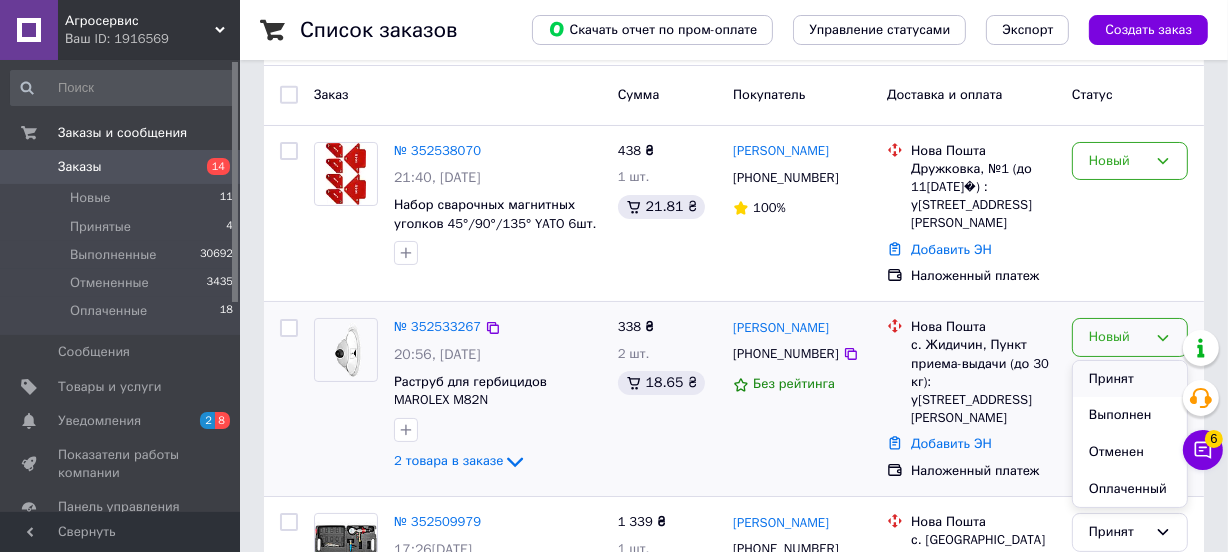 click on "Принят" at bounding box center (1130, 379) 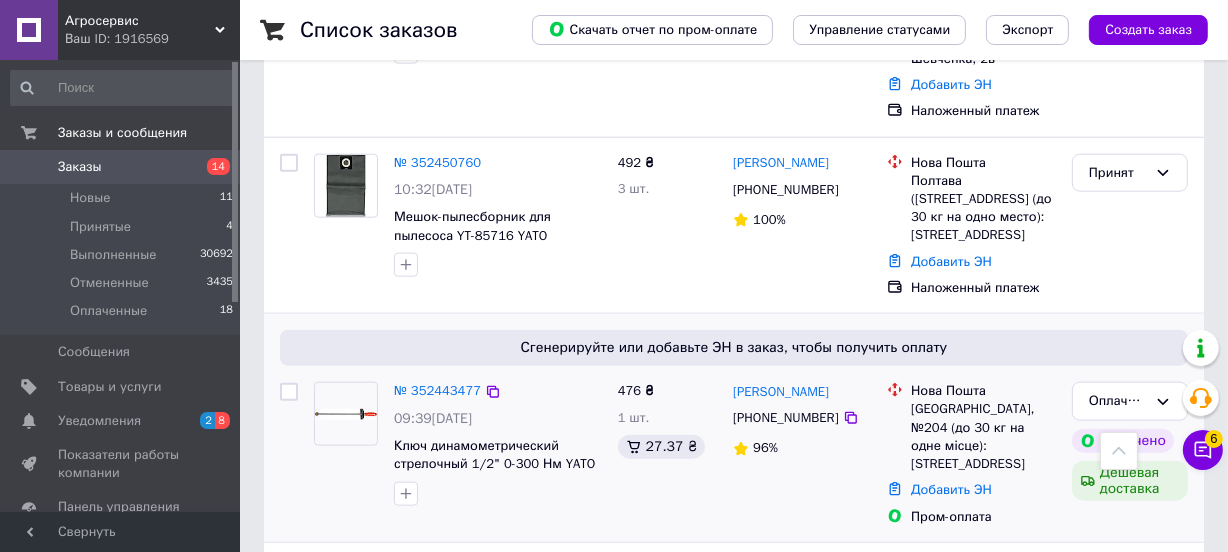 scroll, scrollTop: 2090, scrollLeft: 0, axis: vertical 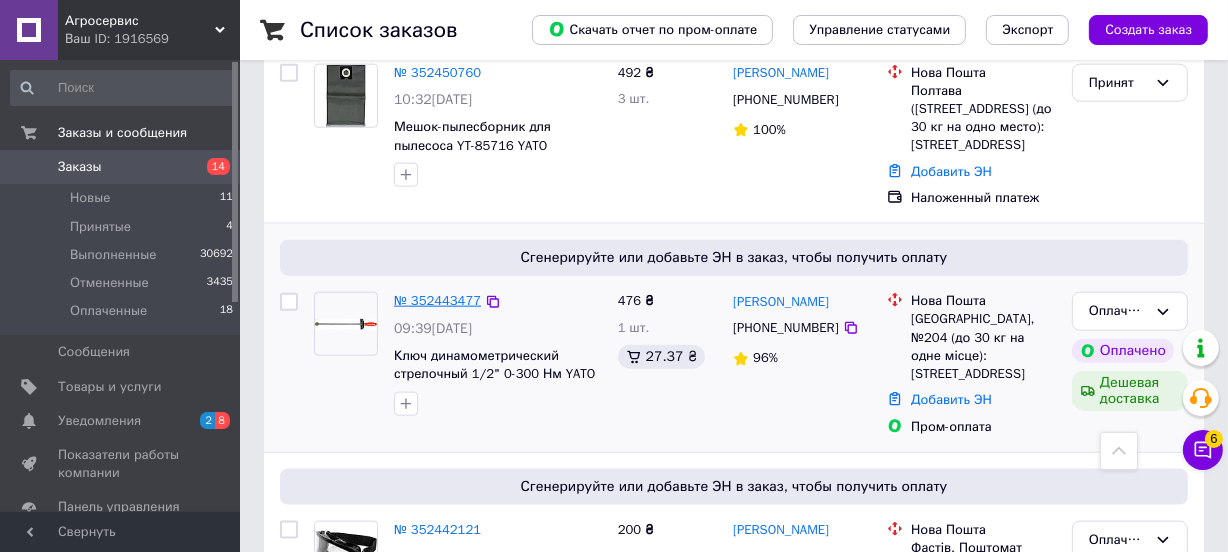 click on "№ 352443477" at bounding box center (437, 300) 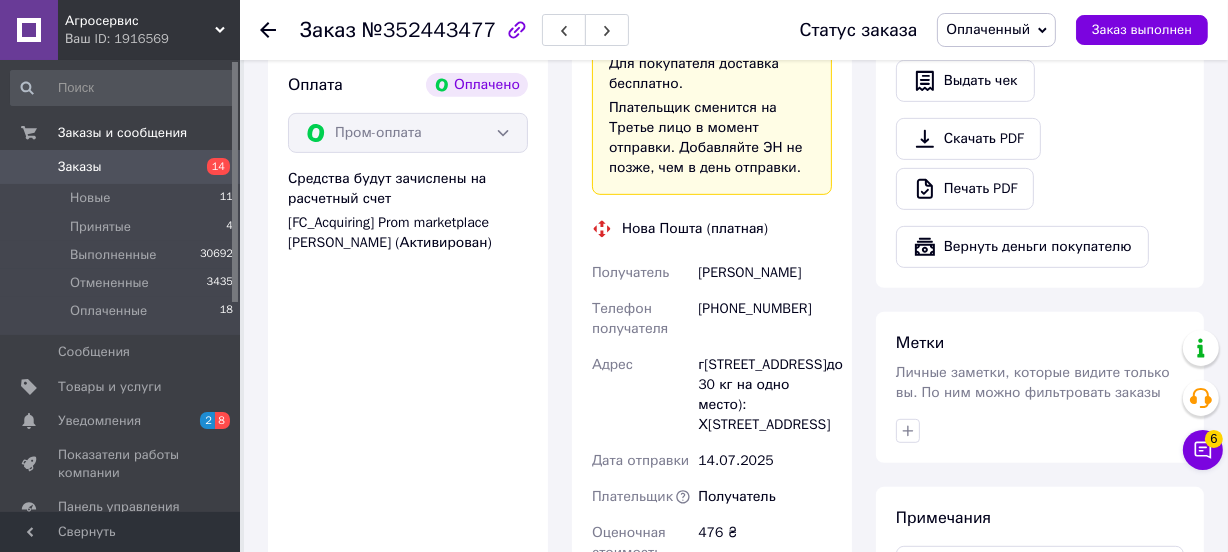 scroll, scrollTop: 795, scrollLeft: 0, axis: vertical 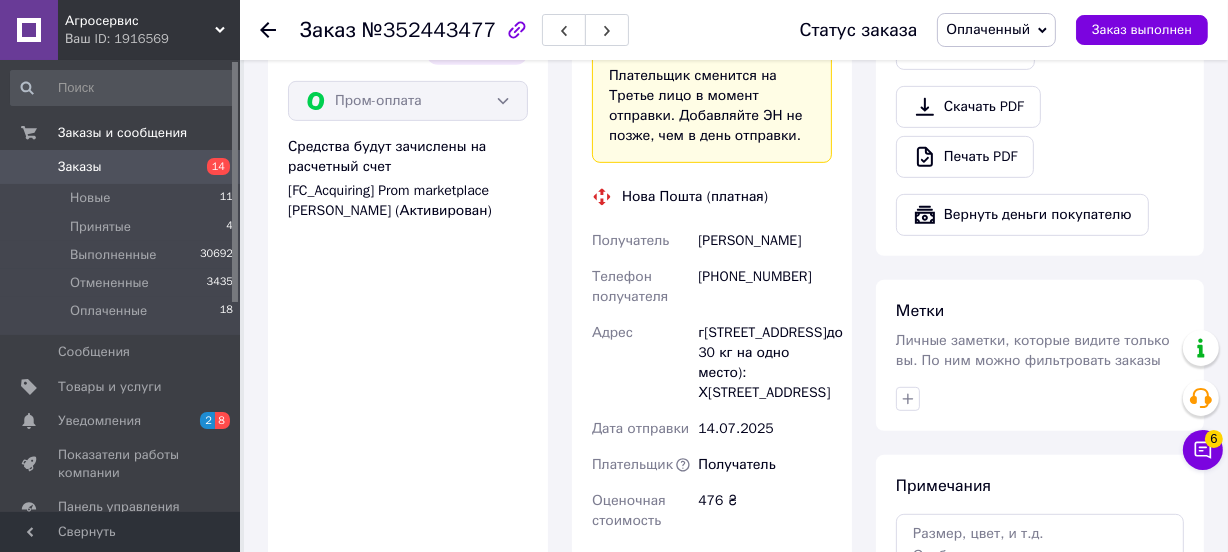 click on "Заказы" at bounding box center (80, 167) 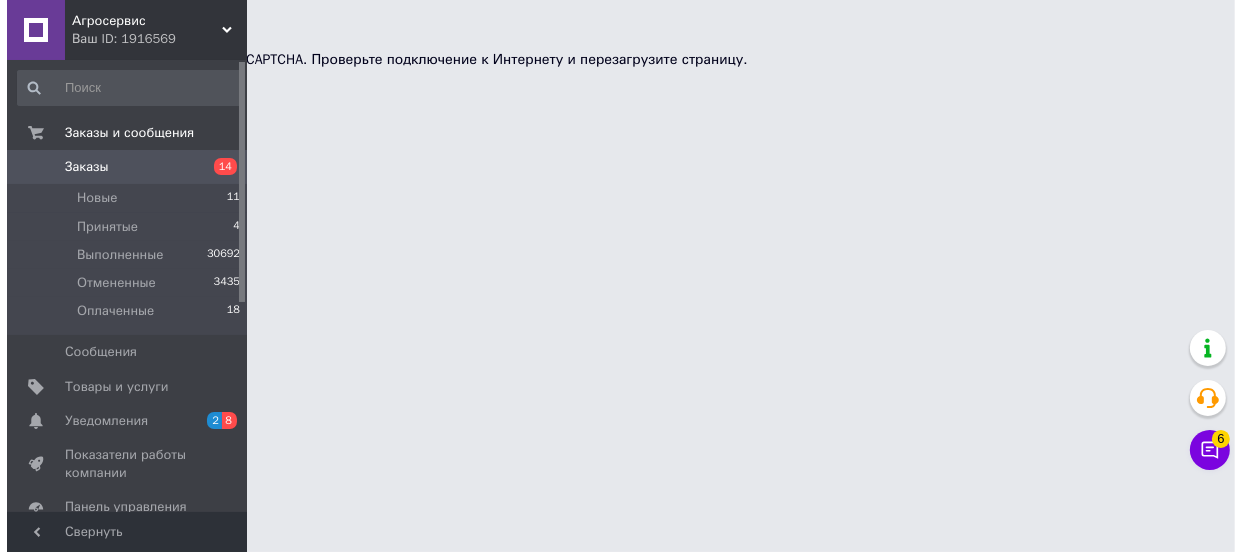 scroll, scrollTop: 0, scrollLeft: 0, axis: both 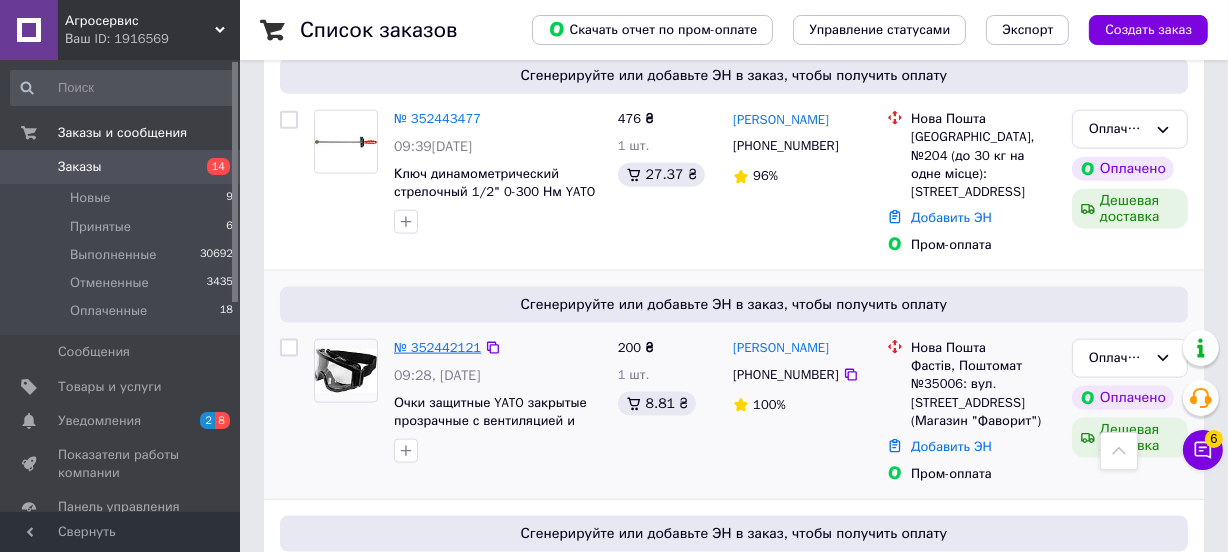 click on "№ 352442121" at bounding box center [437, 347] 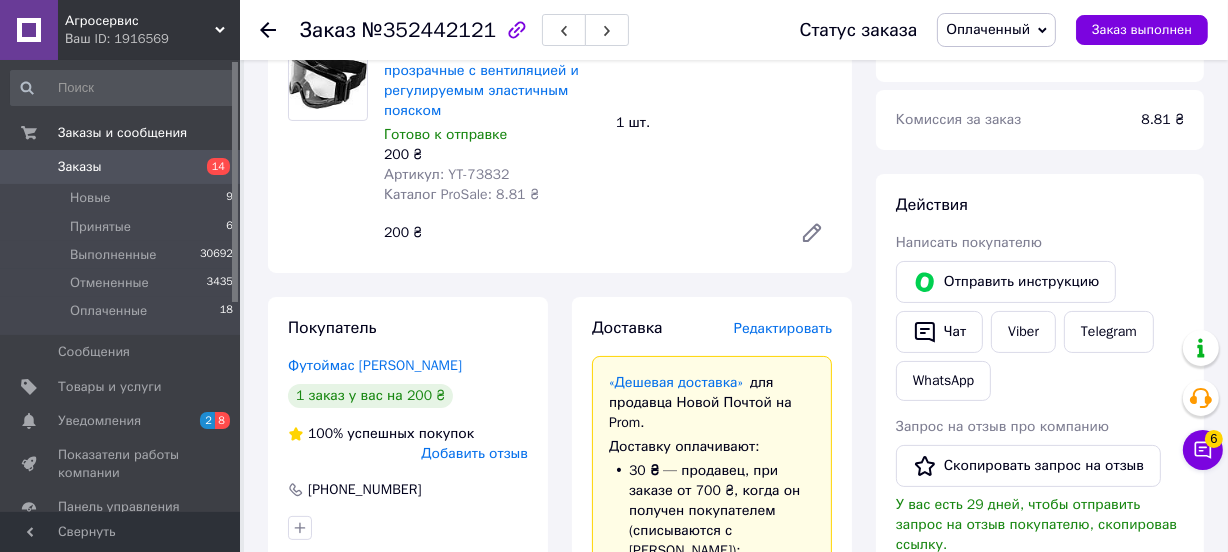 scroll, scrollTop: 267, scrollLeft: 0, axis: vertical 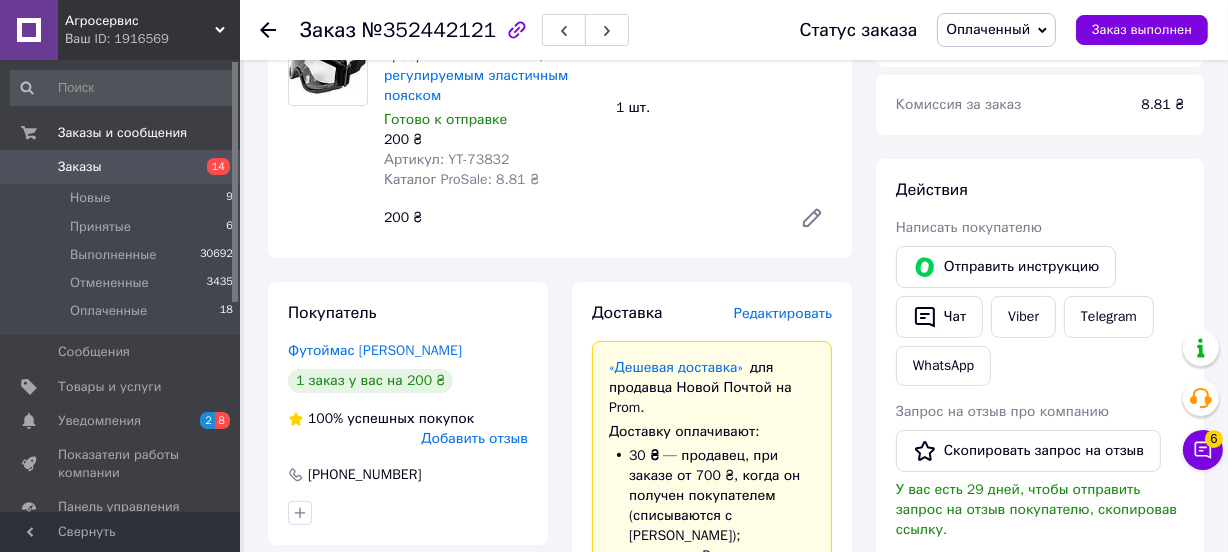 click on "Заказы" at bounding box center (80, 167) 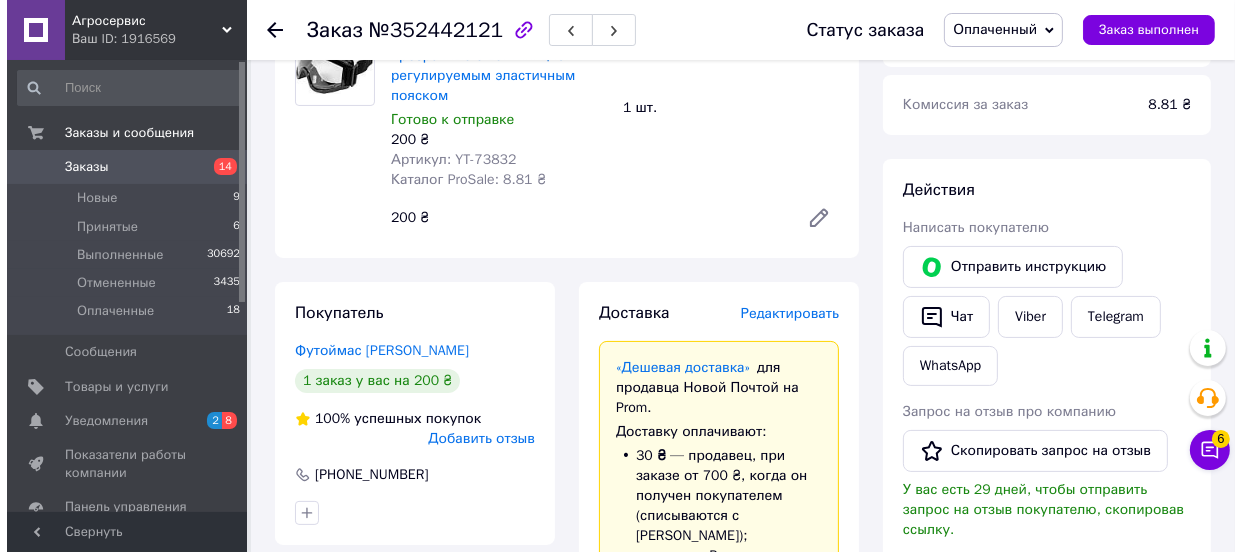 scroll, scrollTop: 0, scrollLeft: 0, axis: both 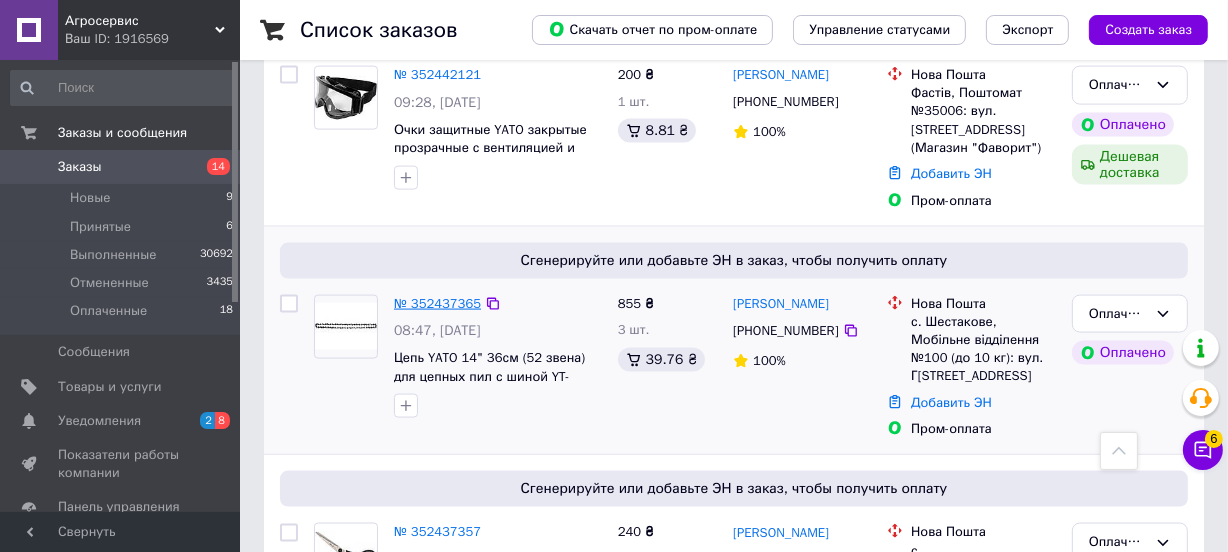 click on "№ 352437365" at bounding box center [437, 303] 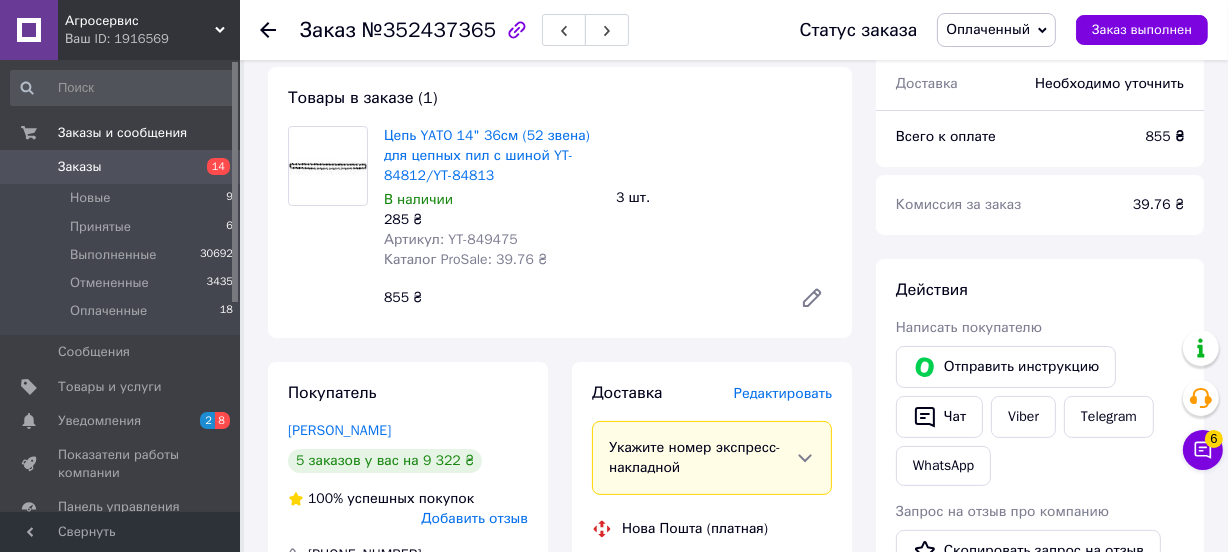 scroll, scrollTop: 181, scrollLeft: 0, axis: vertical 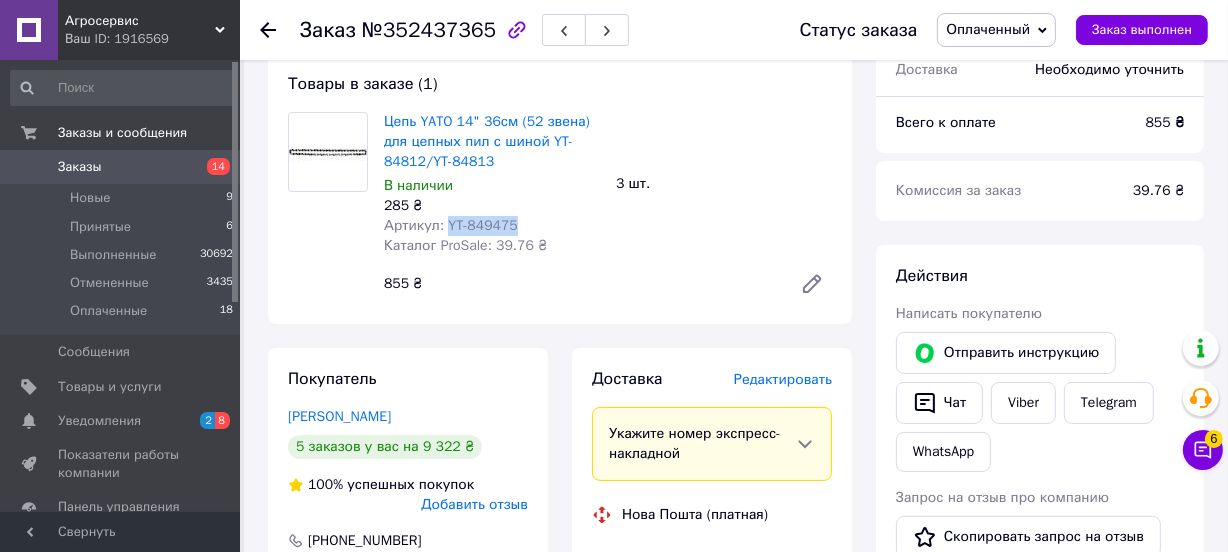 drag, startPoint x: 442, startPoint y: 224, endPoint x: 511, endPoint y: 222, distance: 69.02898 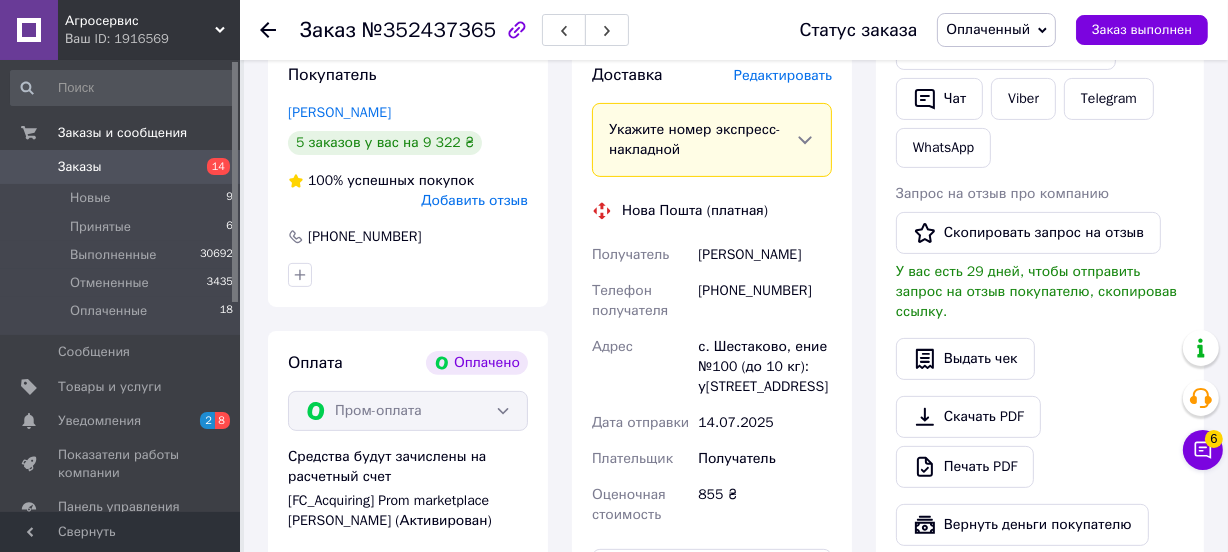 scroll, scrollTop: 545, scrollLeft: 0, axis: vertical 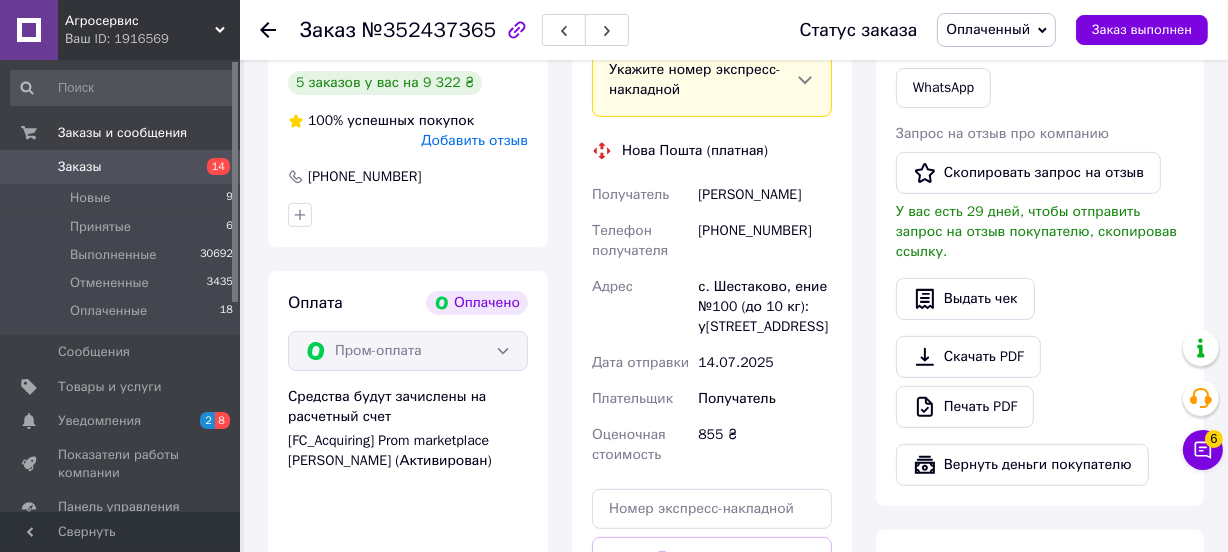click on "Заказы" at bounding box center [80, 167] 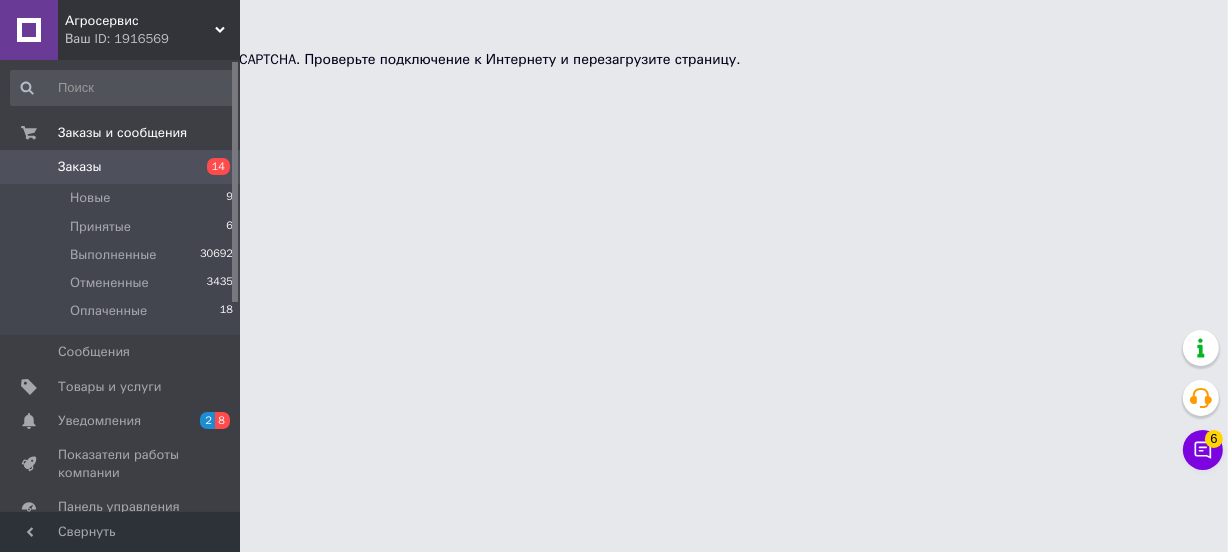 scroll, scrollTop: 0, scrollLeft: 0, axis: both 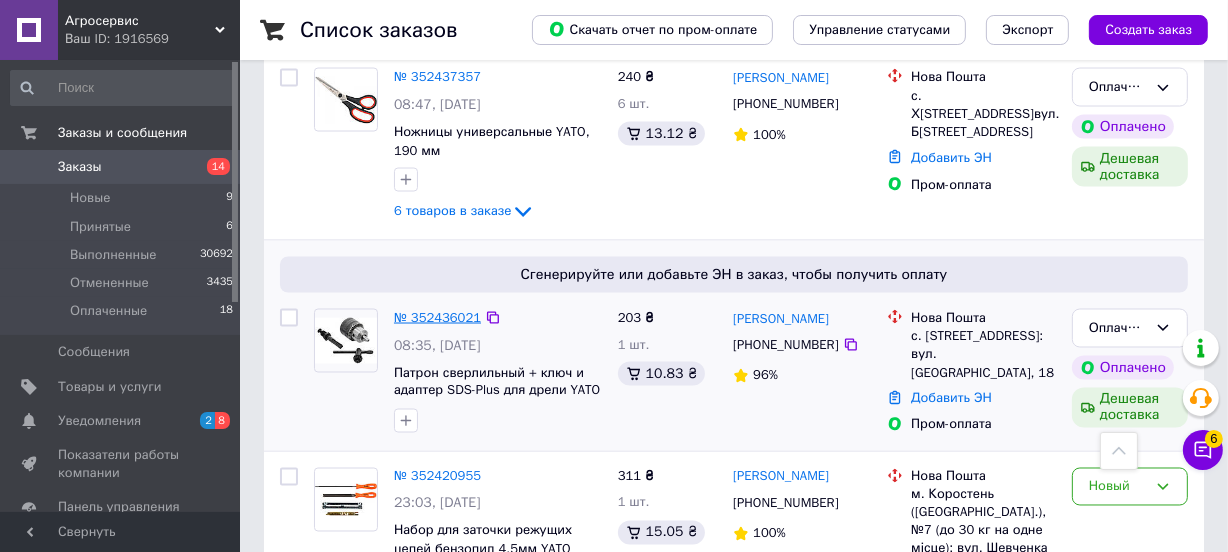 click on "№ 352436021" at bounding box center (437, 317) 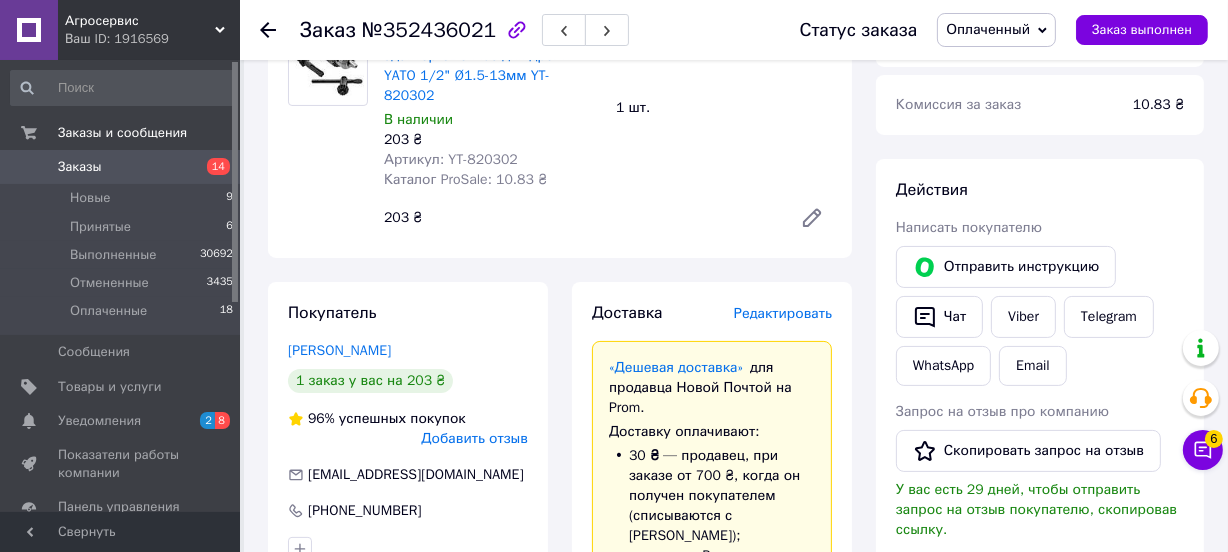 scroll, scrollTop: 127, scrollLeft: 0, axis: vertical 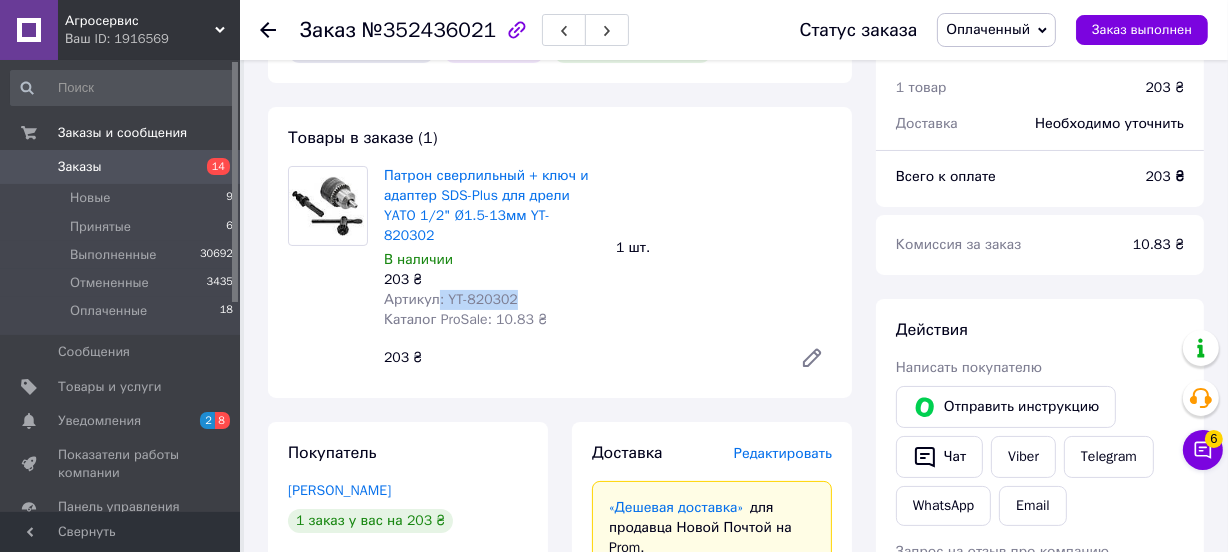 drag, startPoint x: 436, startPoint y: 276, endPoint x: 514, endPoint y: 277, distance: 78.00641 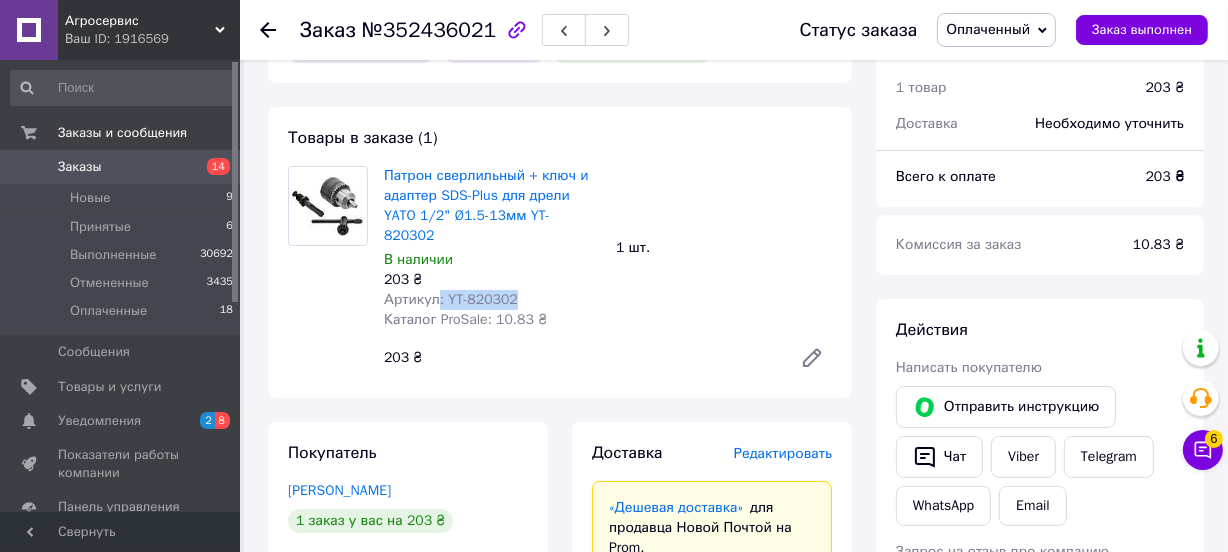 copy on ": YT-820302" 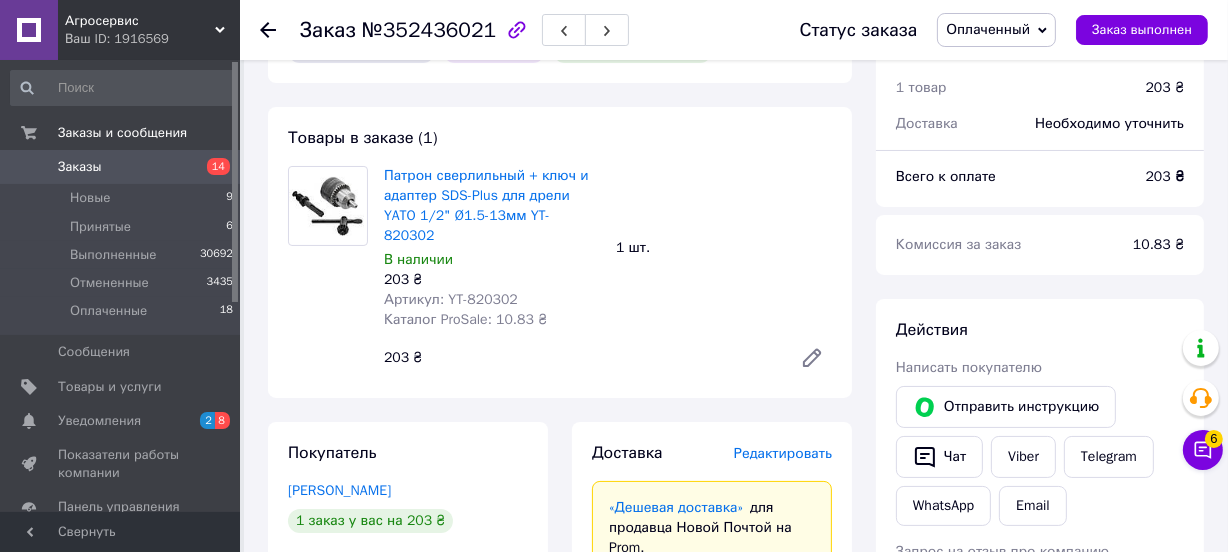 click on "Патрон сверлильный + ключ и адаптер SDS-Plus для дрели YATO 1/2" Ø1.5-13мм YT-820302 В наличии 203 ₴ Артикул: YT-820302 Каталог ProSale: 10.83 ₴  1 шт. 203 ₴" at bounding box center [608, 272] 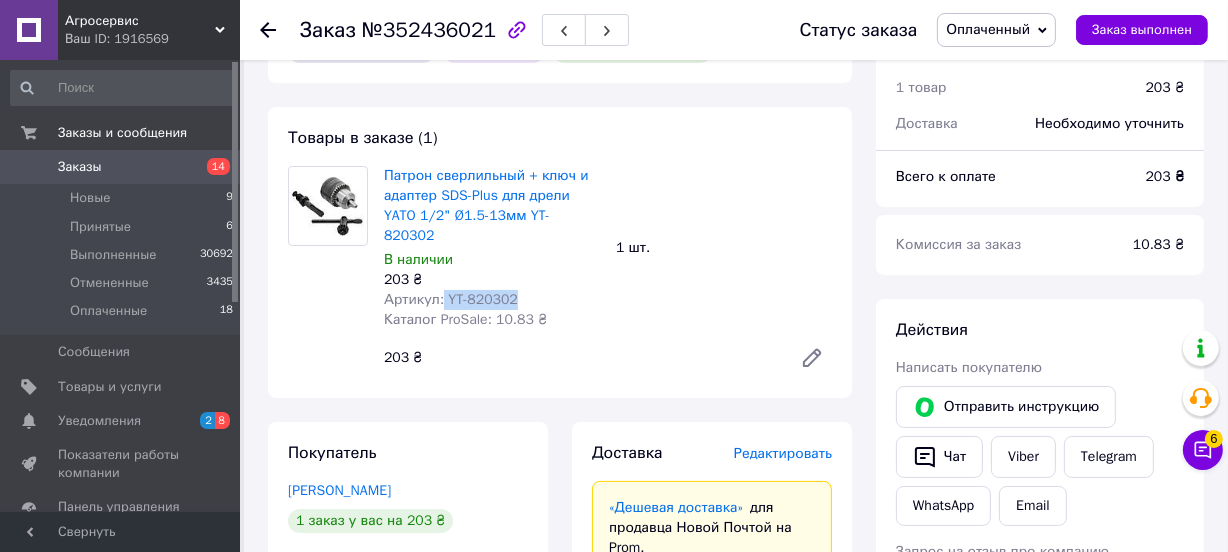 drag, startPoint x: 440, startPoint y: 277, endPoint x: 509, endPoint y: 279, distance: 69.02898 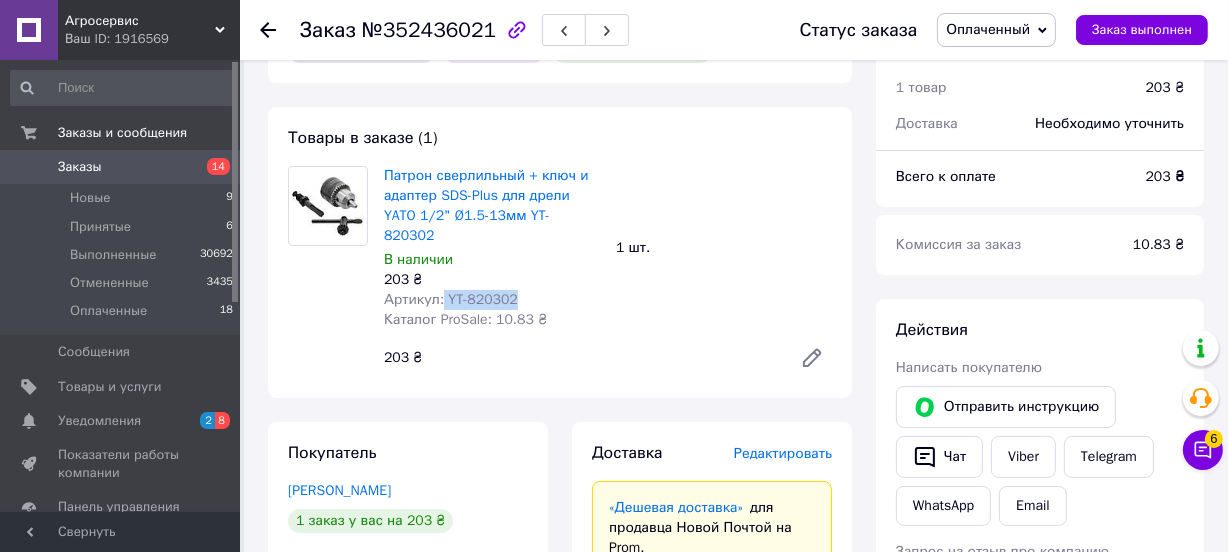 click on "Артикул: YT-820302" at bounding box center (492, 300) 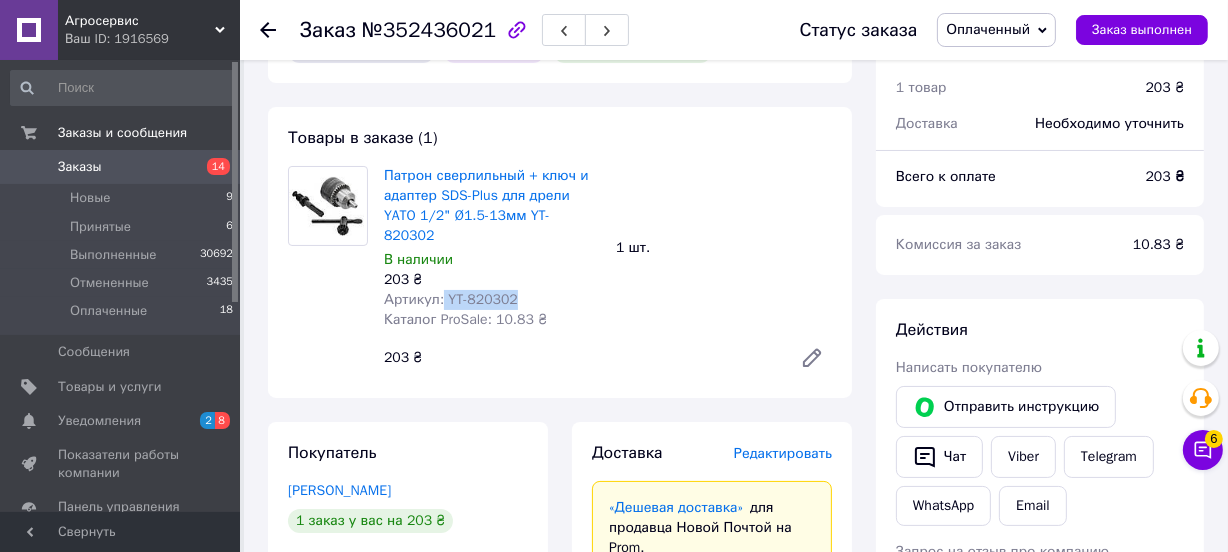 copy on "YT-820302" 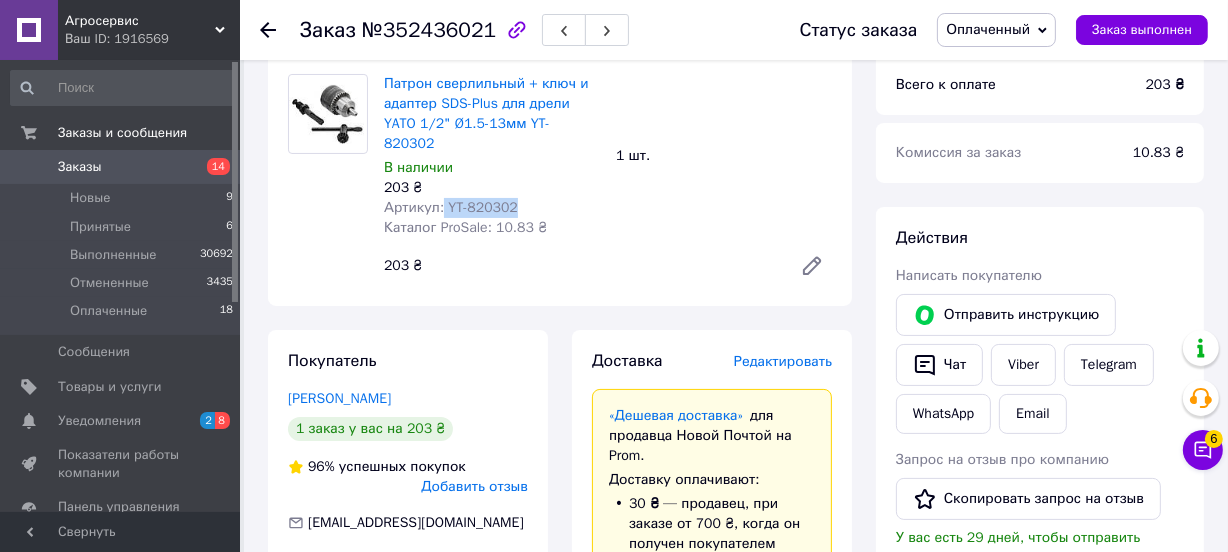 scroll, scrollTop: 218, scrollLeft: 0, axis: vertical 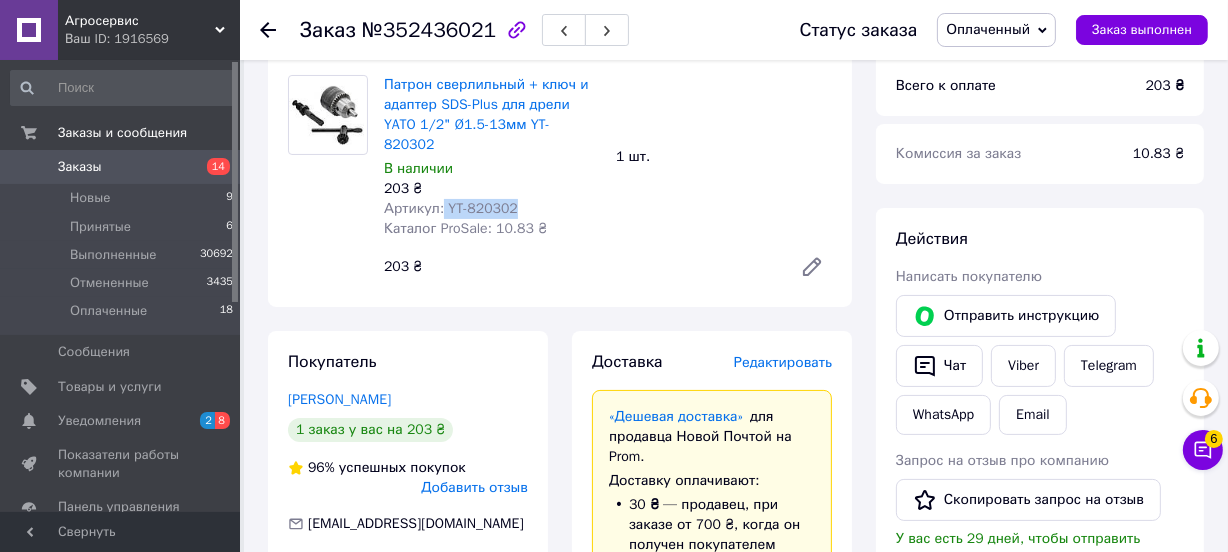 click on "Заказы" at bounding box center [80, 167] 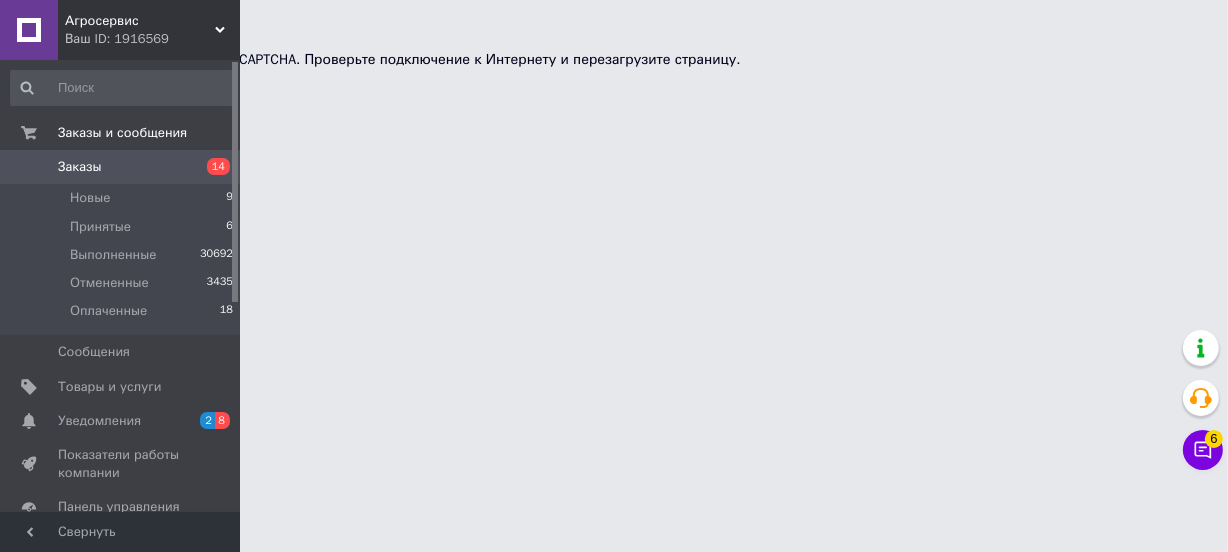 scroll, scrollTop: 0, scrollLeft: 0, axis: both 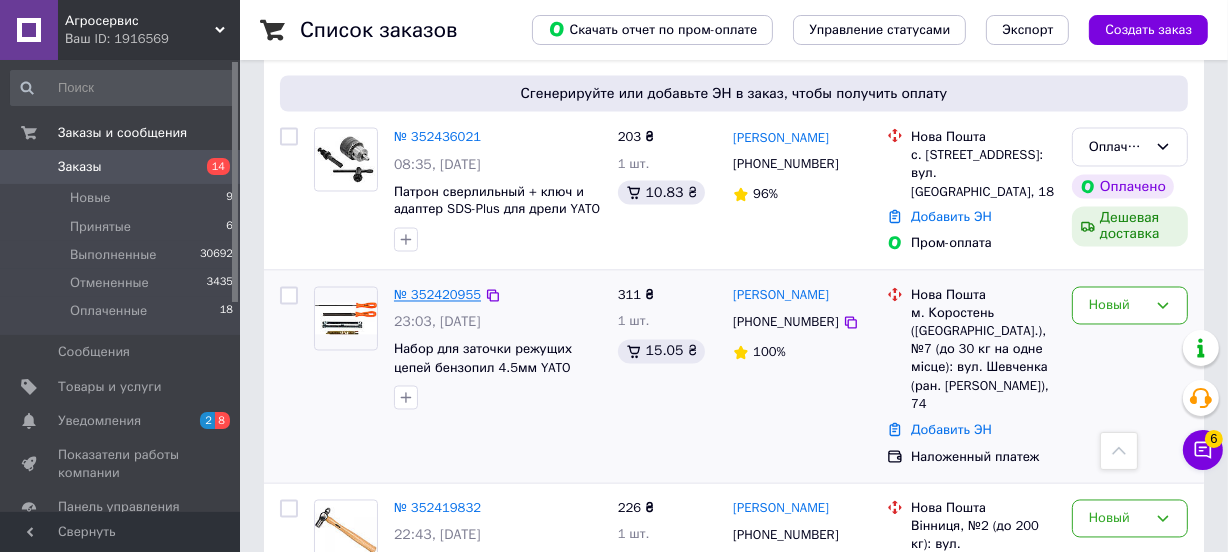 click on "№ 352420955" at bounding box center (437, 295) 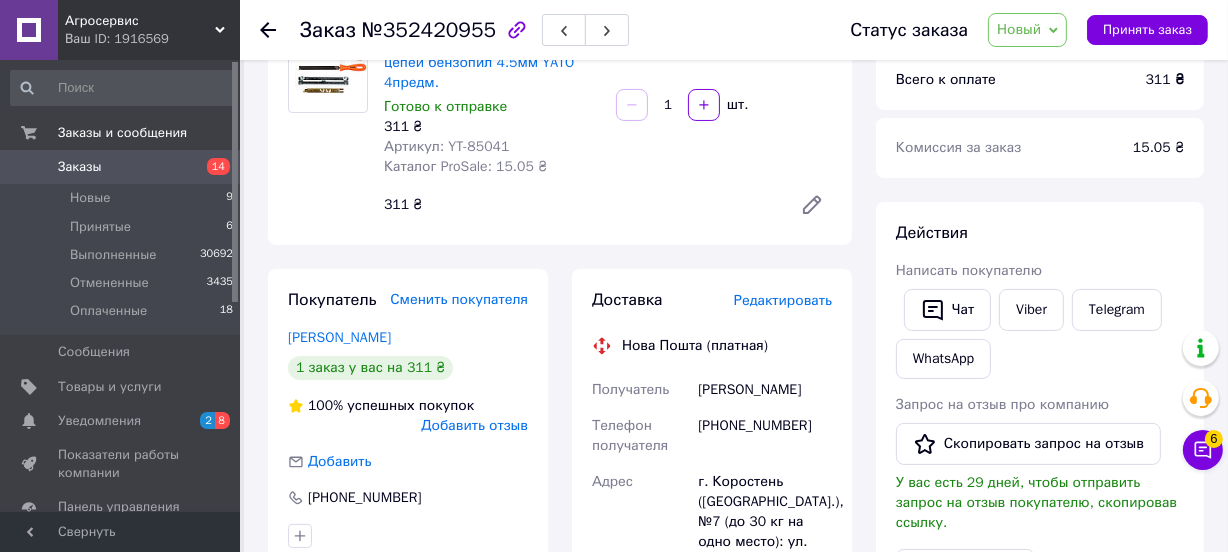 scroll, scrollTop: 111, scrollLeft: 0, axis: vertical 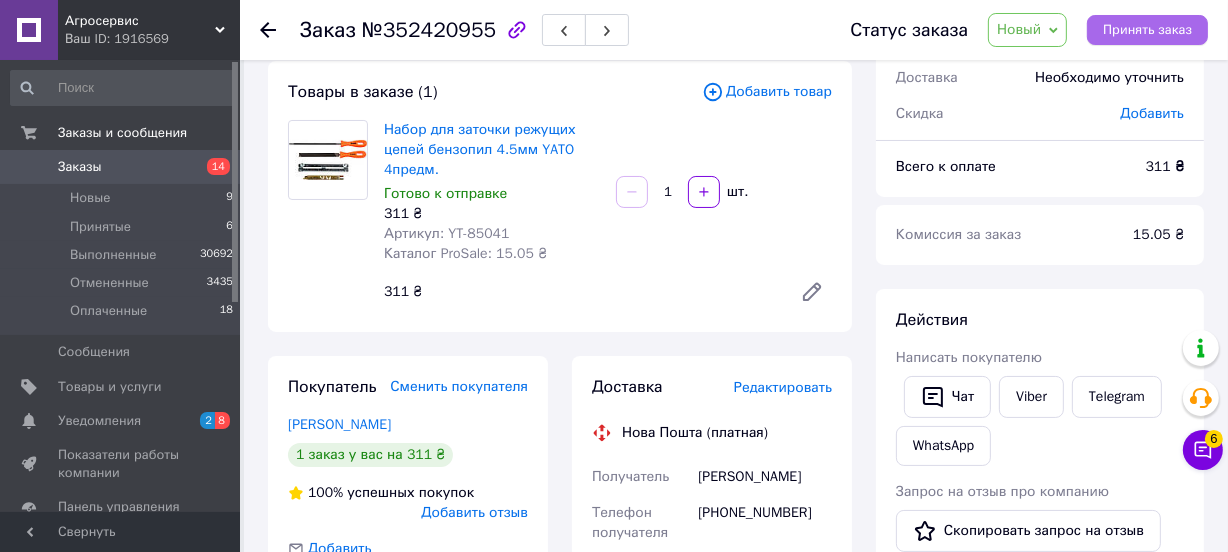 click on "Принять заказ" at bounding box center (1147, 30) 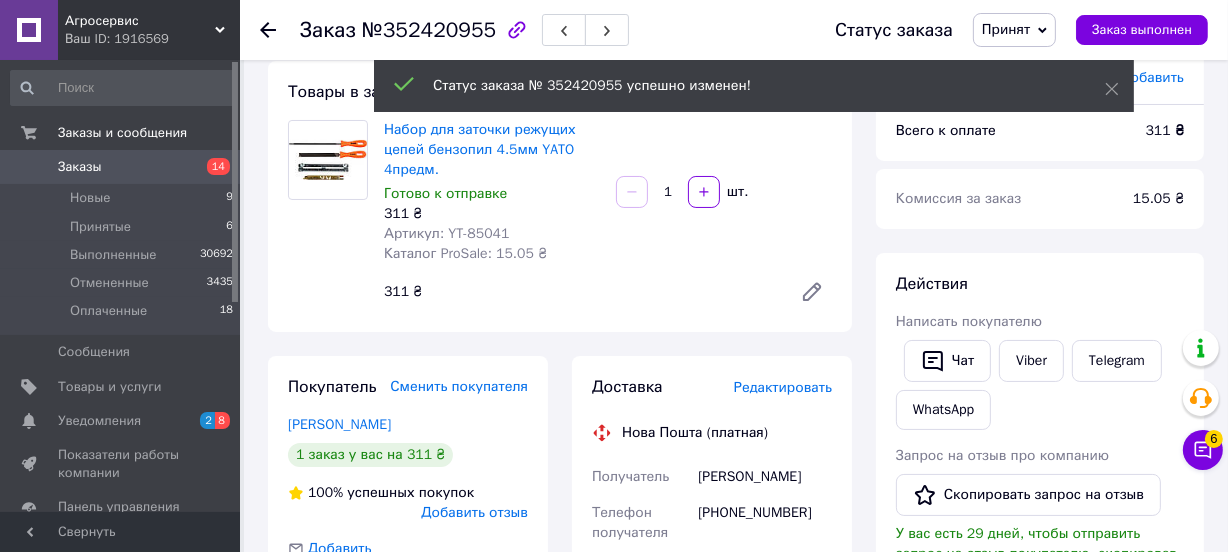 click on "Заказы" at bounding box center [80, 167] 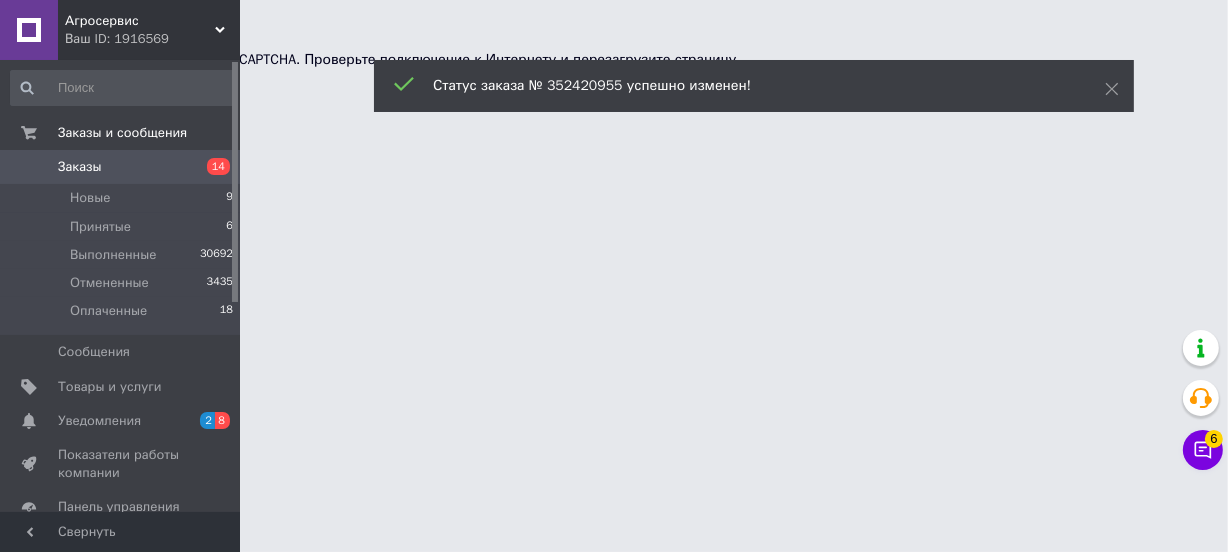 scroll, scrollTop: 0, scrollLeft: 0, axis: both 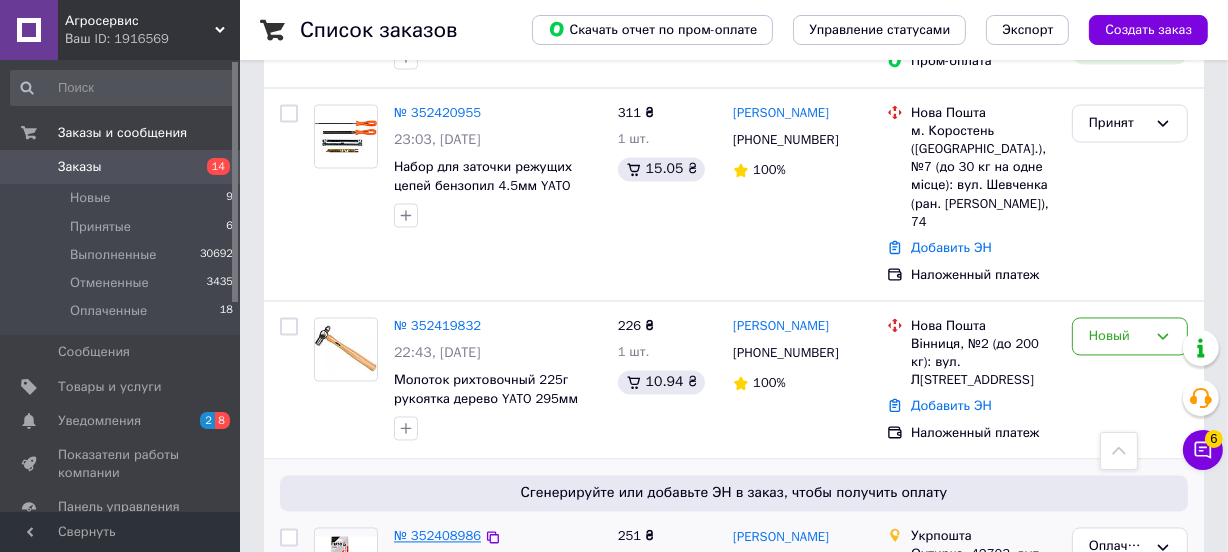 click on "№ 352408986" at bounding box center [437, 536] 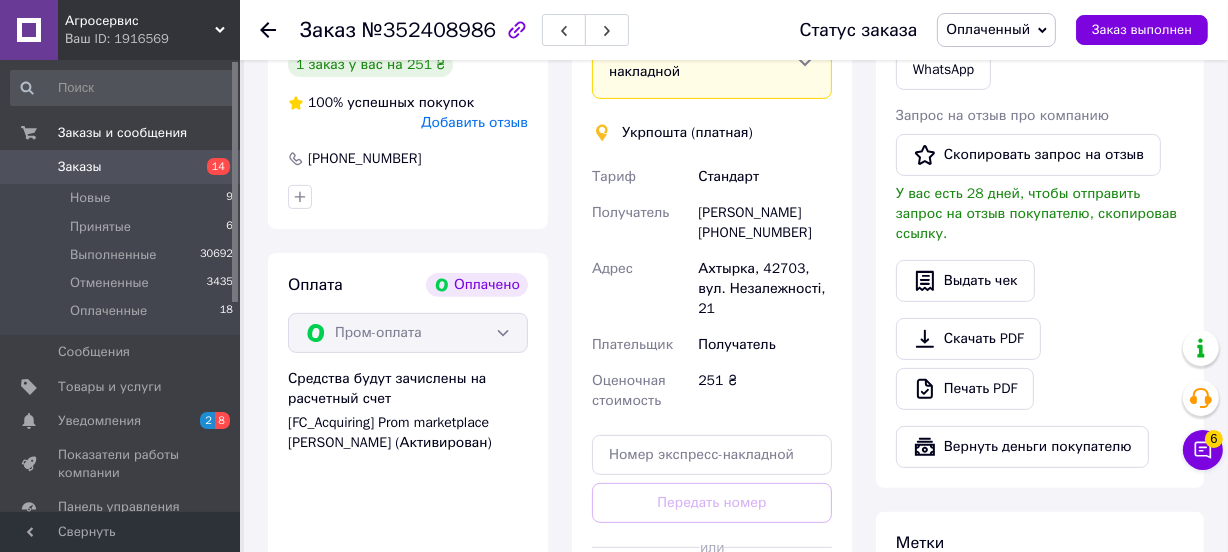 scroll, scrollTop: 531, scrollLeft: 0, axis: vertical 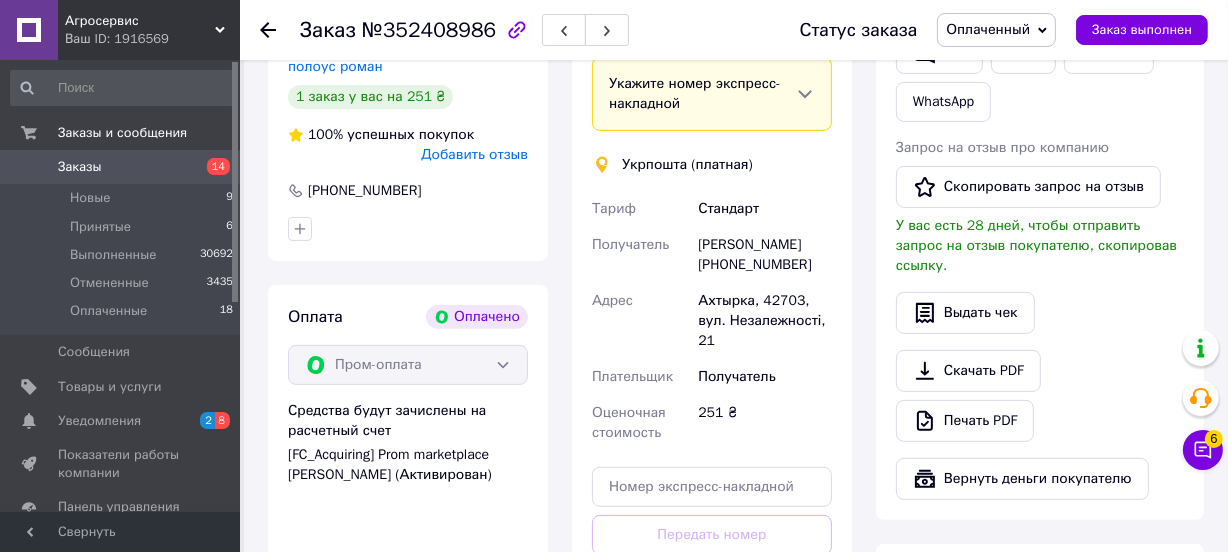 click on "Заказы" at bounding box center (80, 167) 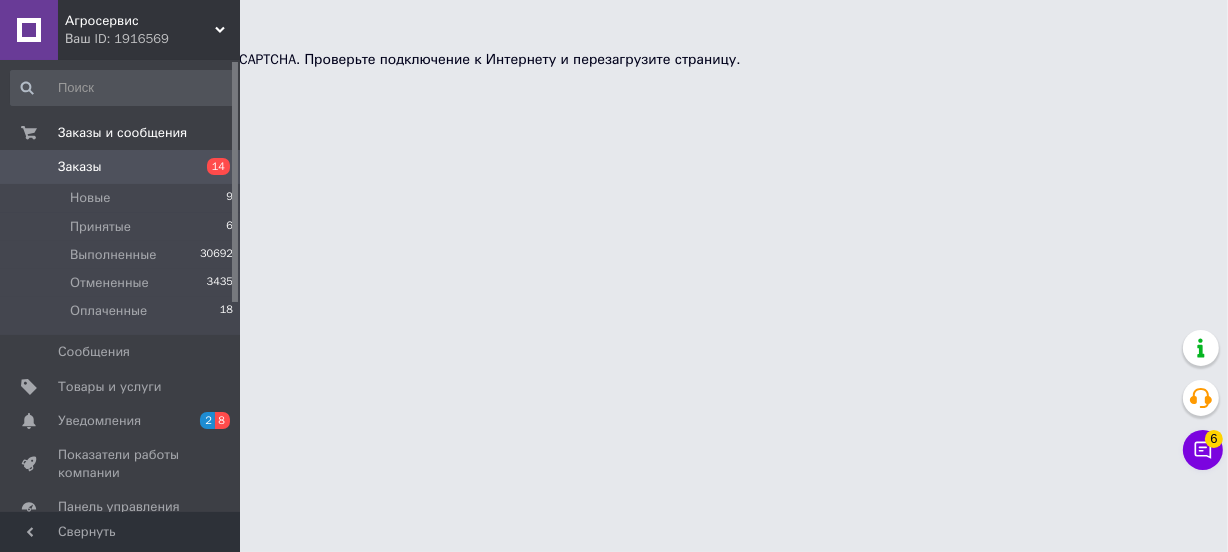 scroll, scrollTop: 0, scrollLeft: 0, axis: both 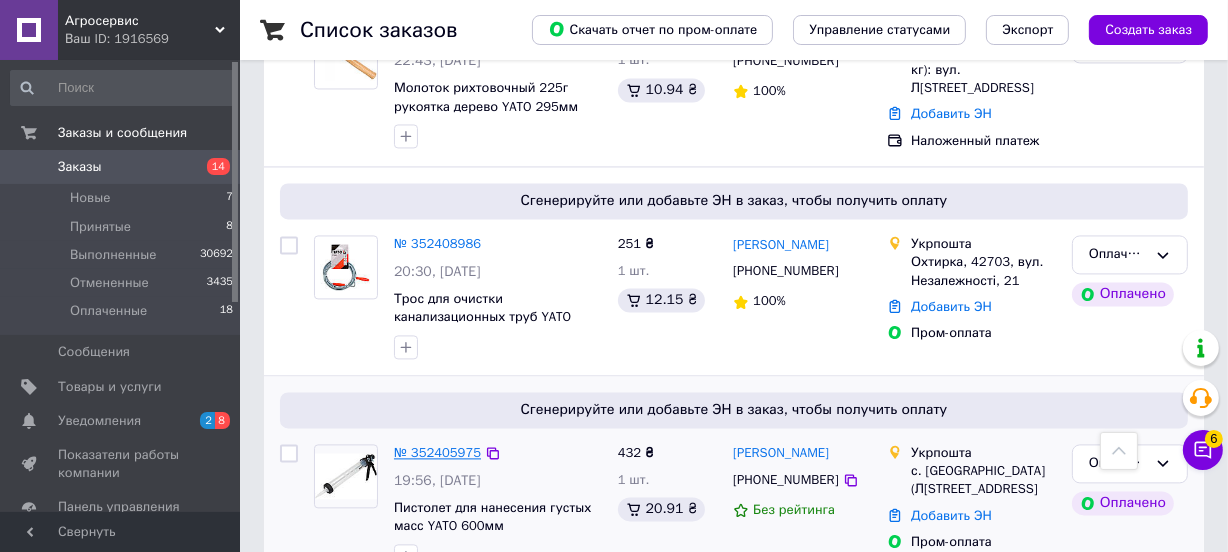 click on "№ 352405975" at bounding box center (437, 452) 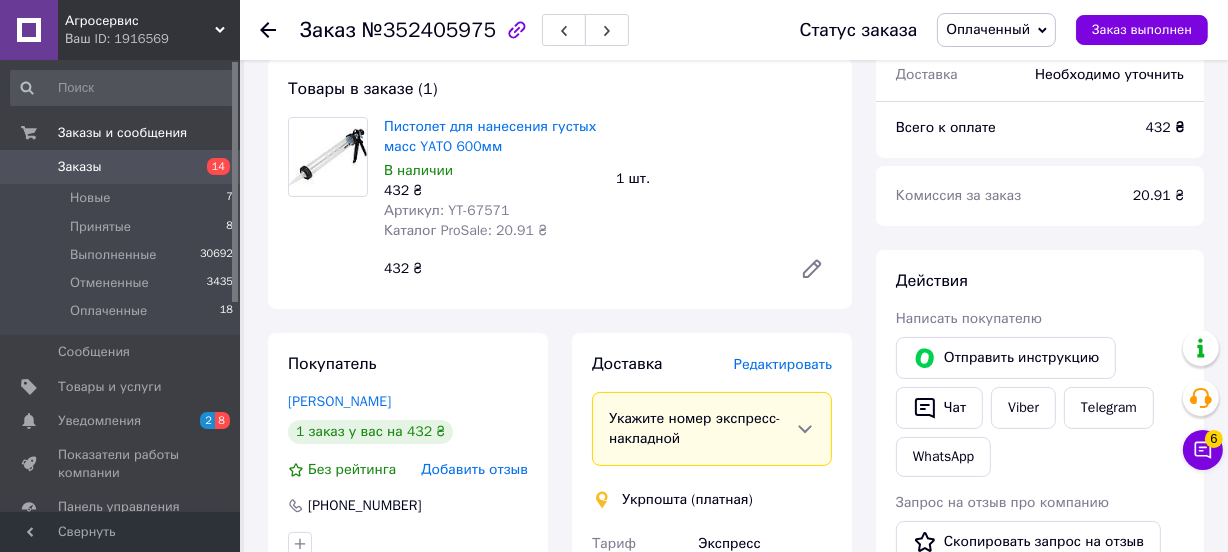 scroll, scrollTop: 181, scrollLeft: 0, axis: vertical 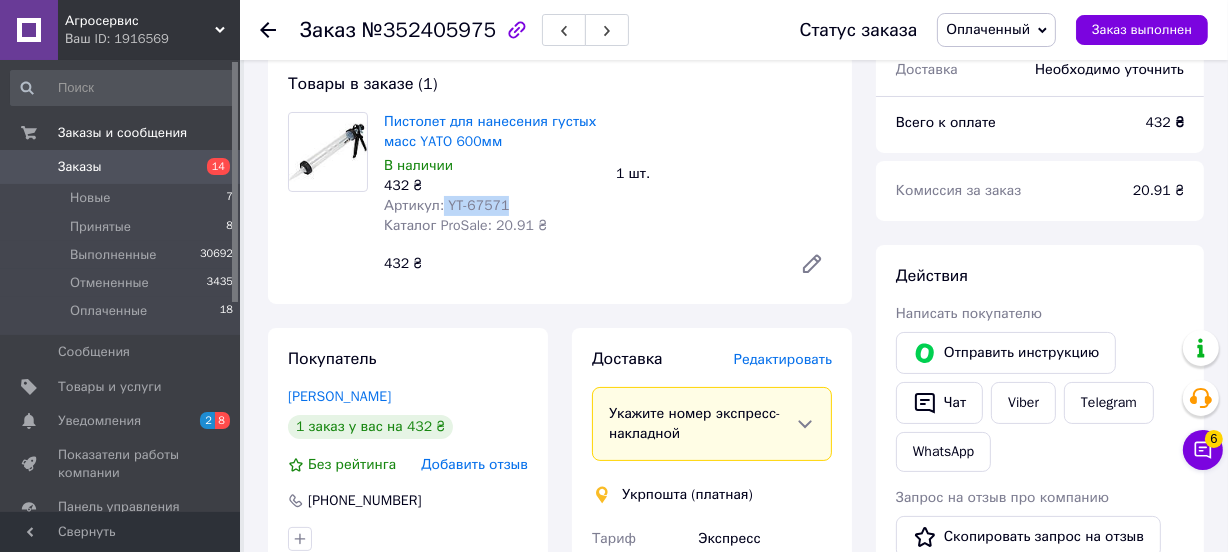 drag, startPoint x: 443, startPoint y: 200, endPoint x: 504, endPoint y: 204, distance: 61.13101 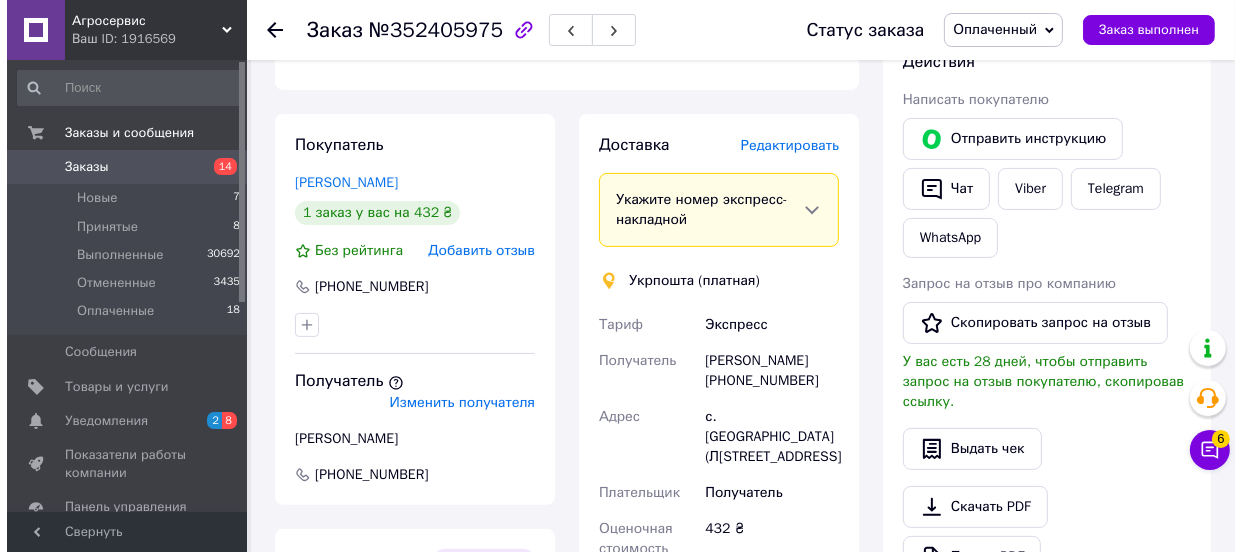 scroll, scrollTop: 363, scrollLeft: 0, axis: vertical 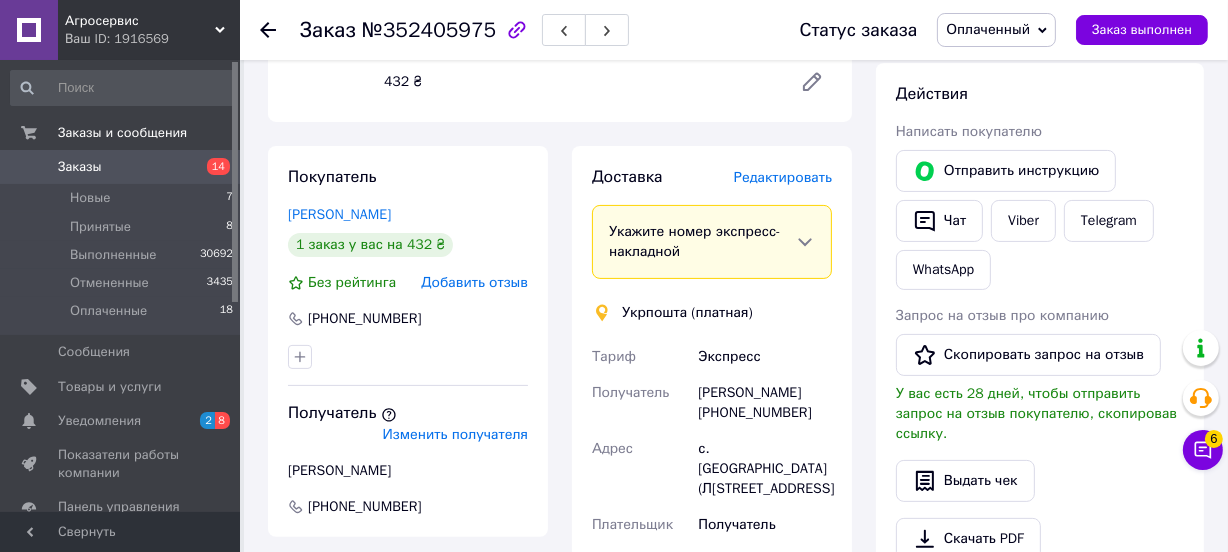 click on "Редактировать" at bounding box center [783, 177] 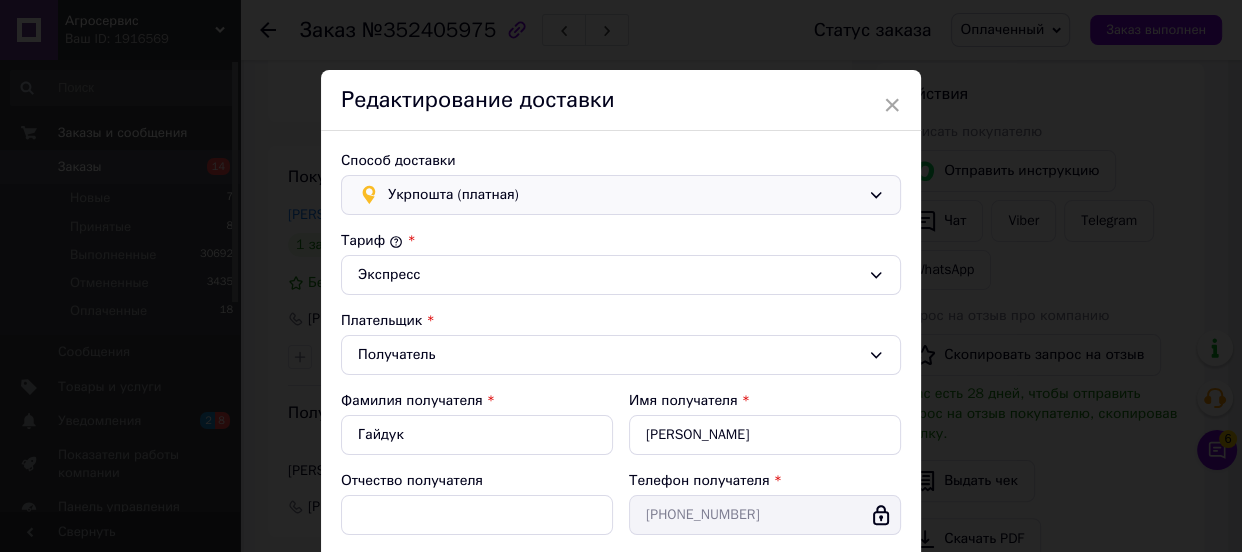 click 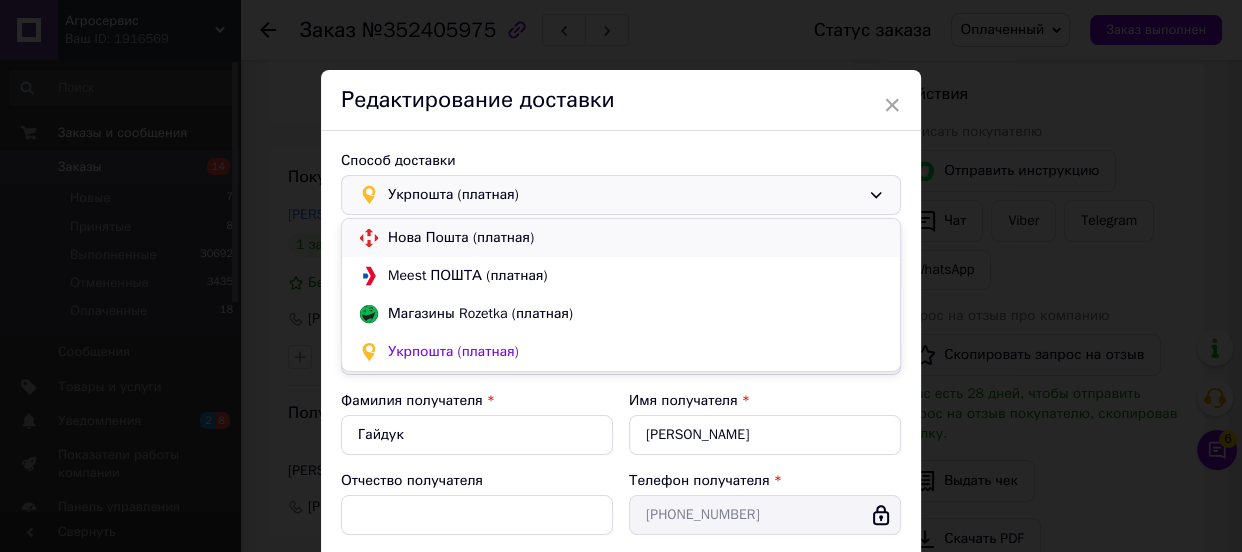click on "Нова Пошта (платная)" at bounding box center [636, 238] 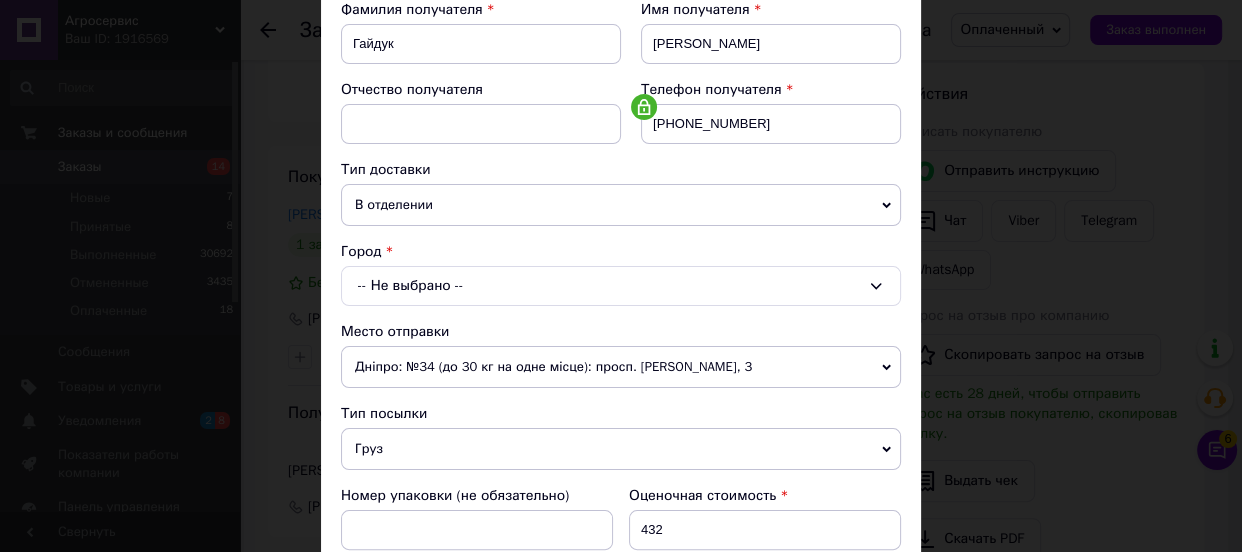 scroll, scrollTop: 272, scrollLeft: 0, axis: vertical 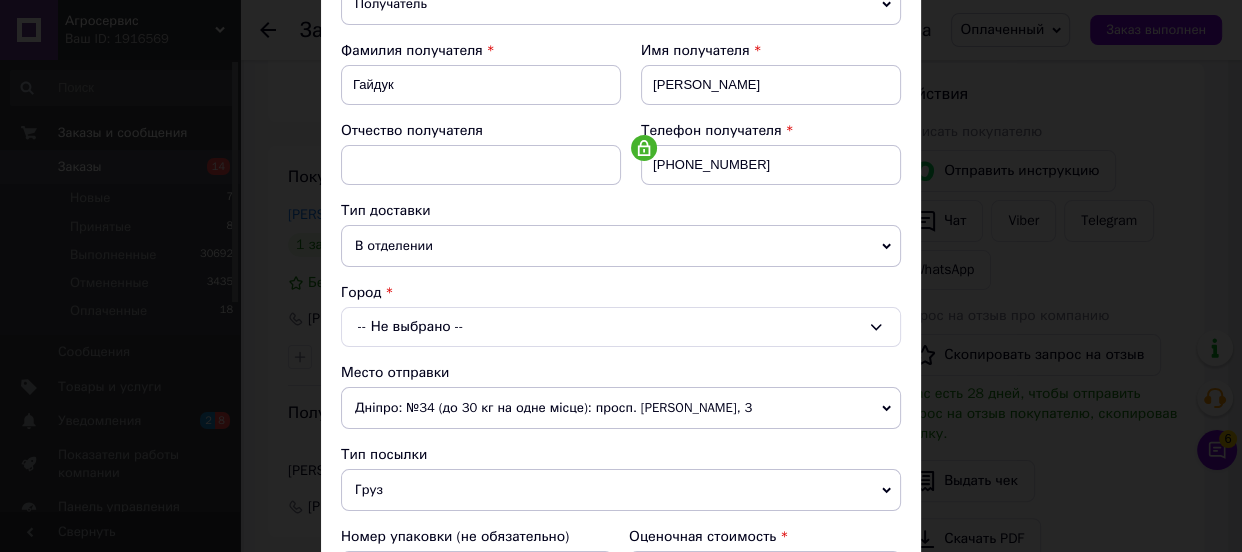 click on "-- Не выбрано --" at bounding box center [621, 327] 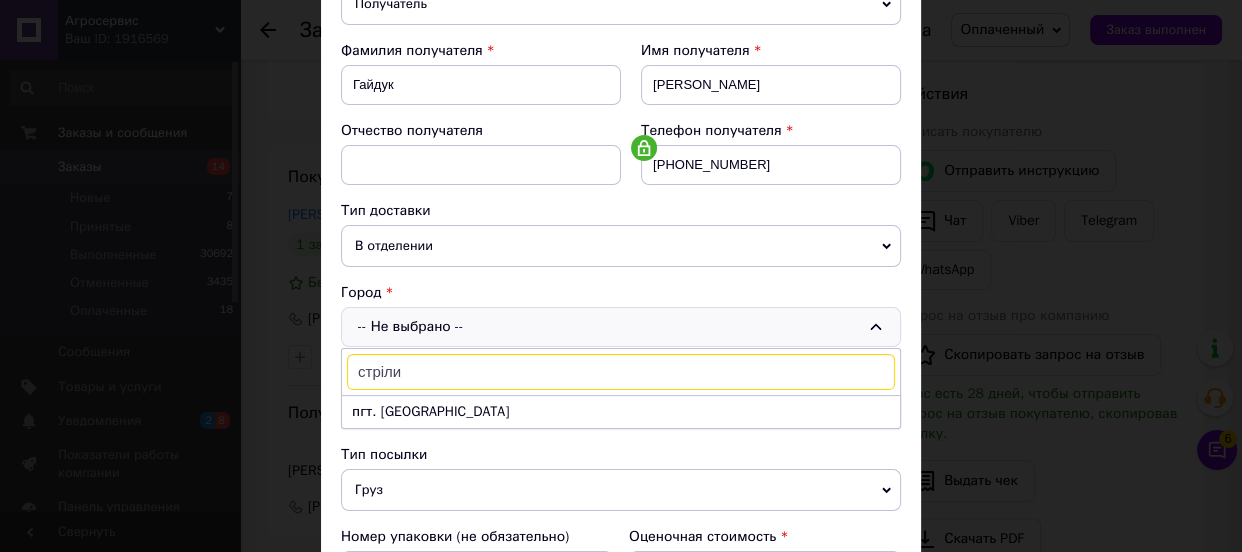 scroll, scrollTop: 363, scrollLeft: 0, axis: vertical 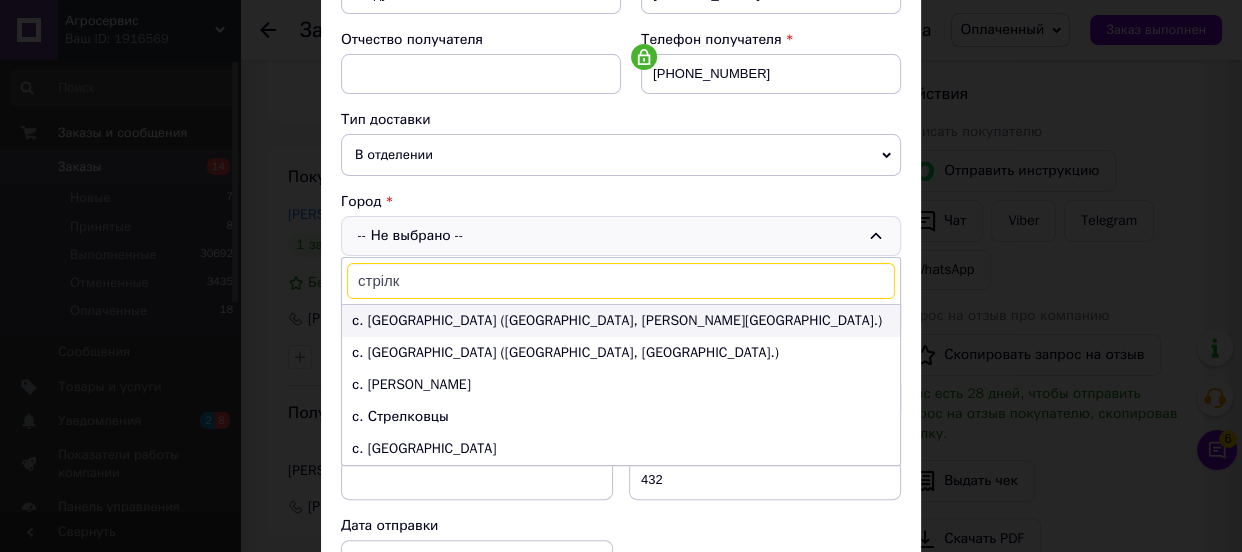 type on "стрілк" 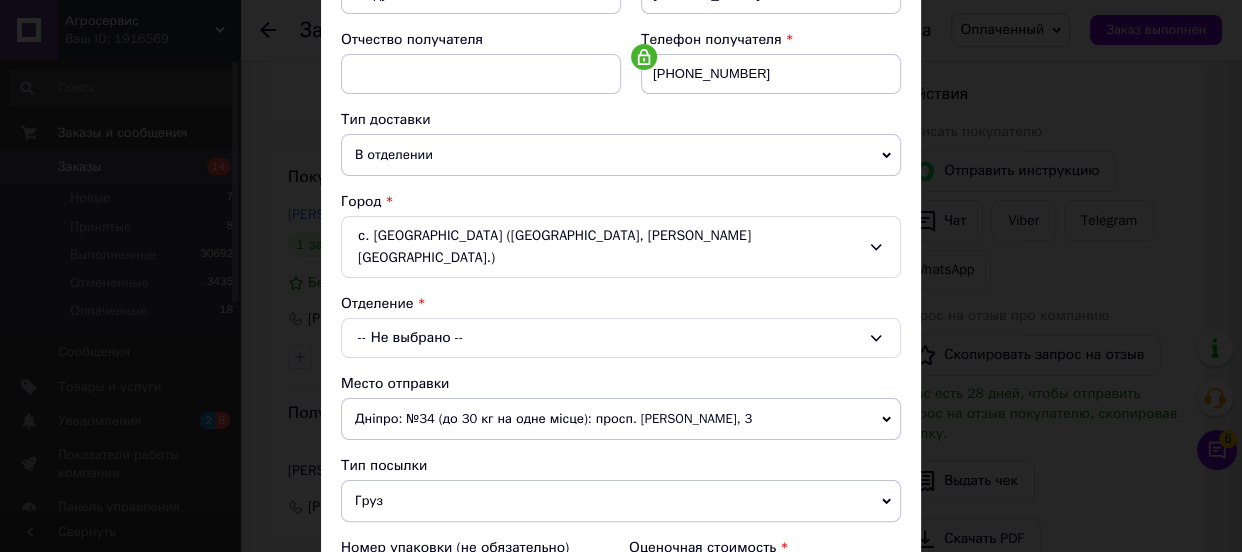click 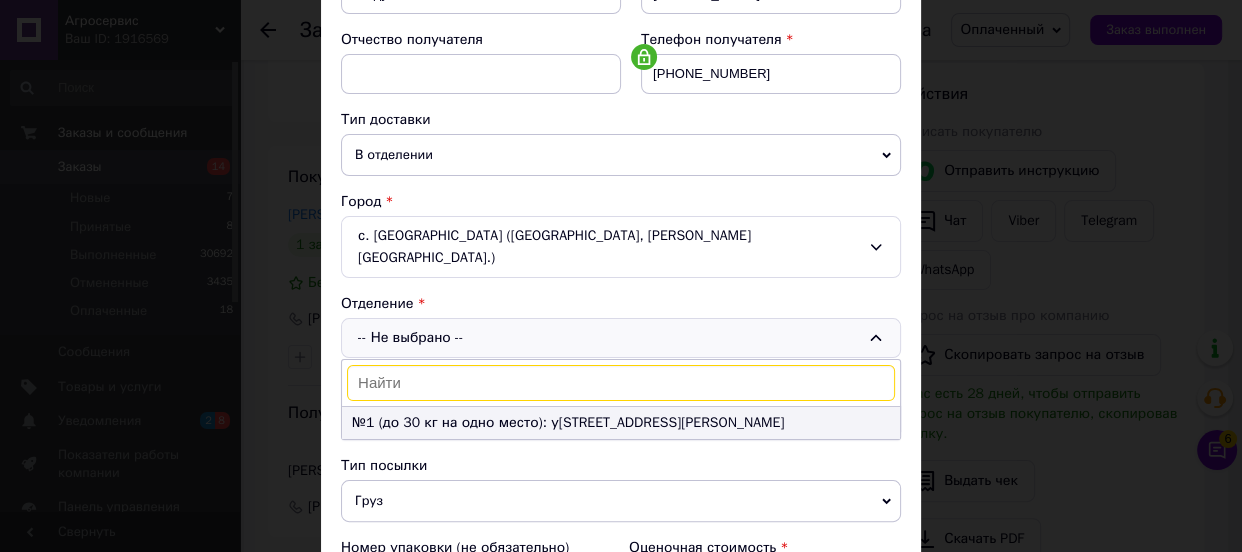 click on "№1 (до 30 кг на одно место): у[STREET_ADDRESS][PERSON_NAME]" at bounding box center [621, 423] 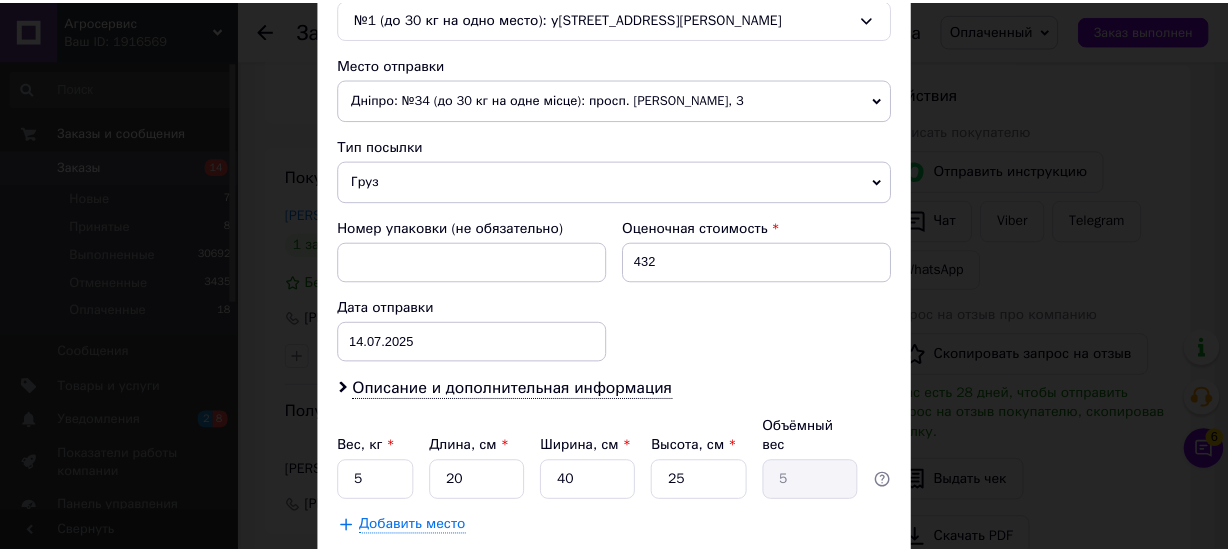 scroll, scrollTop: 773, scrollLeft: 0, axis: vertical 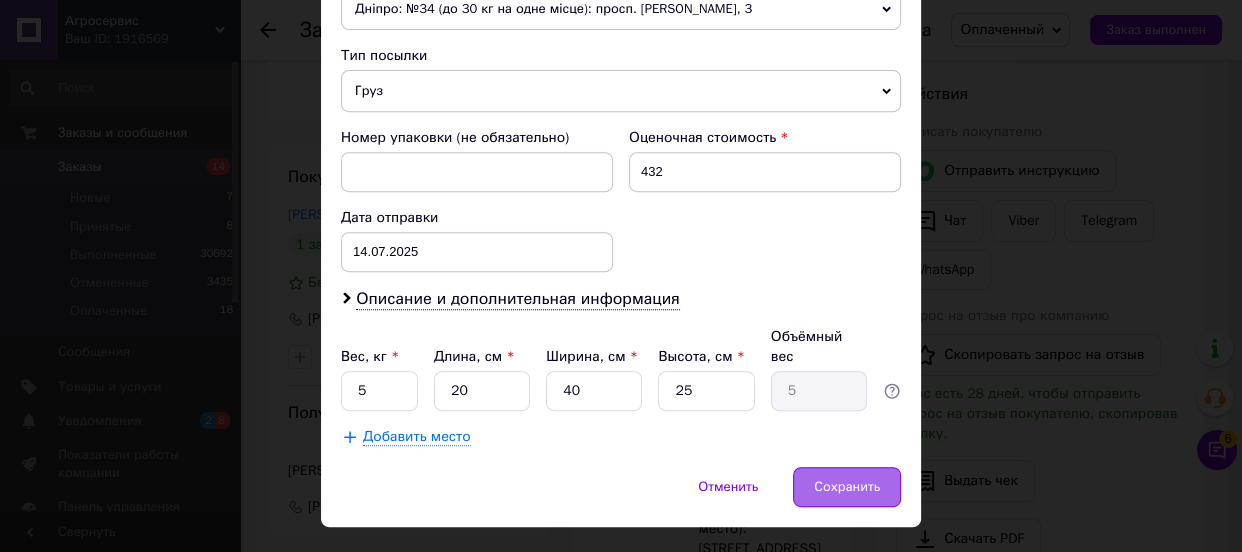 click on "Сохранить" at bounding box center (847, 487) 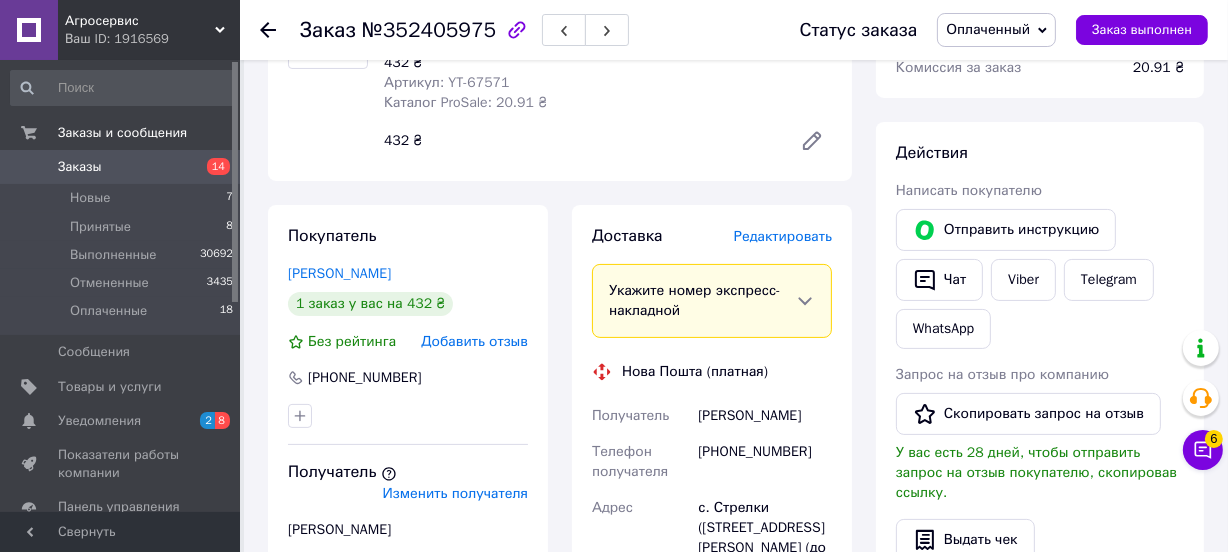 scroll, scrollTop: 272, scrollLeft: 0, axis: vertical 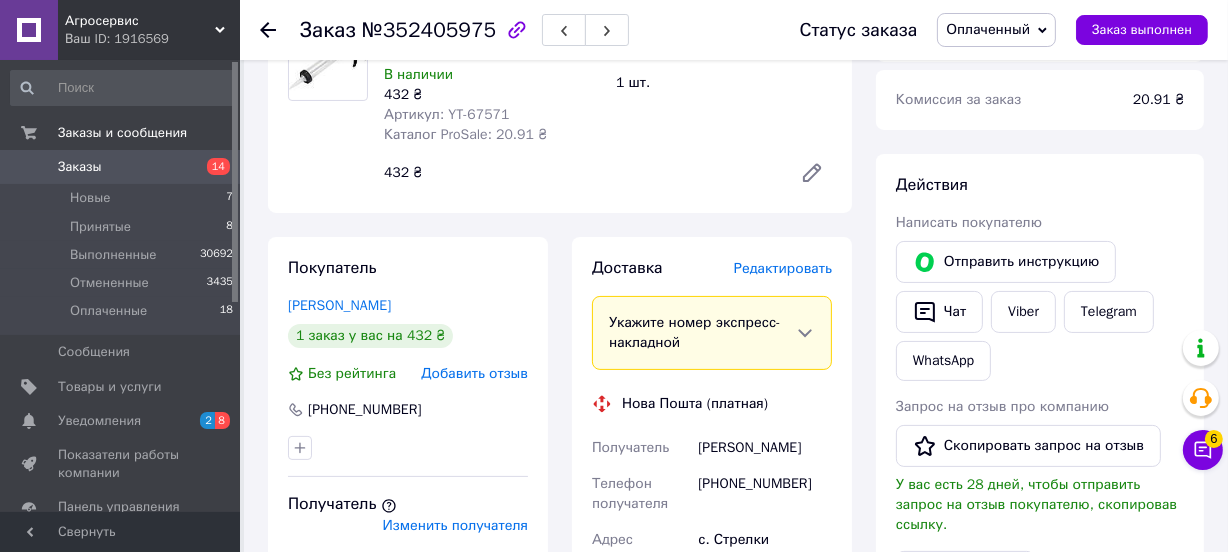 click on "Заказы" at bounding box center (80, 167) 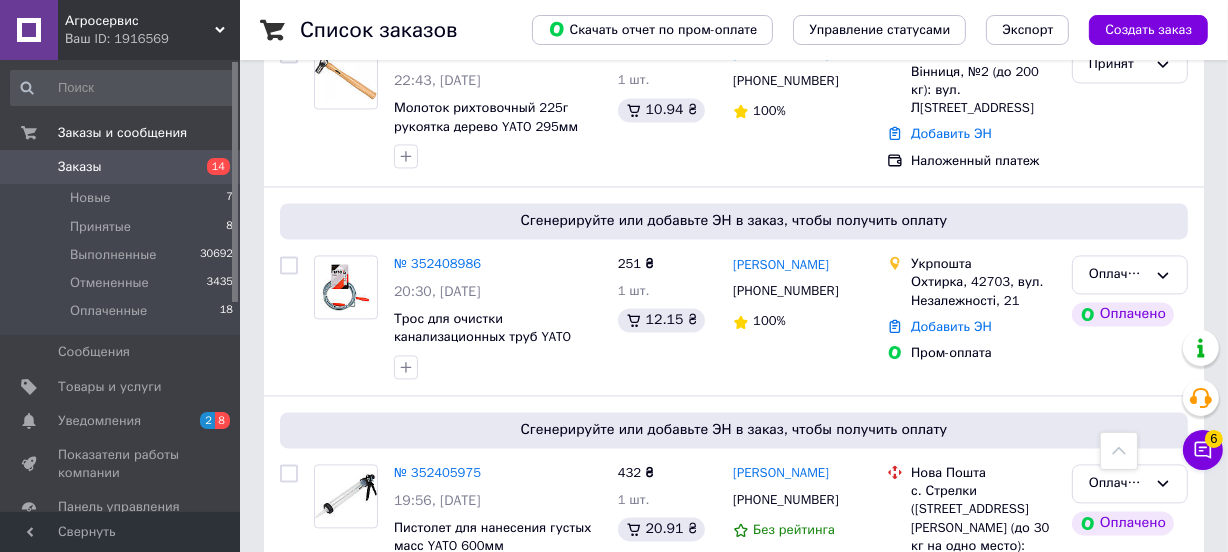 scroll, scrollTop: 3674, scrollLeft: 0, axis: vertical 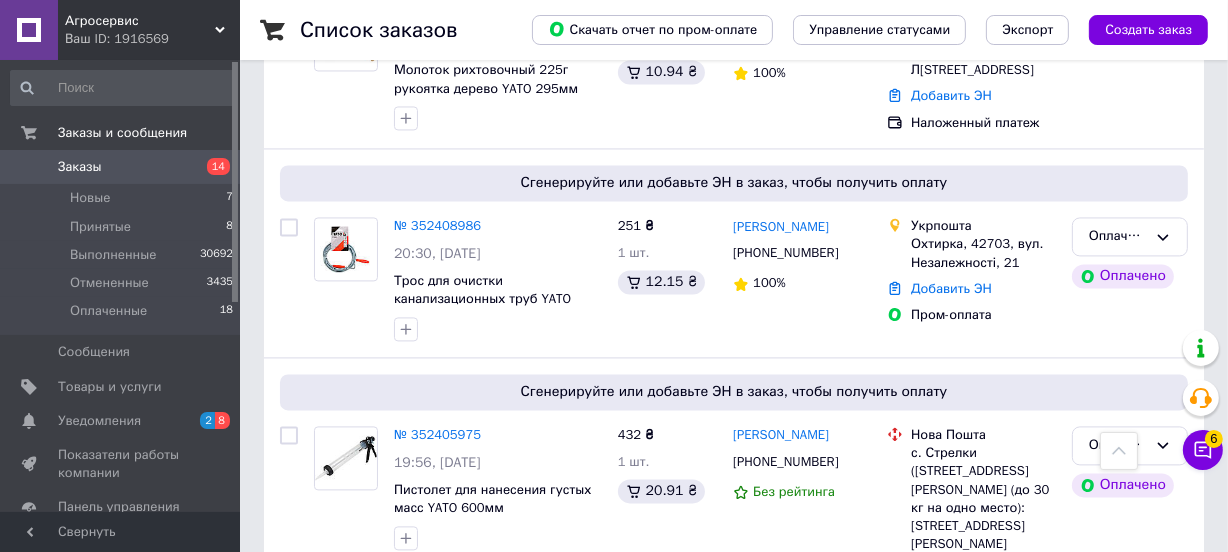 click on "Следующая" at bounding box center [558, 667] 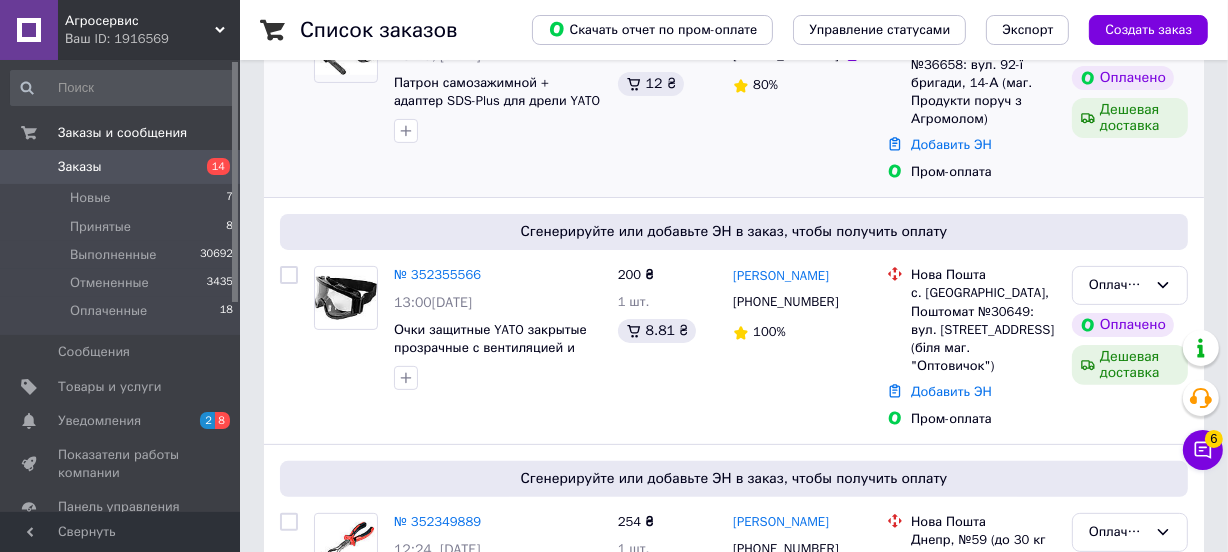 scroll, scrollTop: 545, scrollLeft: 0, axis: vertical 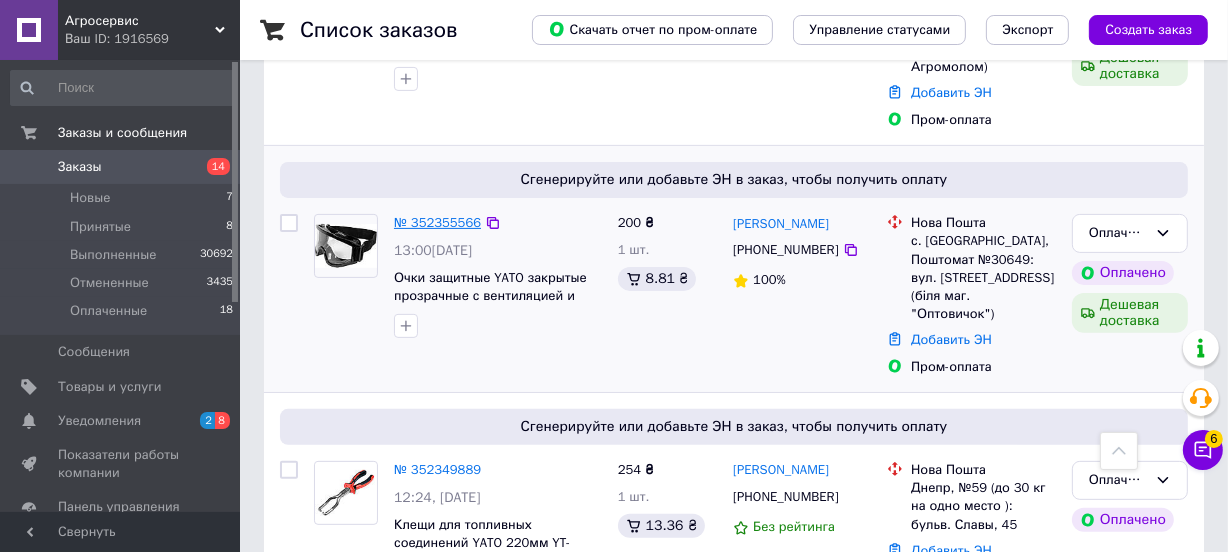 click on "№ 352355566" at bounding box center [437, 222] 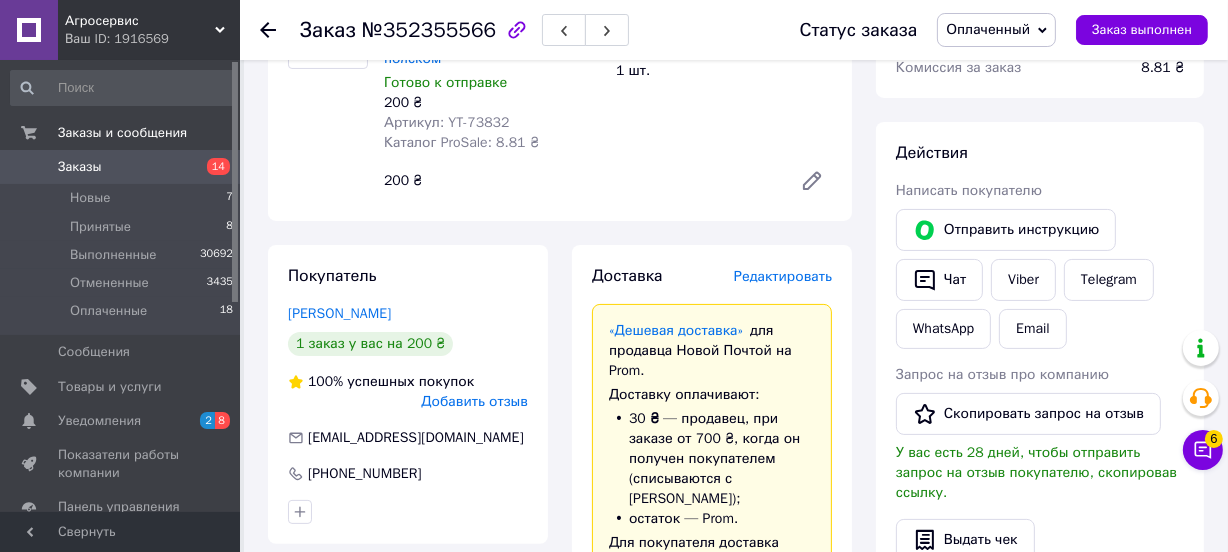 scroll, scrollTop: 363, scrollLeft: 0, axis: vertical 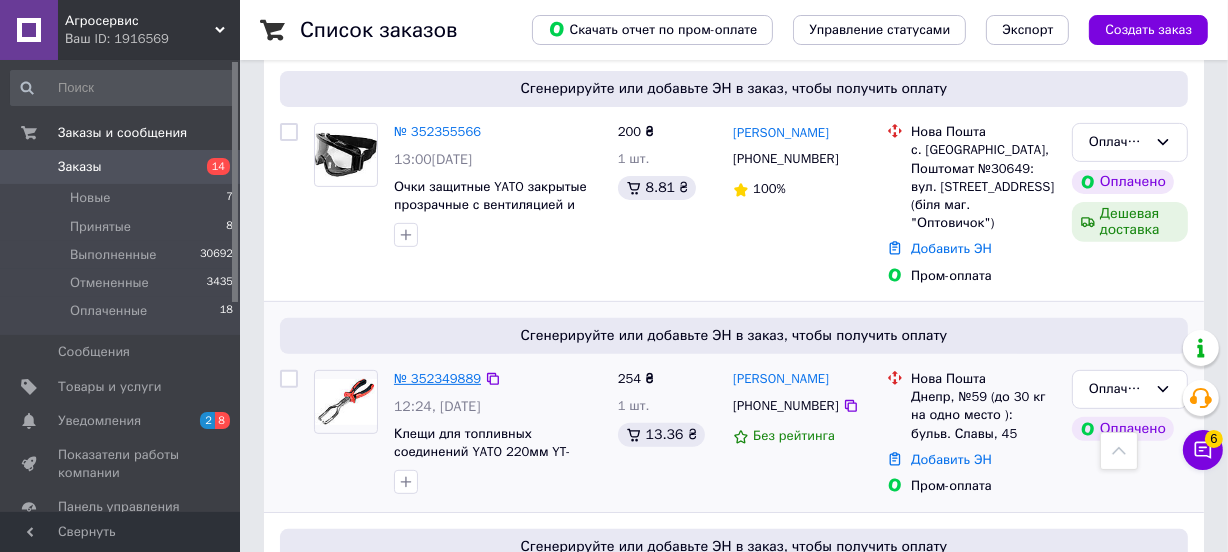 click on "№ 352349889" at bounding box center (437, 378) 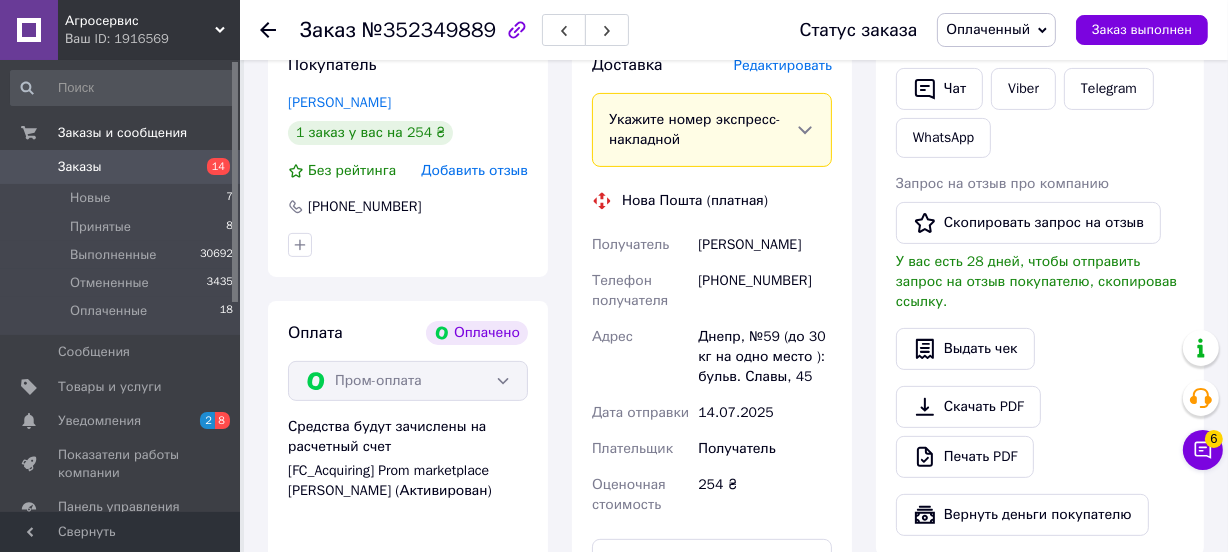 scroll, scrollTop: 545, scrollLeft: 0, axis: vertical 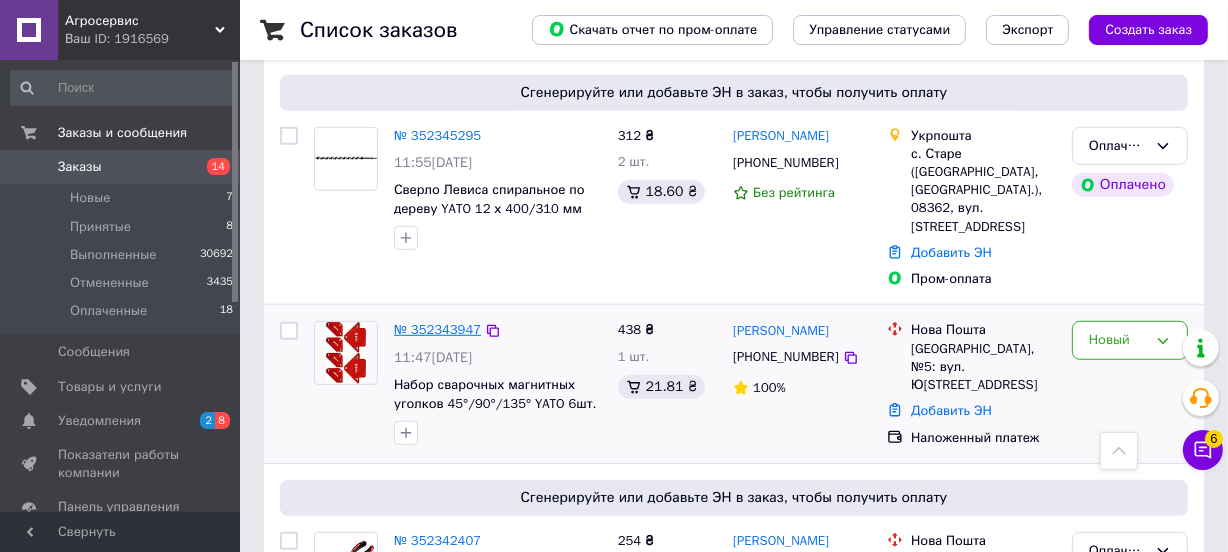 click on "№ 352343947" at bounding box center (437, 329) 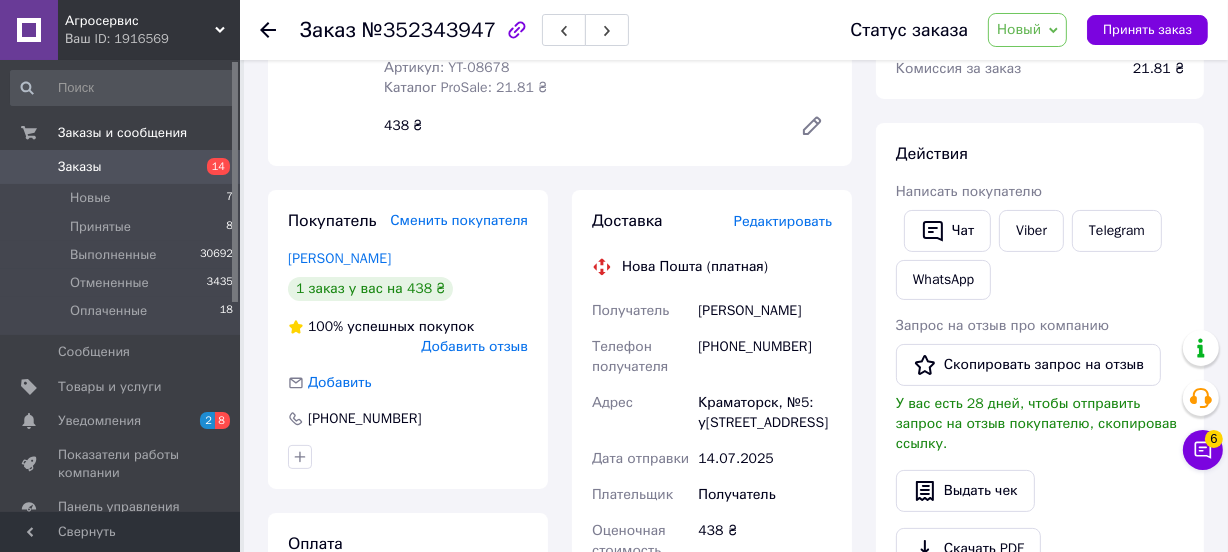 scroll, scrollTop: 138, scrollLeft: 0, axis: vertical 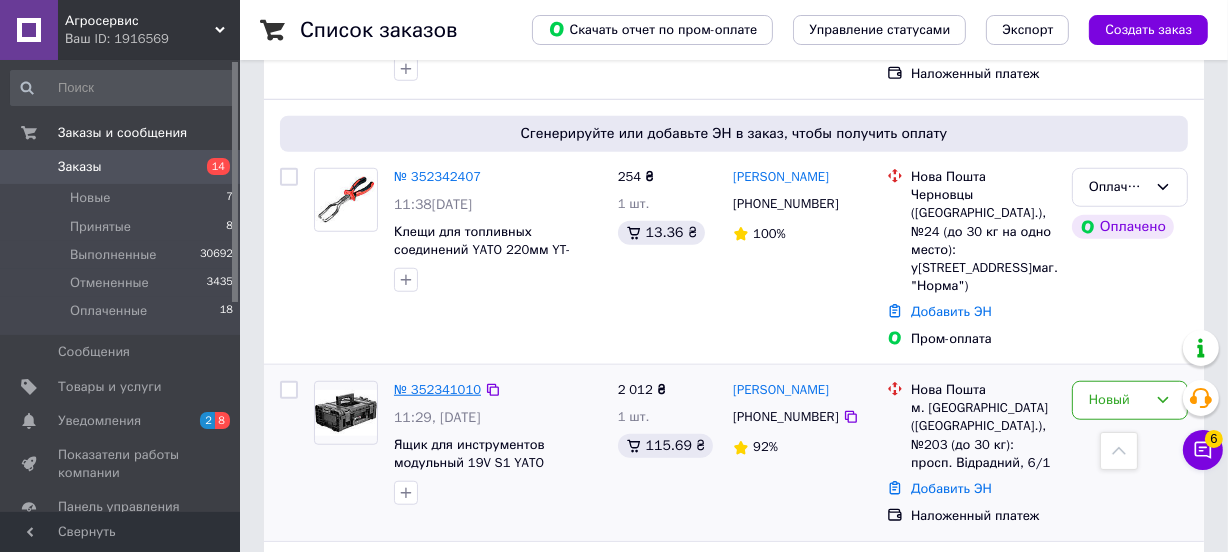 click on "№ 352341010" at bounding box center [437, 389] 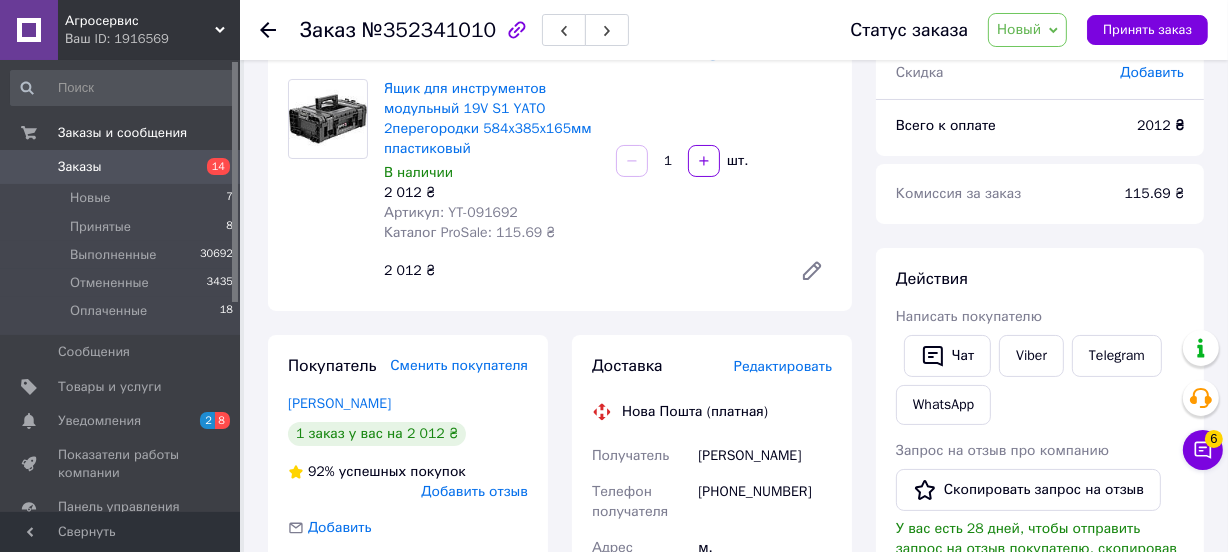scroll, scrollTop: 47, scrollLeft: 0, axis: vertical 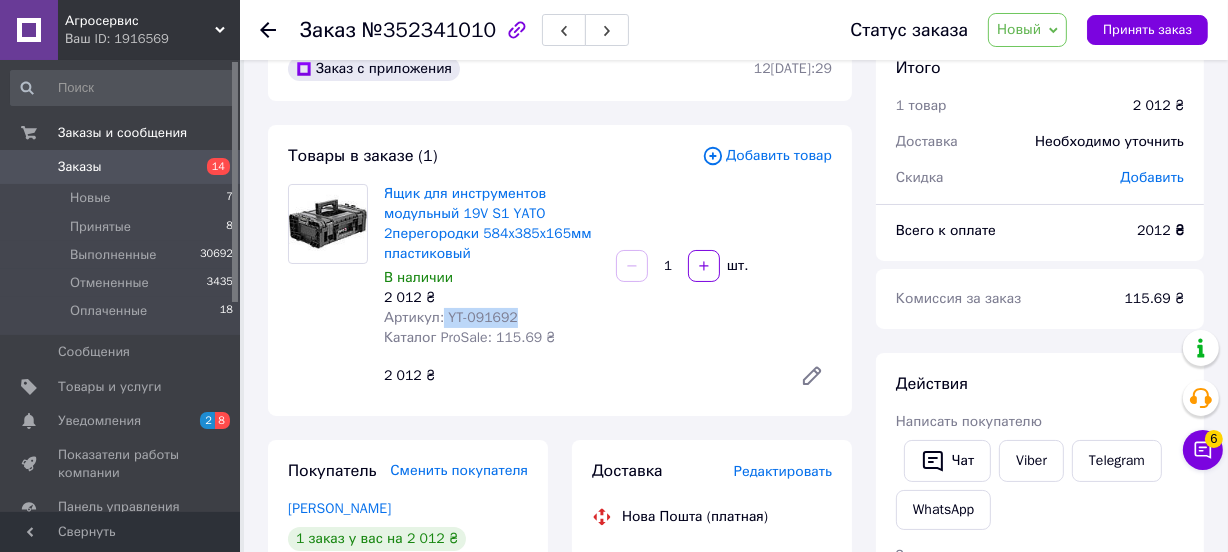 drag, startPoint x: 449, startPoint y: 305, endPoint x: 514, endPoint y: 309, distance: 65.12296 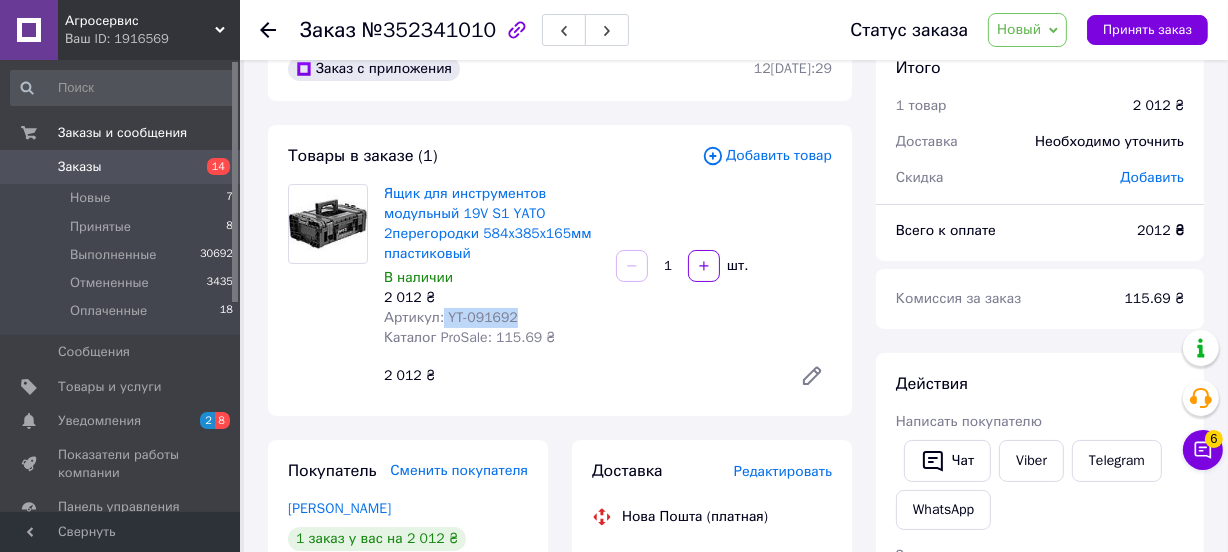 click on "Артикул: YT-091692" at bounding box center [492, 318] 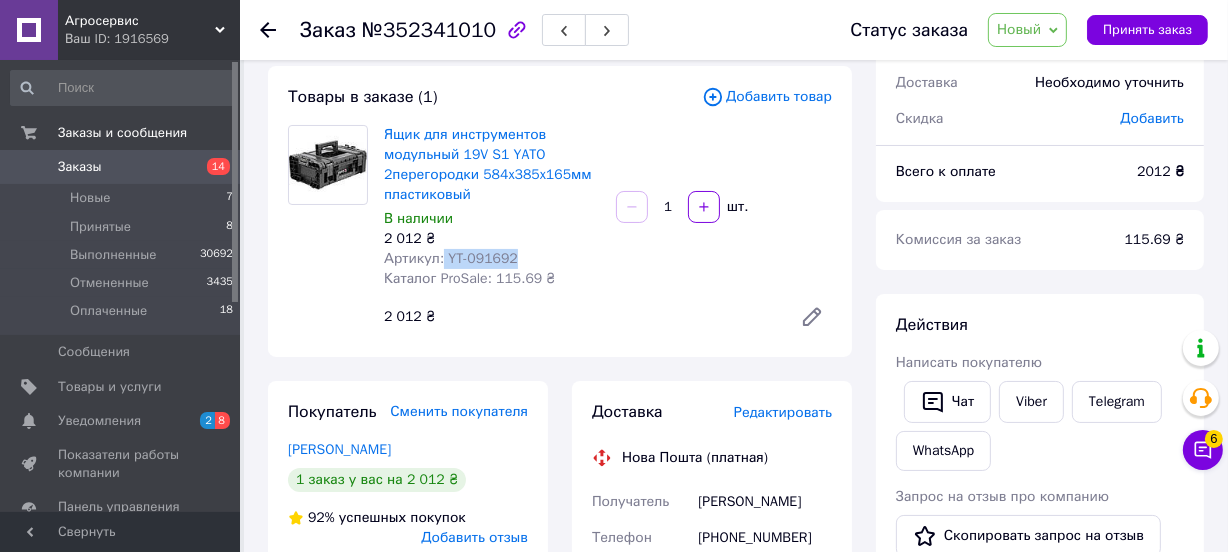 scroll, scrollTop: 138, scrollLeft: 0, axis: vertical 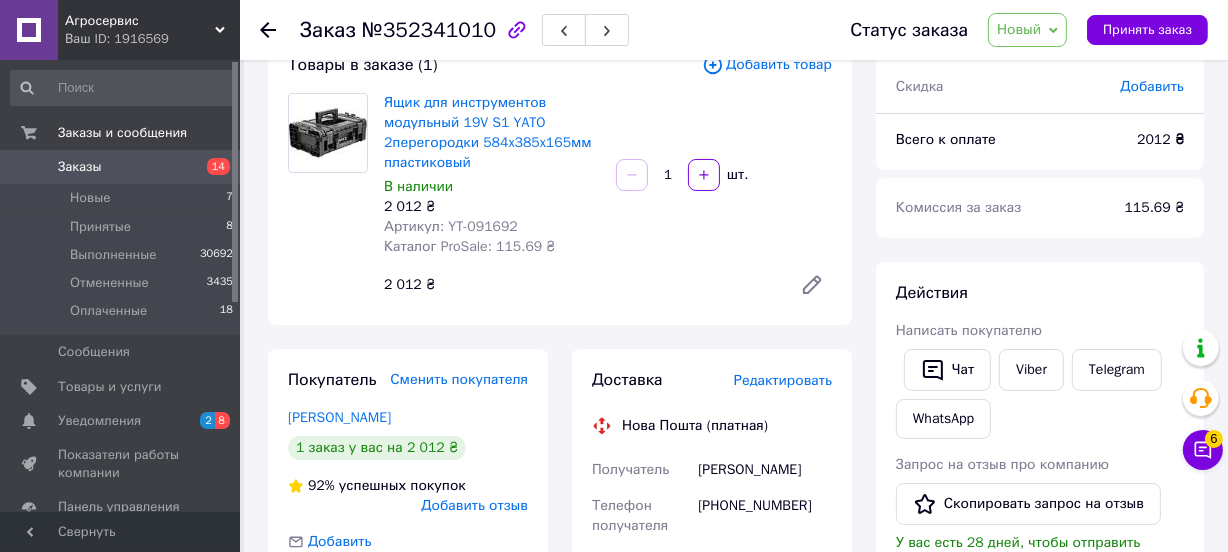 drag, startPoint x: 702, startPoint y: 222, endPoint x: 570, endPoint y: 216, distance: 132.13629 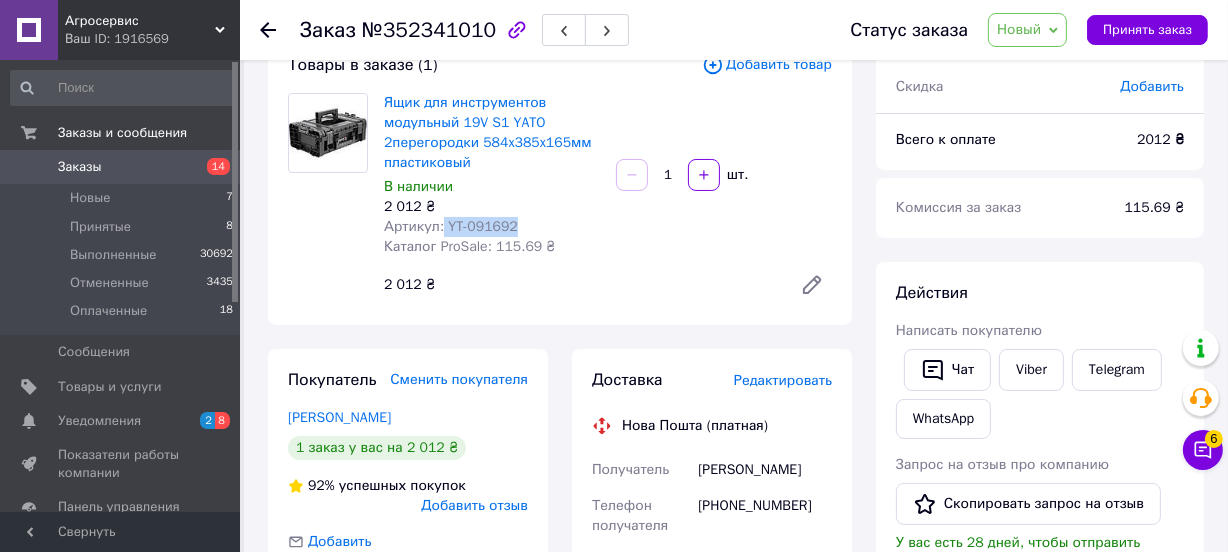drag, startPoint x: 441, startPoint y: 219, endPoint x: 520, endPoint y: 226, distance: 79.30952 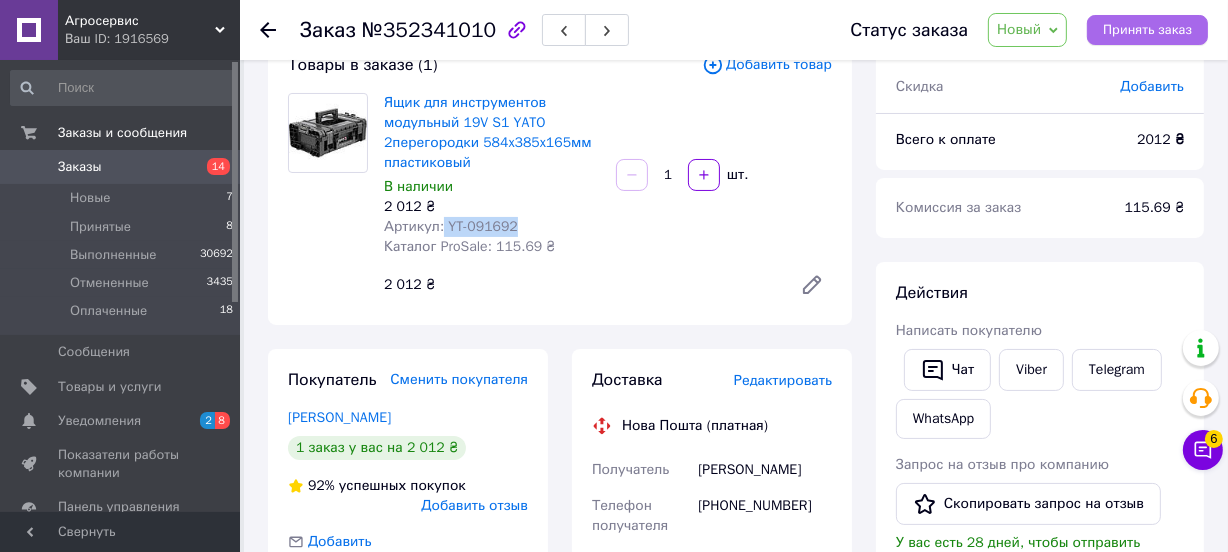 click on "Принять заказ" at bounding box center (1147, 30) 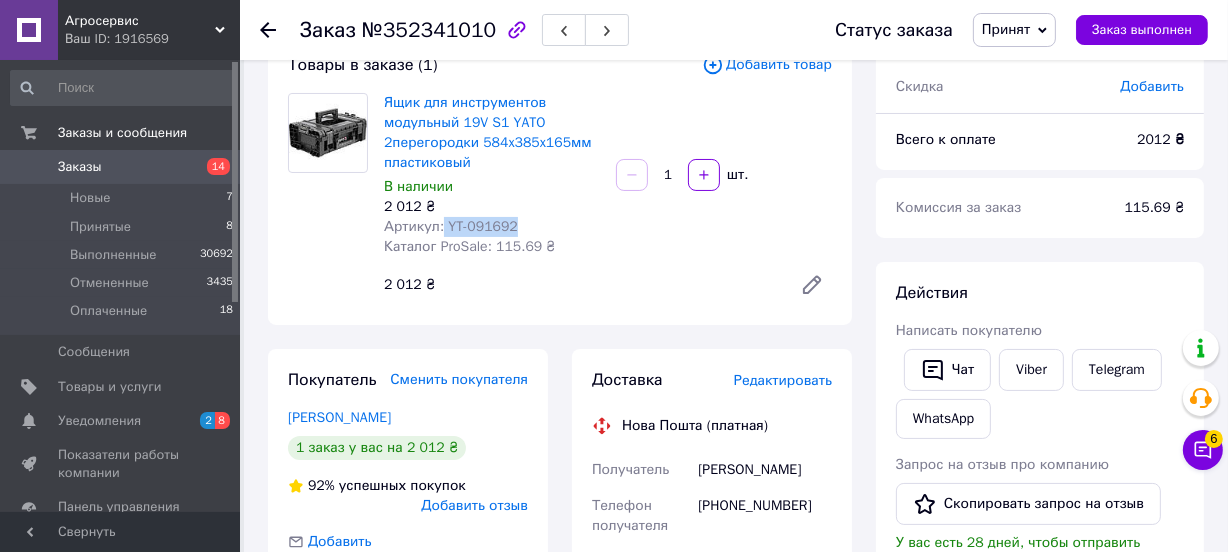 click on "Заказы" at bounding box center (80, 167) 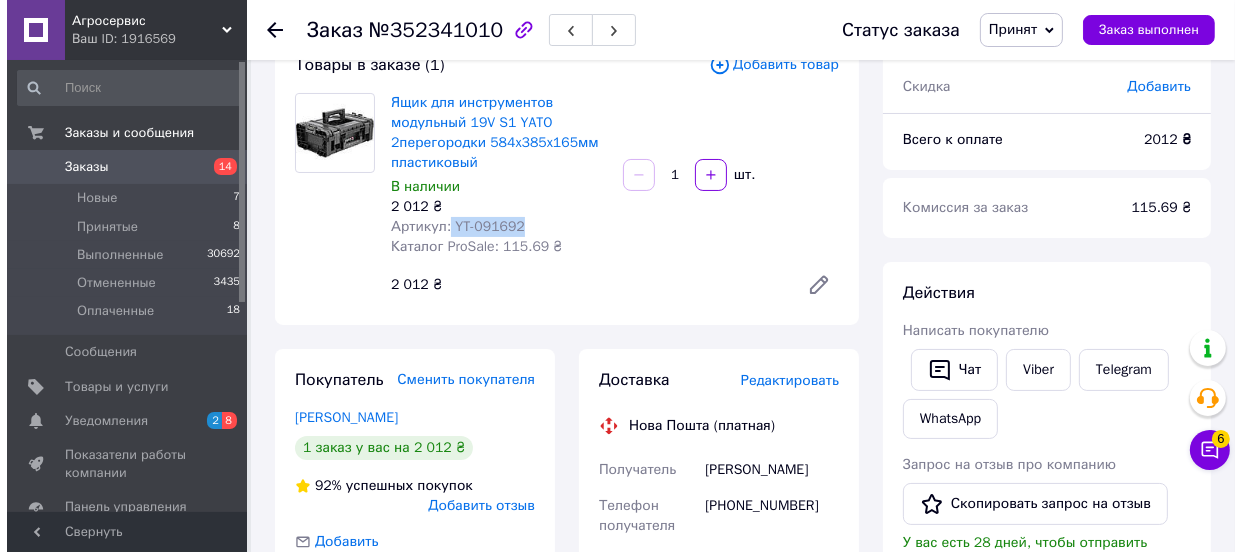 scroll, scrollTop: 0, scrollLeft: 0, axis: both 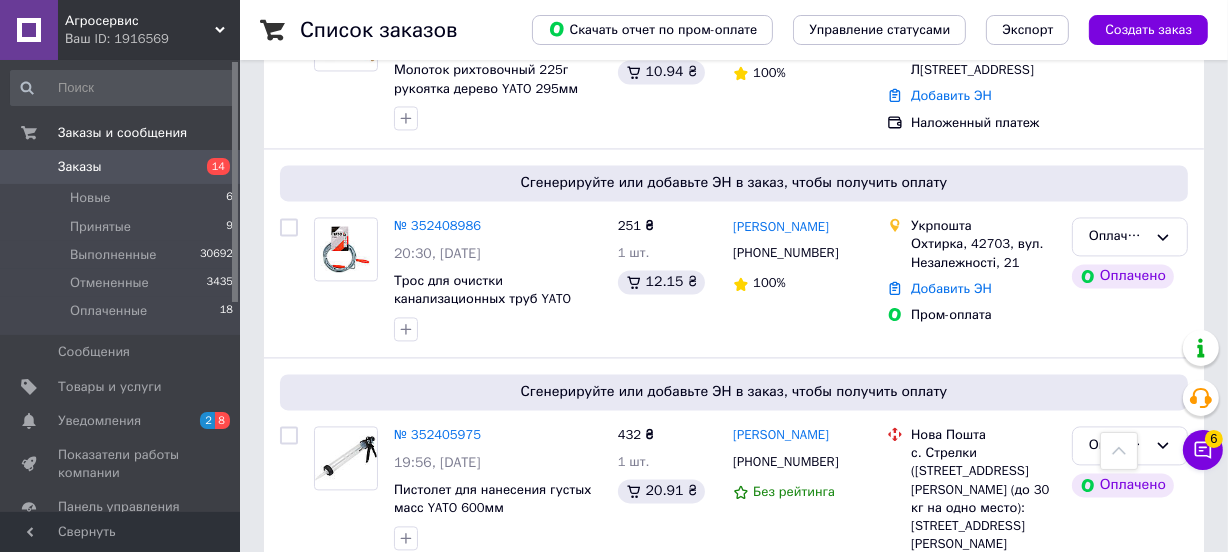 click on "Следующая" at bounding box center (558, 667) 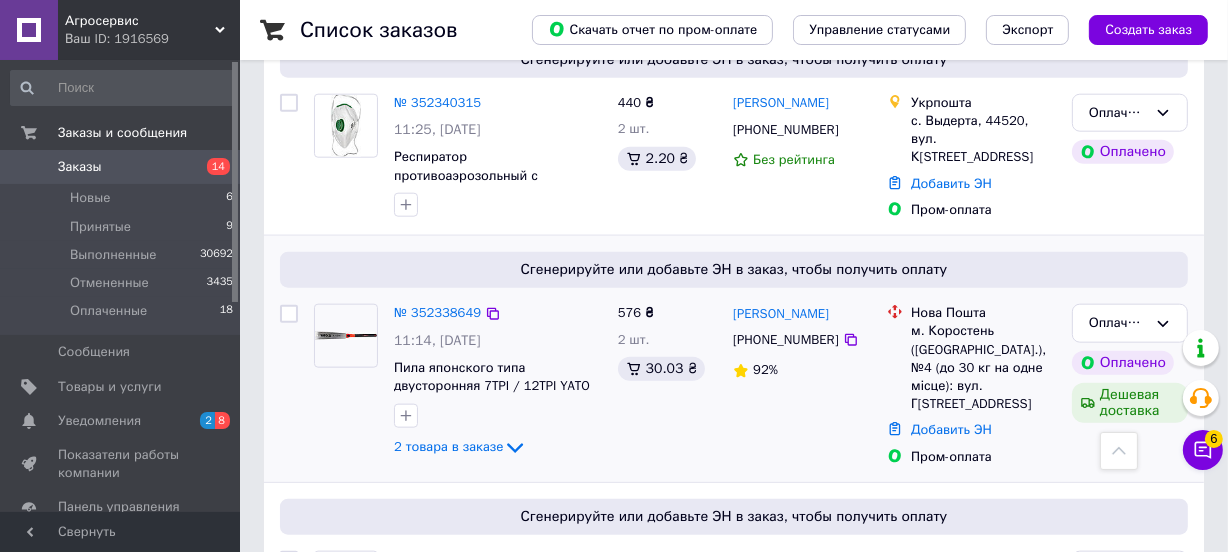 scroll, scrollTop: 2000, scrollLeft: 0, axis: vertical 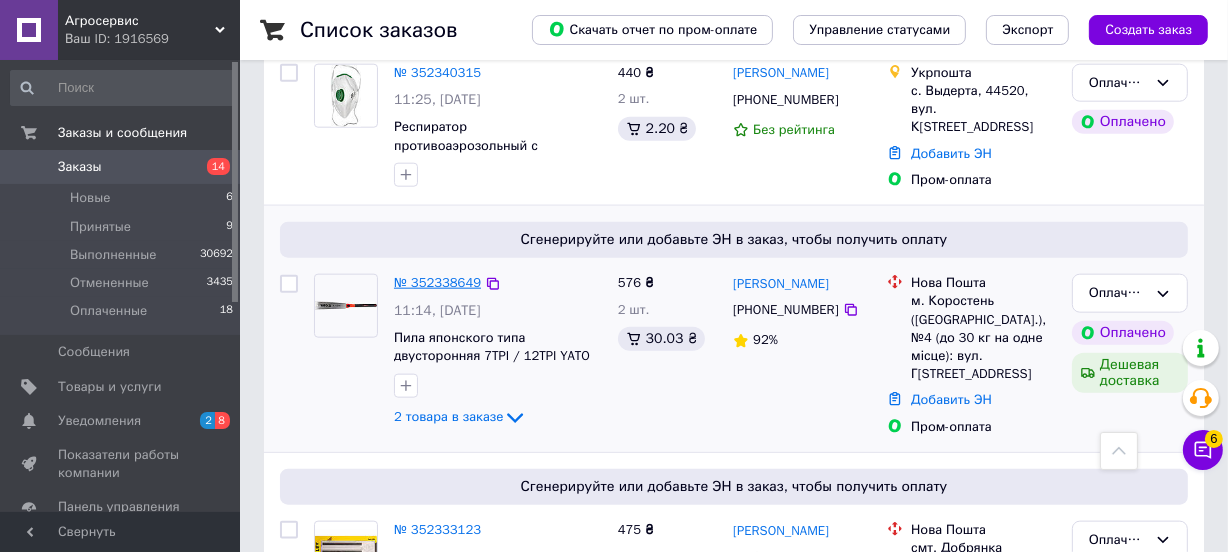 click on "№ 352338649" at bounding box center [437, 282] 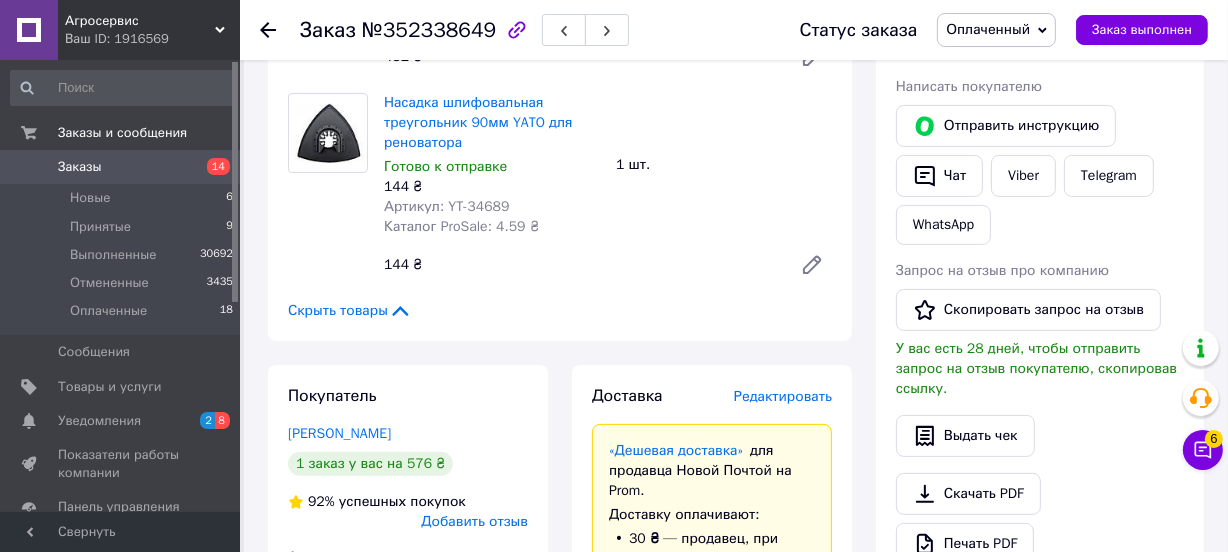 scroll, scrollTop: 409, scrollLeft: 0, axis: vertical 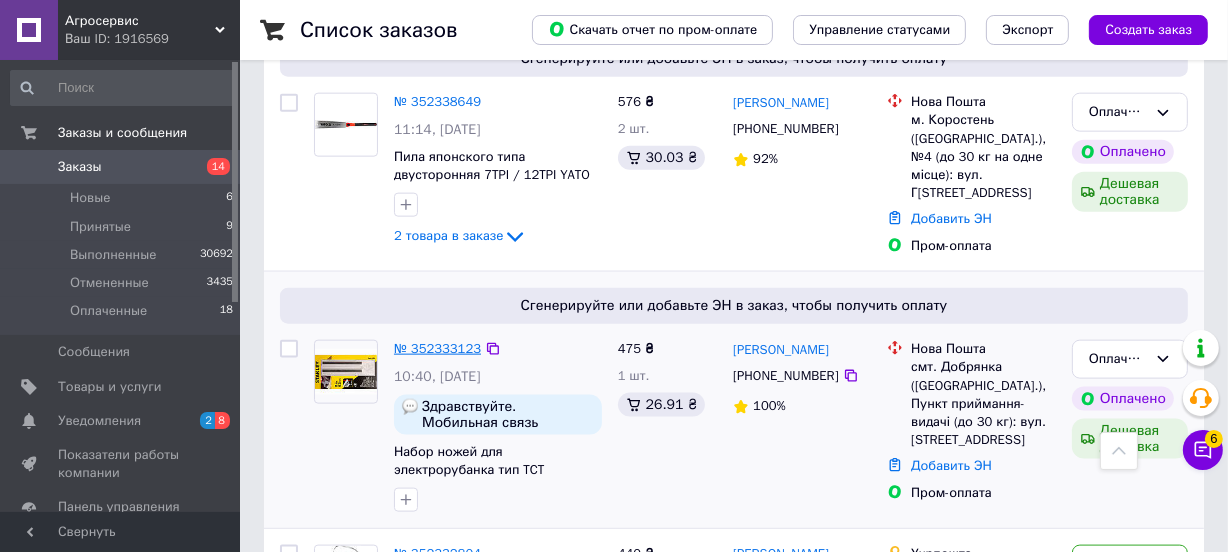 click on "№ 352333123" at bounding box center (437, 348) 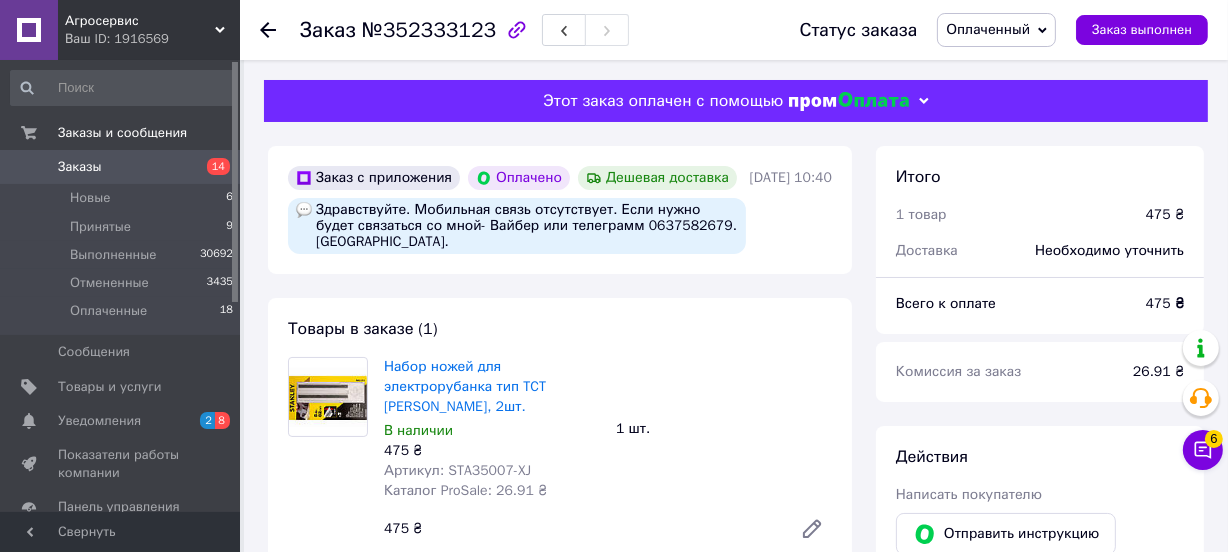scroll, scrollTop: 90, scrollLeft: 0, axis: vertical 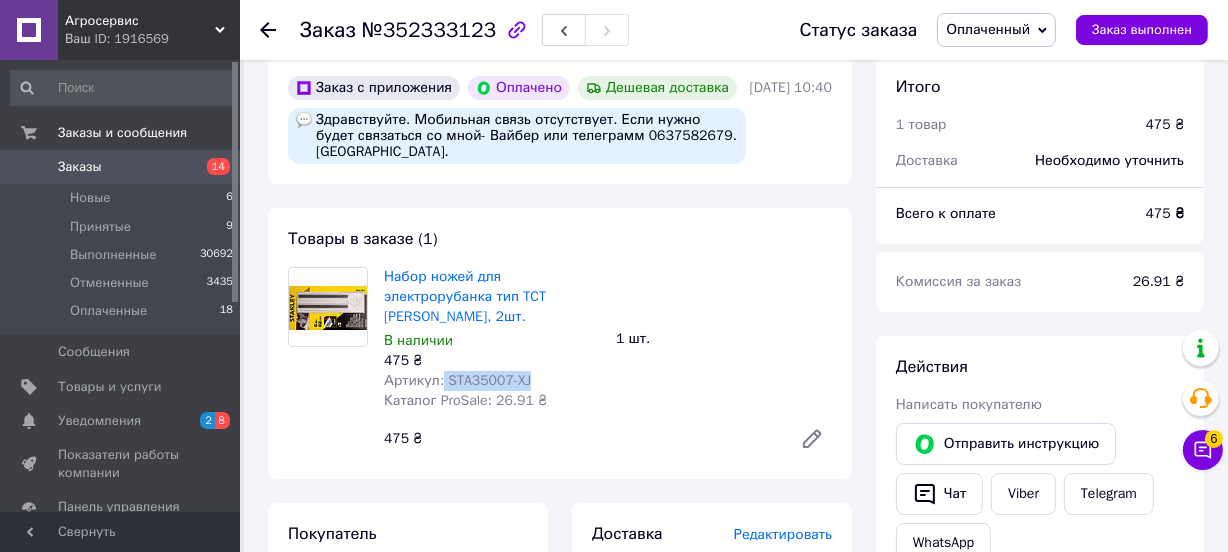 drag, startPoint x: 439, startPoint y: 410, endPoint x: 522, endPoint y: 416, distance: 83.21658 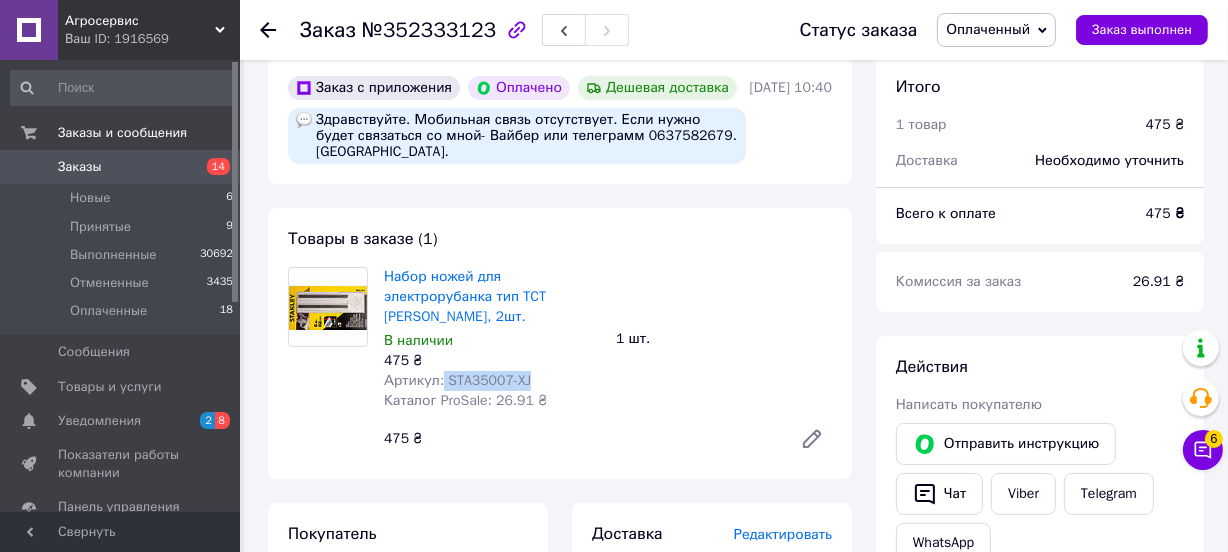 click on "Артикул: STA35007-XJ" at bounding box center (457, 380) 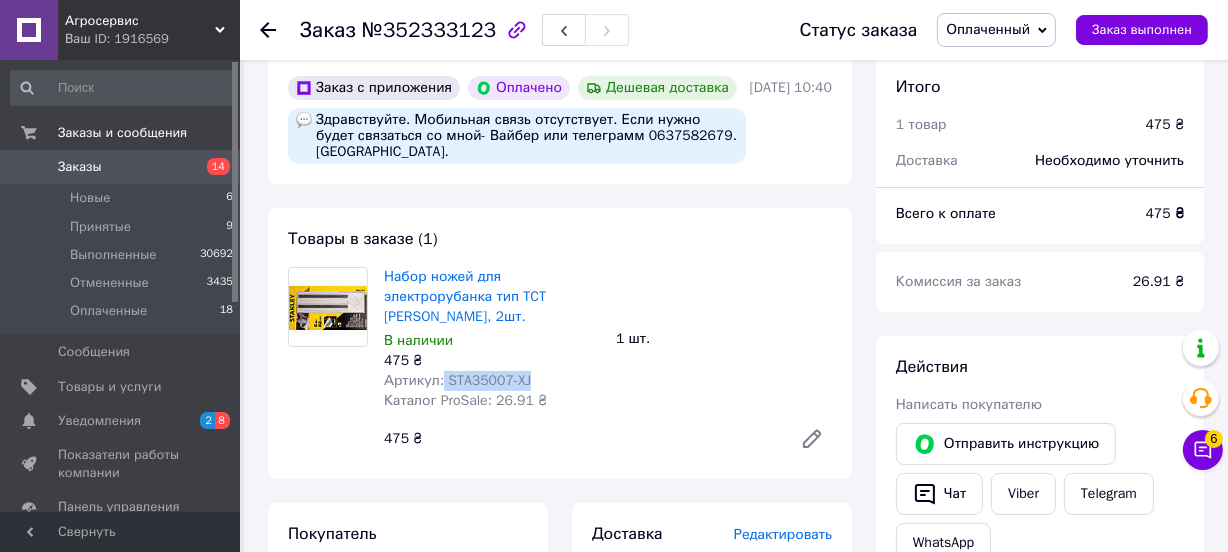 copy on "STA35007-XJ" 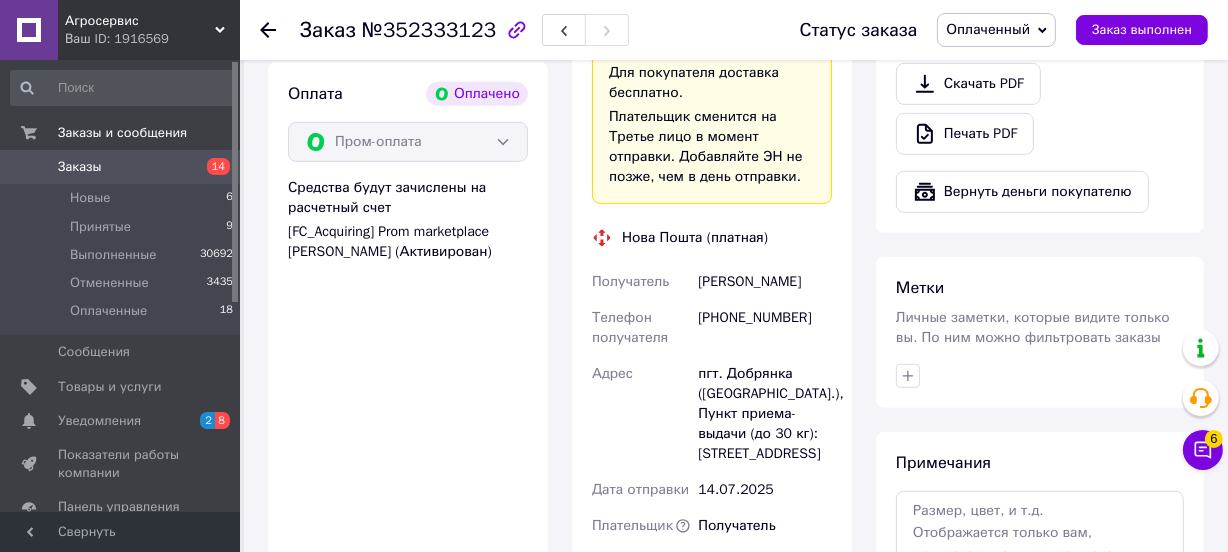 scroll, scrollTop: 909, scrollLeft: 0, axis: vertical 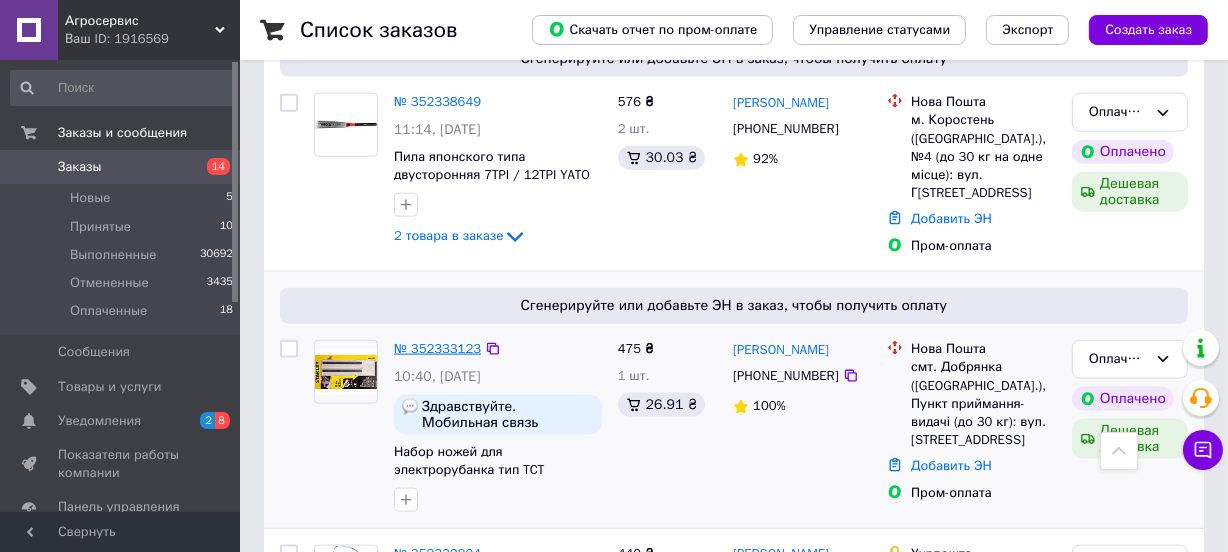 click on "№ 352333123" at bounding box center (437, 348) 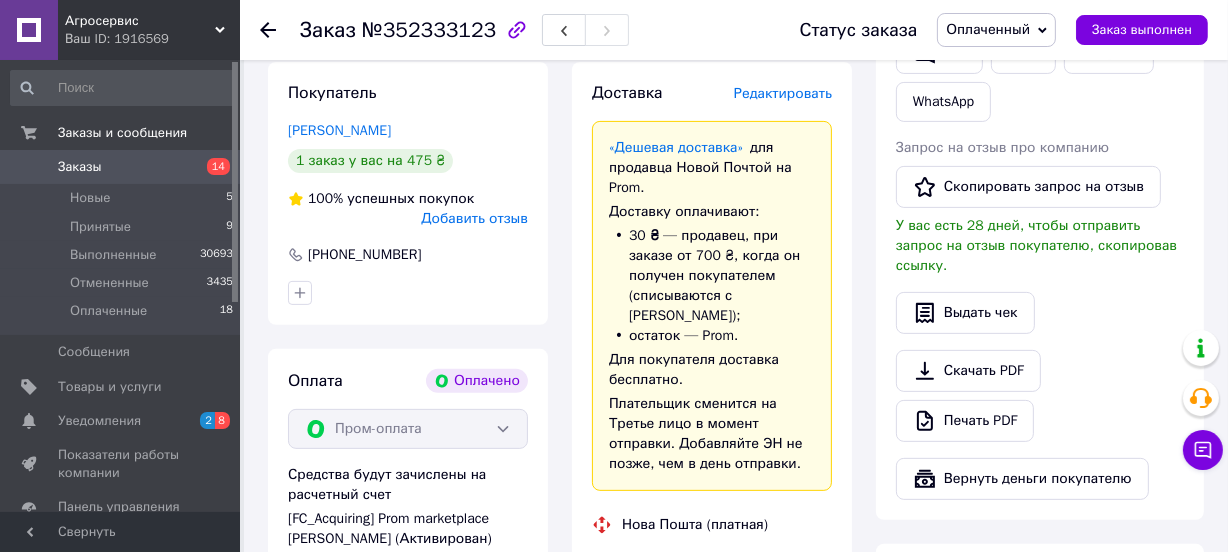 scroll, scrollTop: 454, scrollLeft: 0, axis: vertical 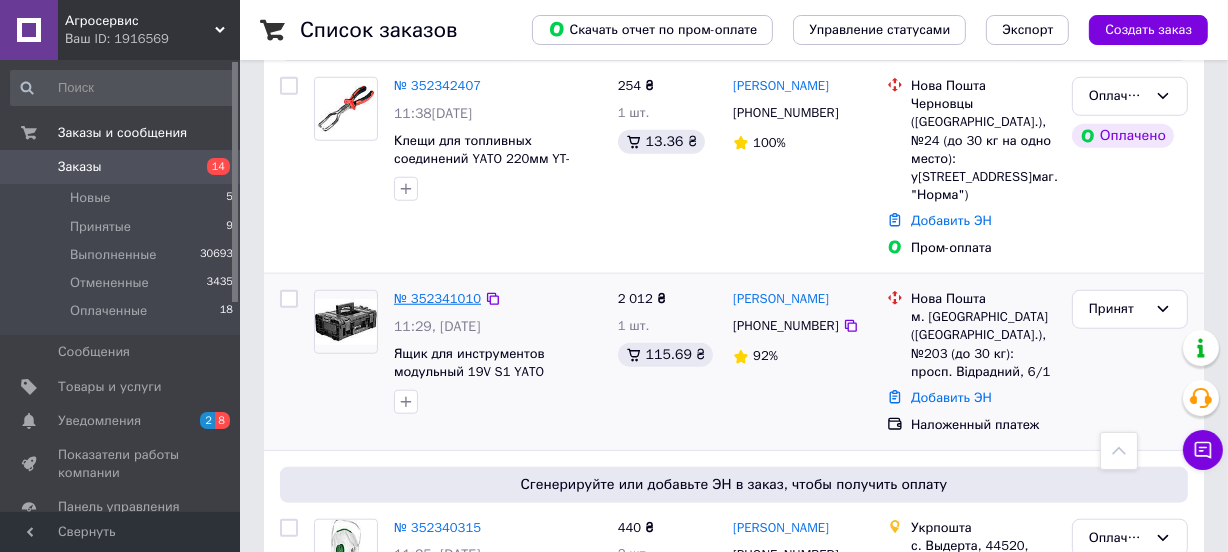 click on "№ 352341010" at bounding box center (437, 298) 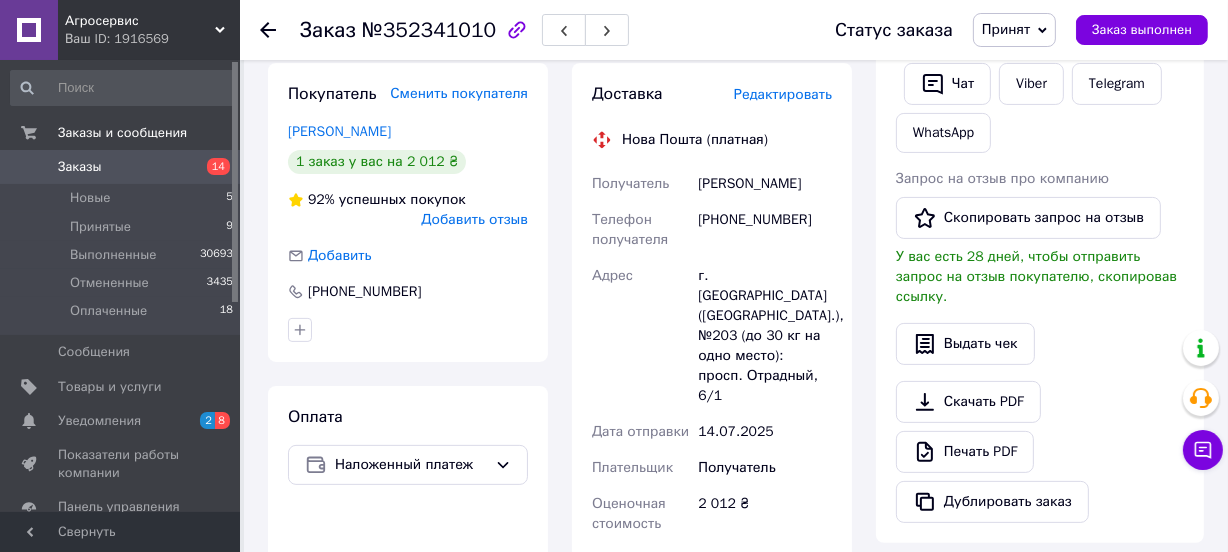 scroll, scrollTop: 412, scrollLeft: 0, axis: vertical 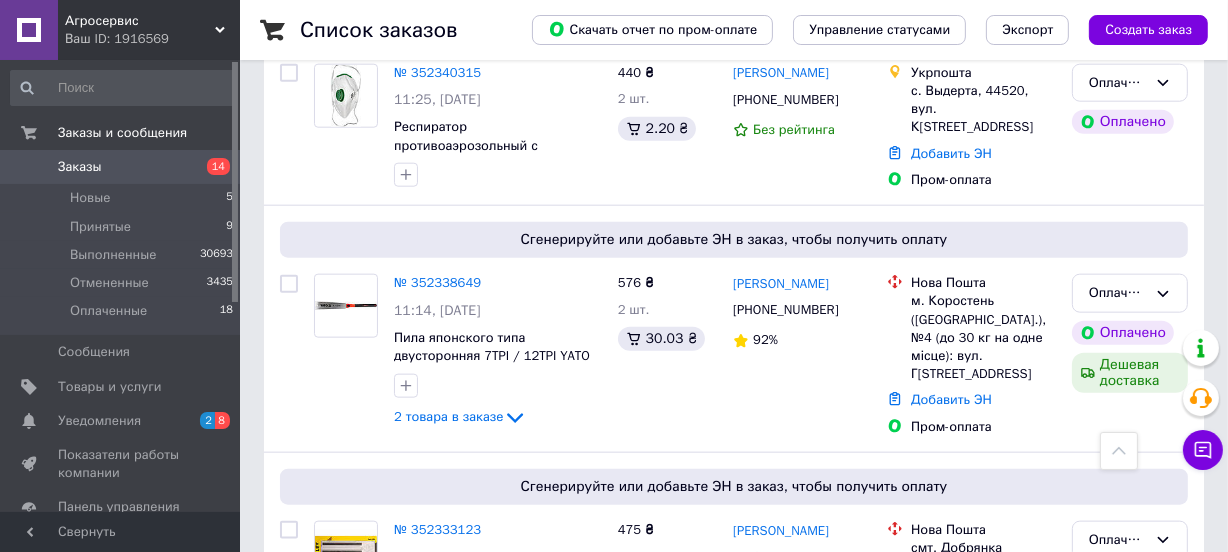 click on "Заказы" at bounding box center [80, 167] 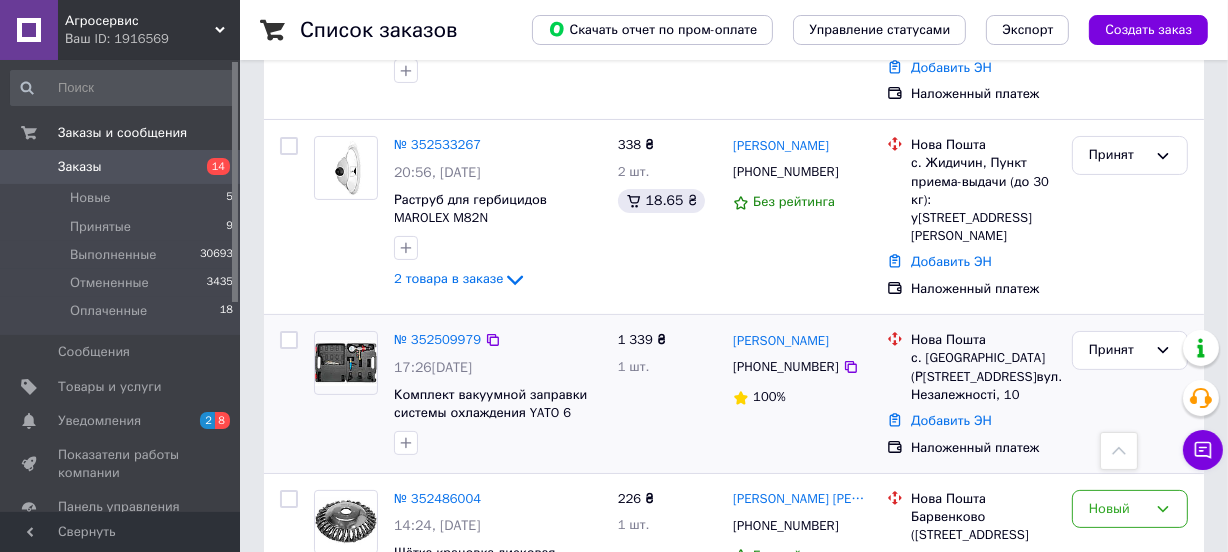 scroll, scrollTop: 363, scrollLeft: 0, axis: vertical 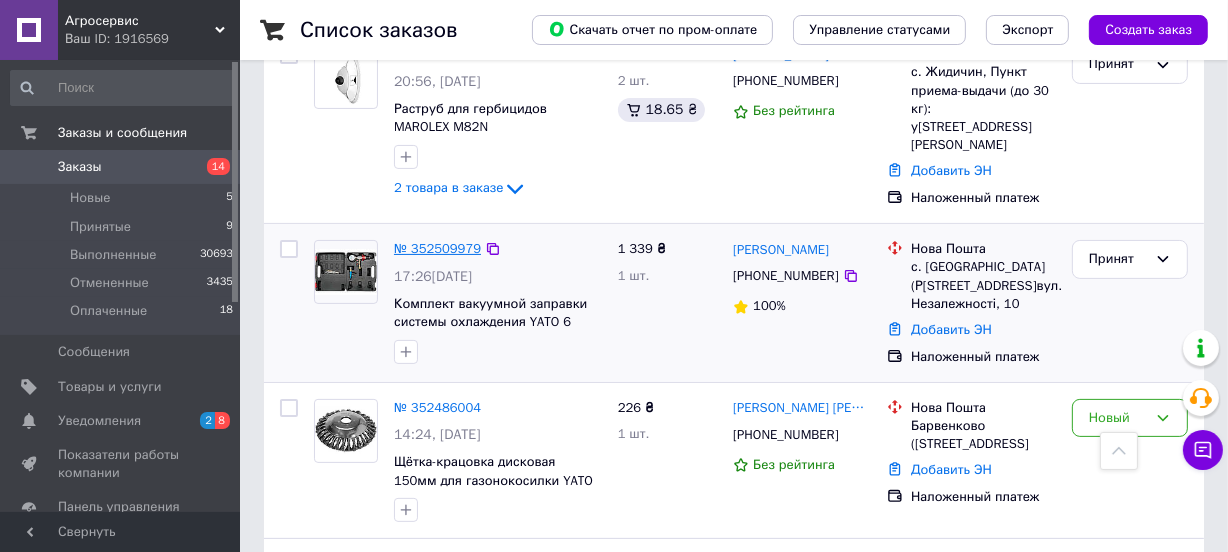 click on "№ 352509979" at bounding box center (437, 248) 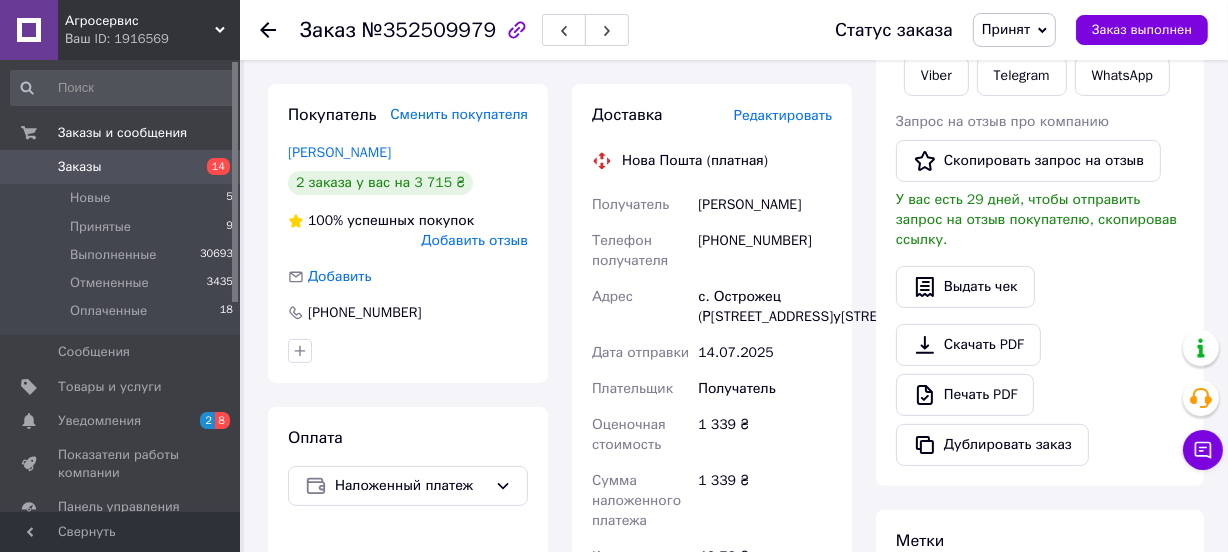 click on "Заказы 14" at bounding box center (122, 167) 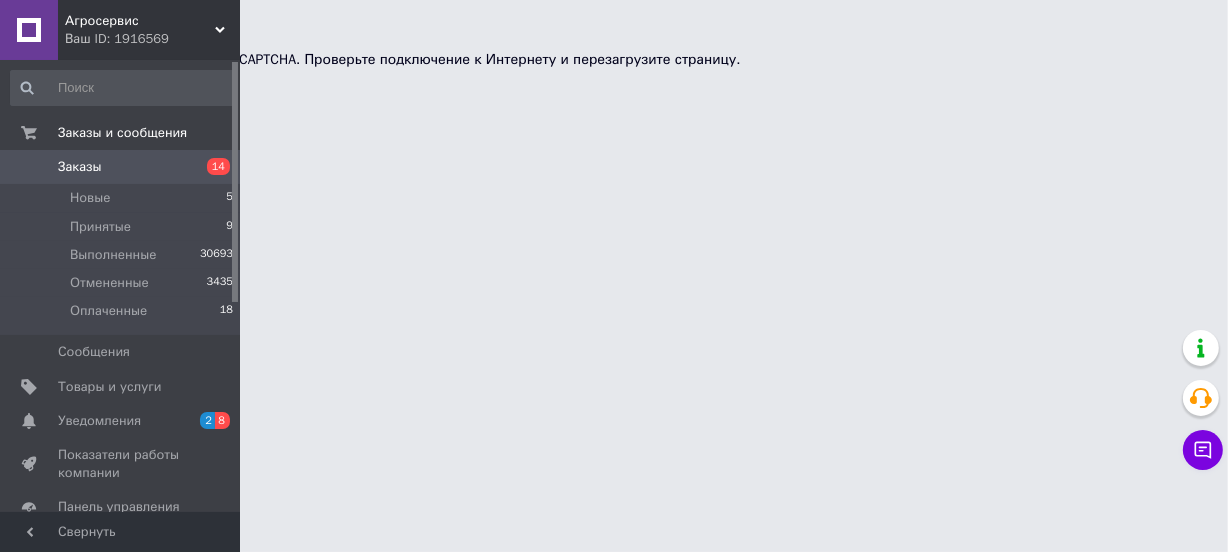 scroll, scrollTop: 0, scrollLeft: 0, axis: both 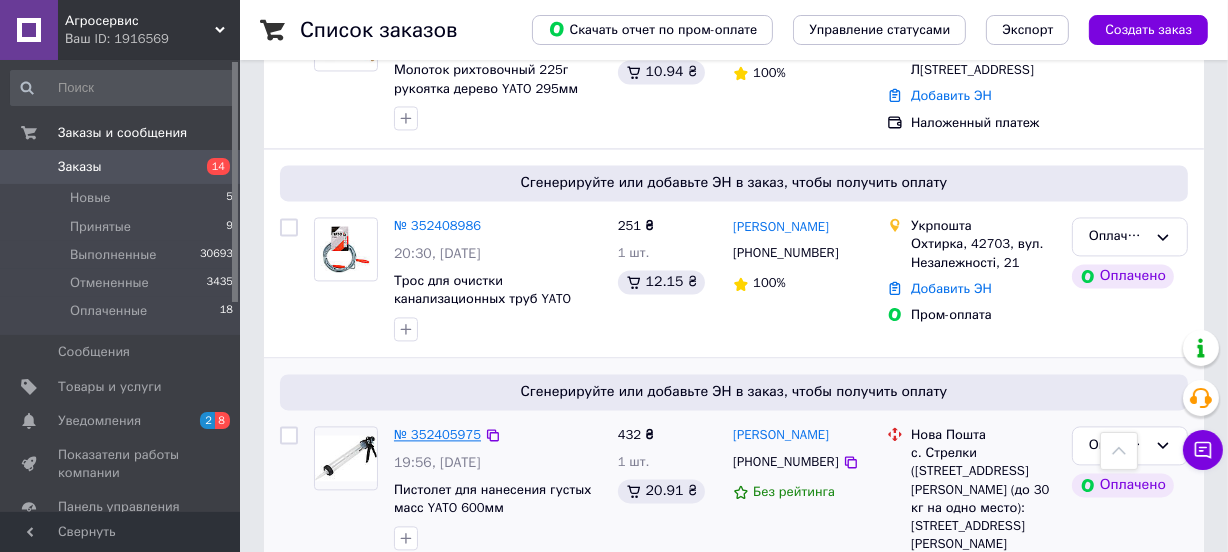 click on "№ 352405975" at bounding box center [437, 434] 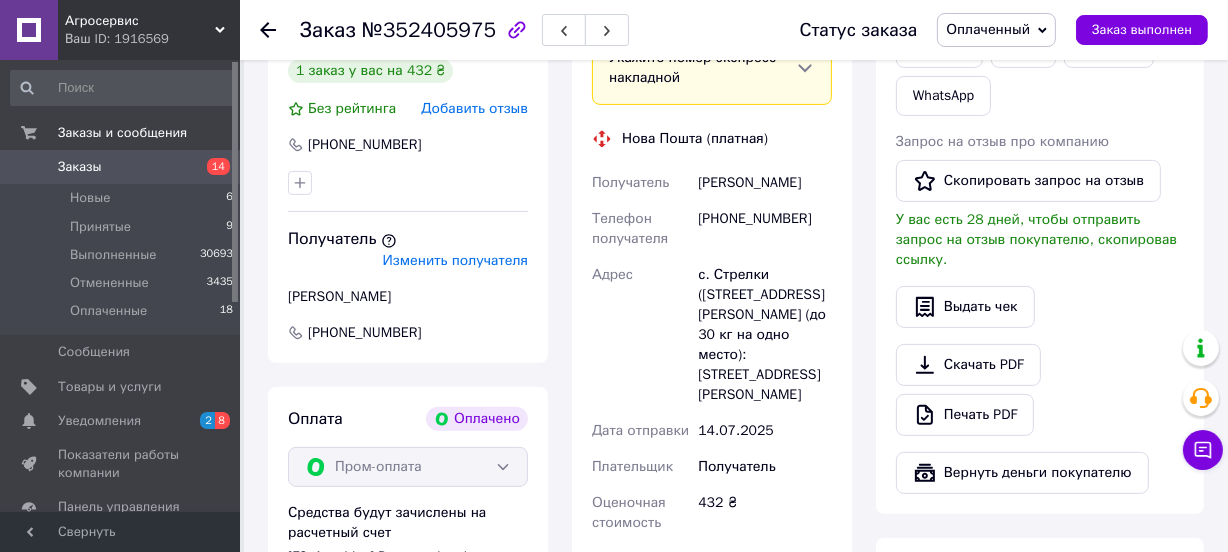 scroll, scrollTop: 520, scrollLeft: 0, axis: vertical 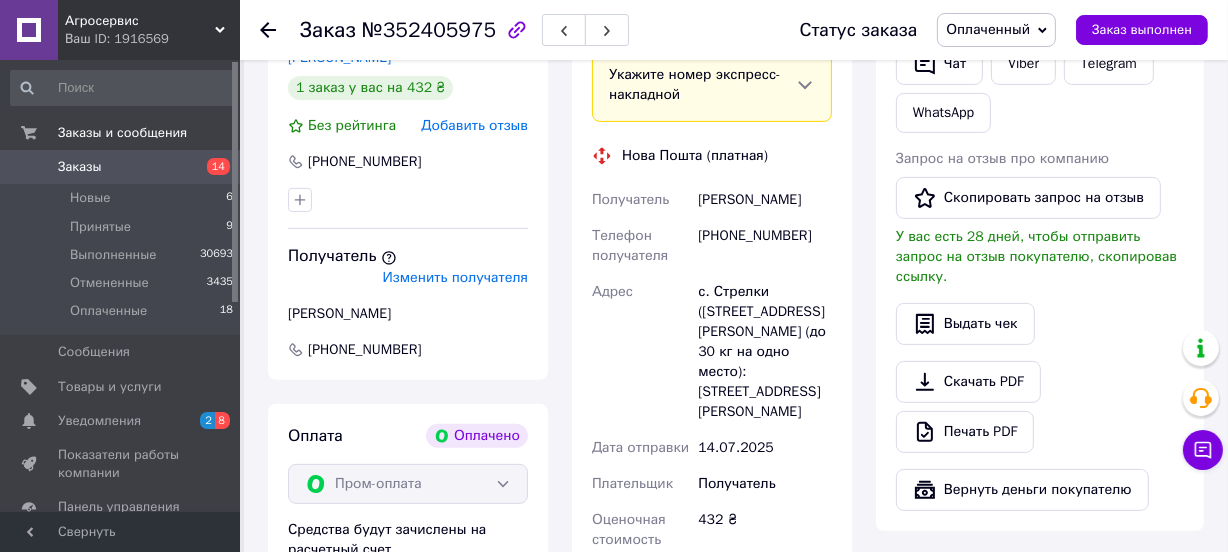 click on "Заказы" at bounding box center (80, 167) 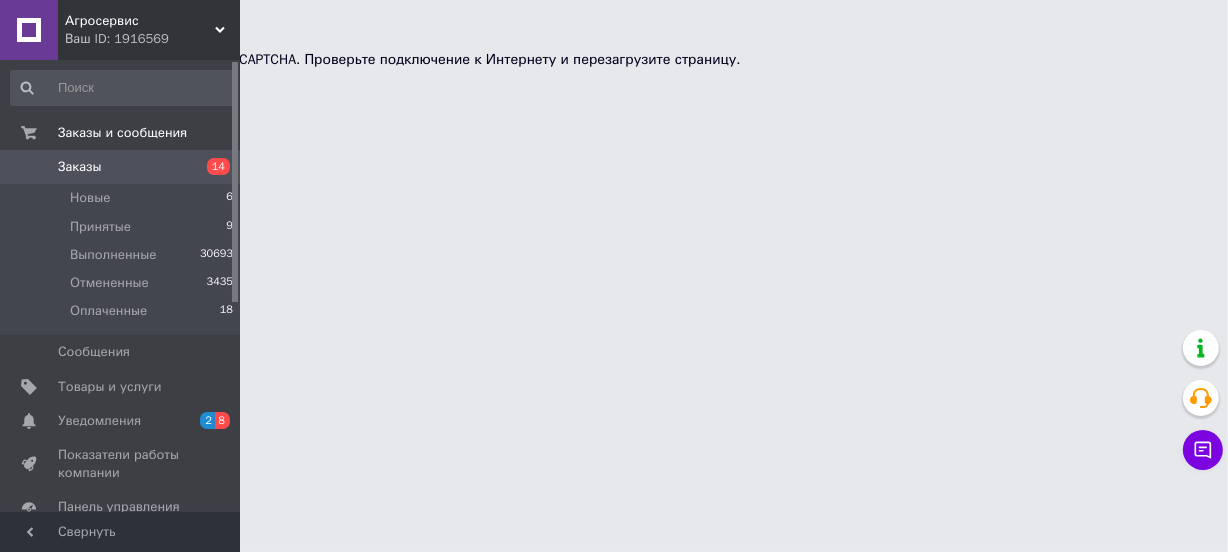 scroll, scrollTop: 0, scrollLeft: 0, axis: both 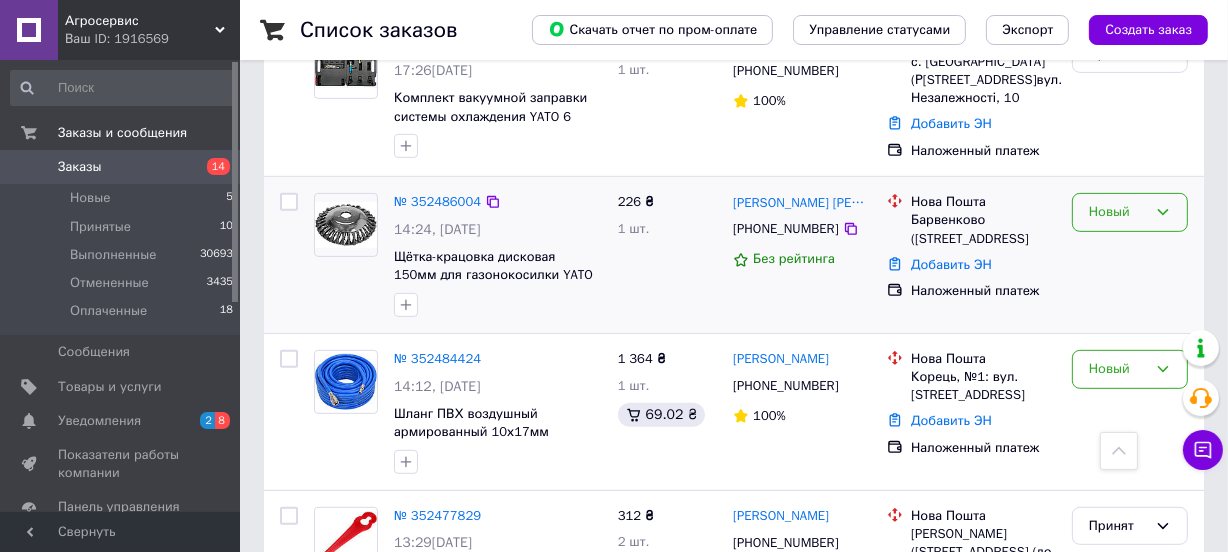click on "Новый" at bounding box center (1118, 212) 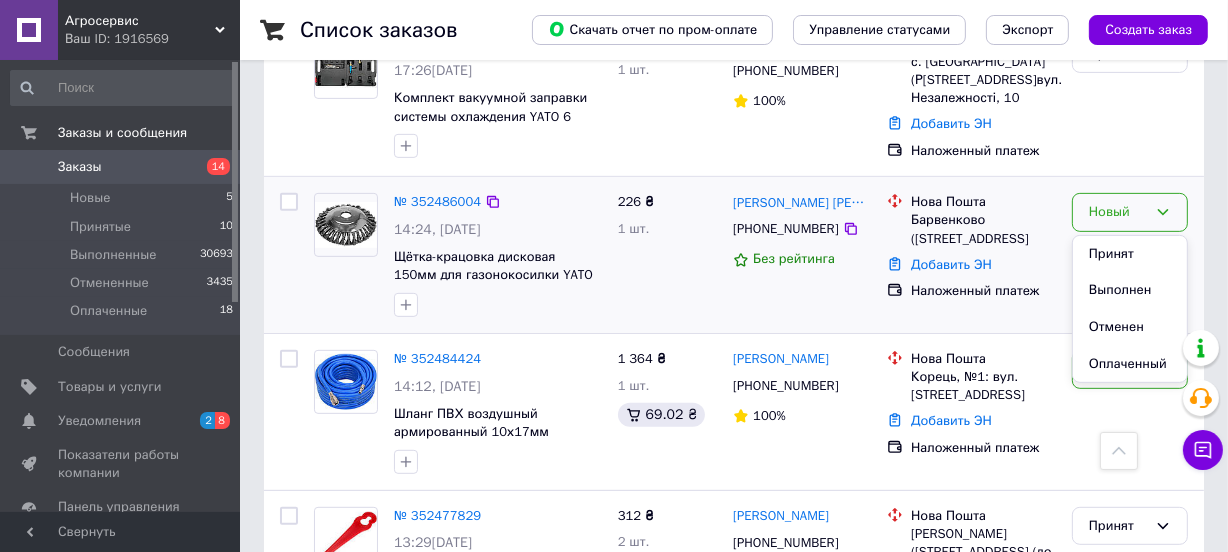 click on "Принят" at bounding box center [1130, 254] 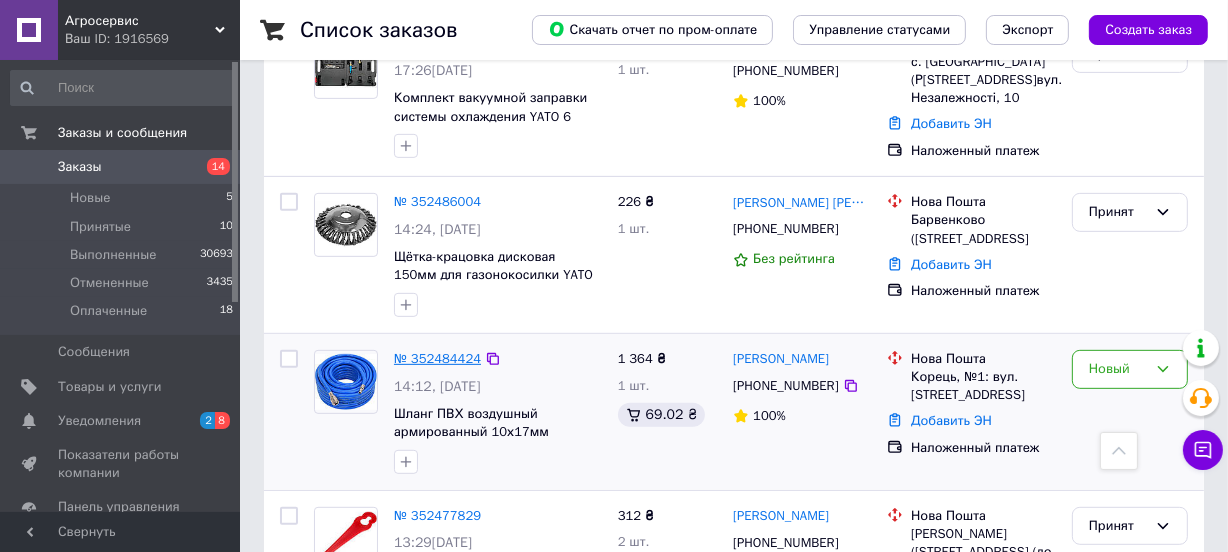 click on "№ 352484424" at bounding box center [437, 358] 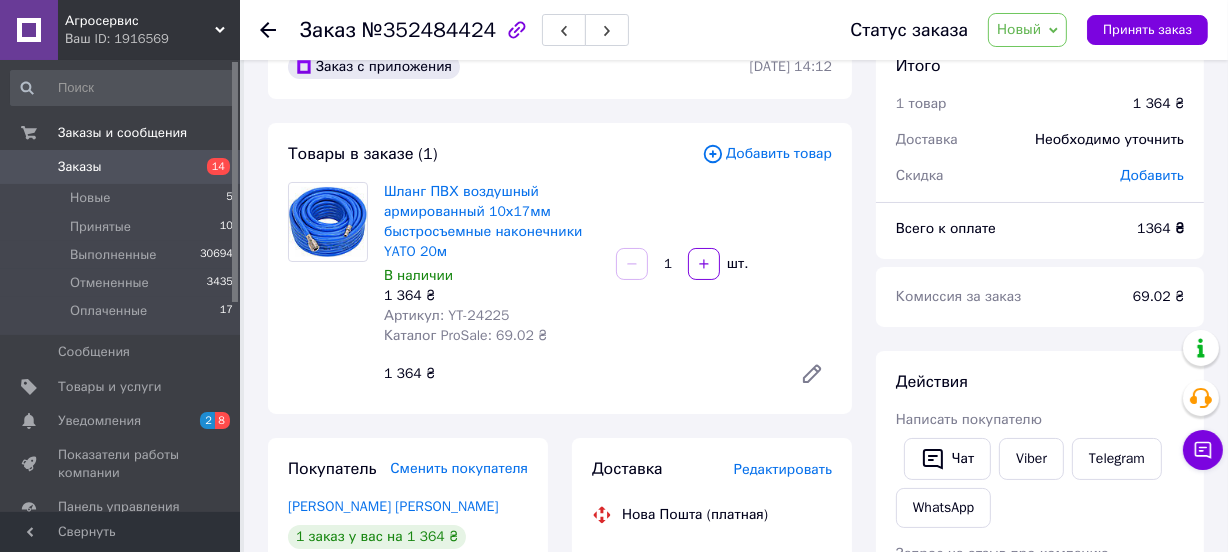 scroll, scrollTop: 90, scrollLeft: 0, axis: vertical 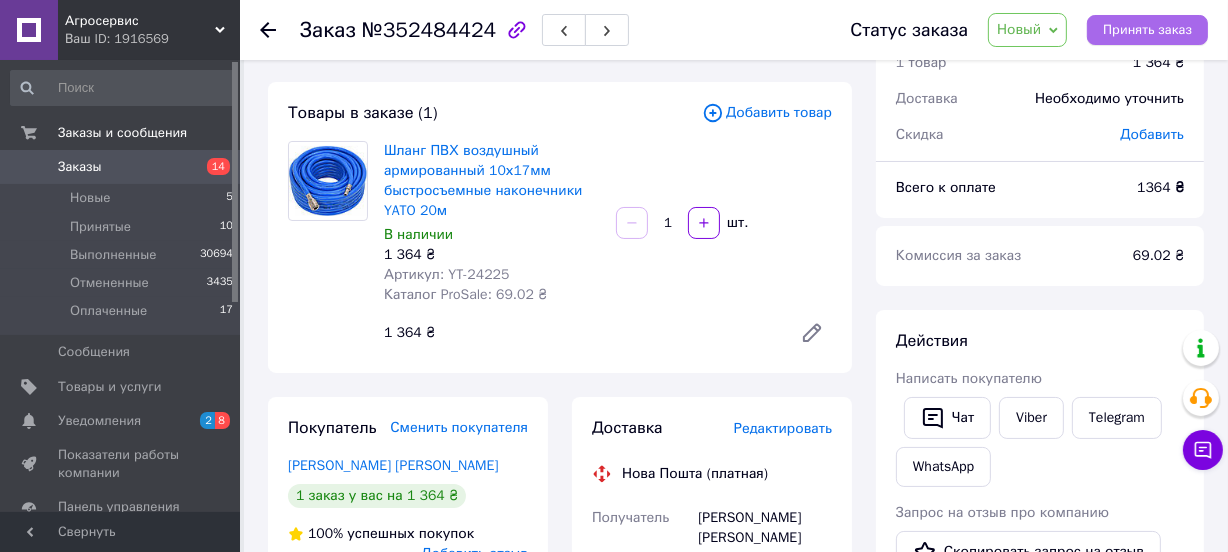 click on "Принять заказ" at bounding box center [1147, 30] 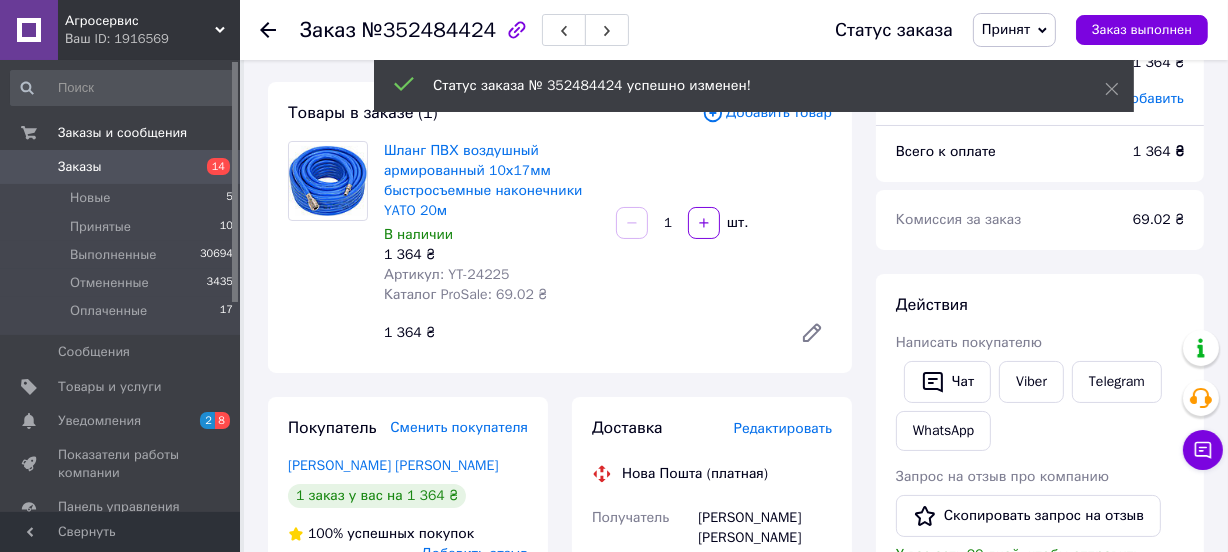click on "Заказы" at bounding box center [80, 167] 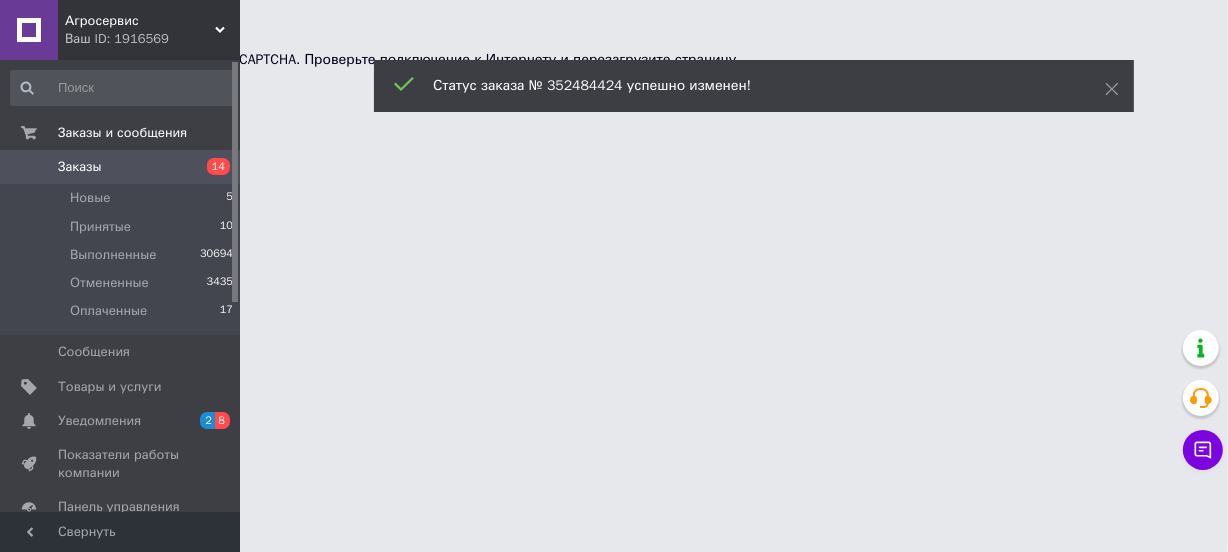 scroll, scrollTop: 0, scrollLeft: 0, axis: both 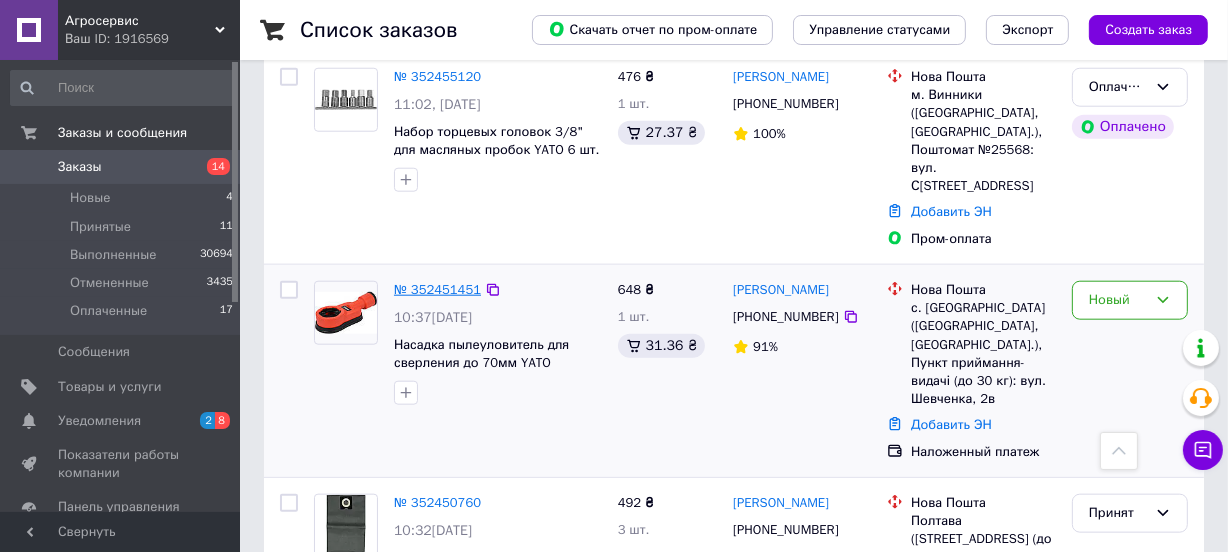 click on "№ 352451451" at bounding box center (437, 289) 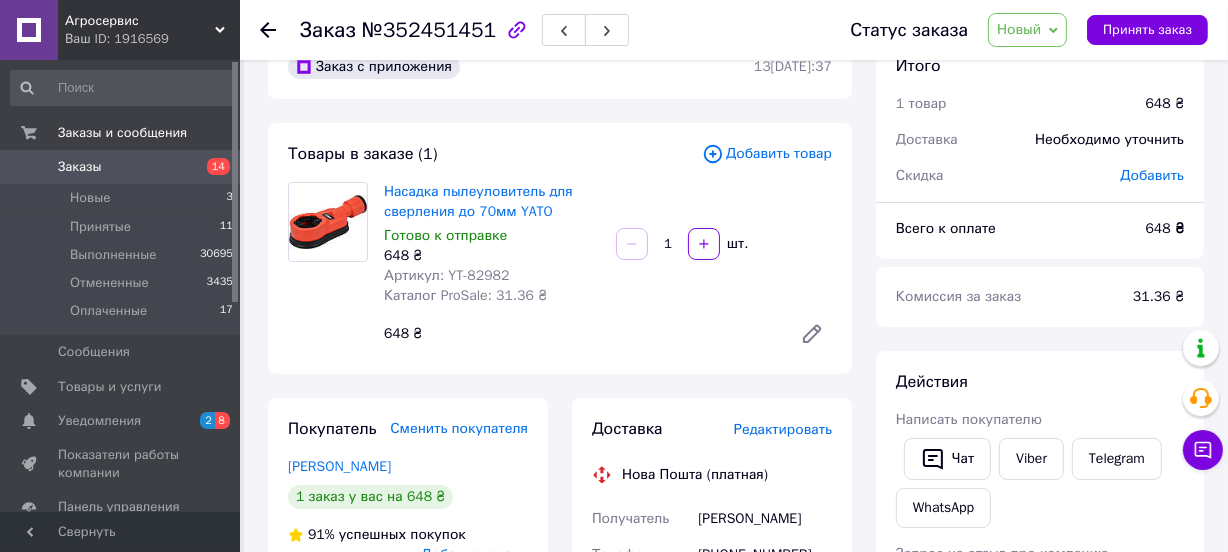 scroll, scrollTop: 90, scrollLeft: 0, axis: vertical 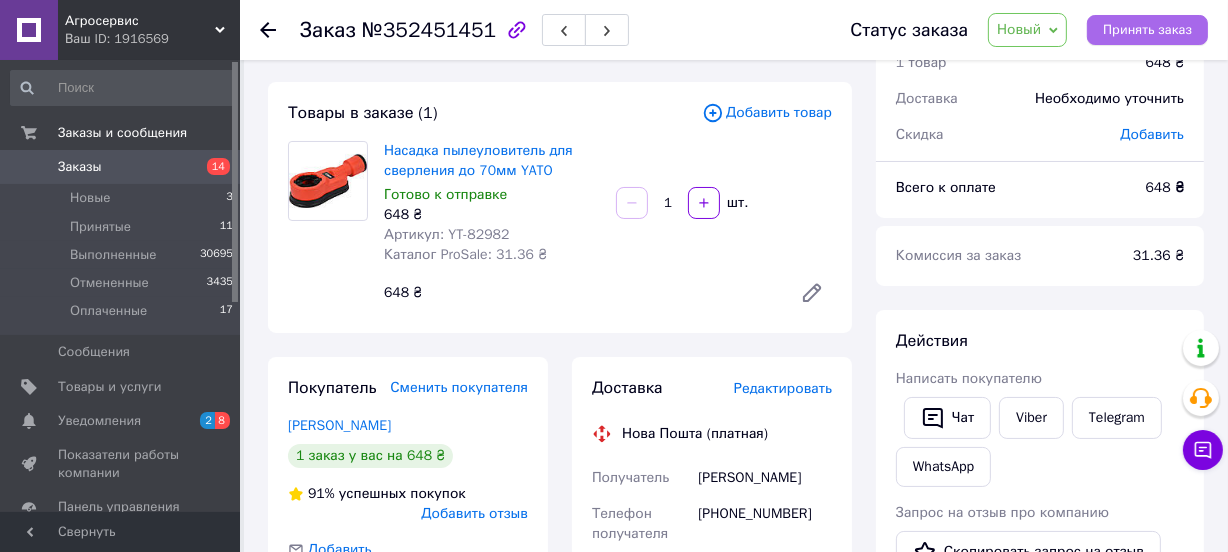 click on "Принять заказ" at bounding box center (1147, 30) 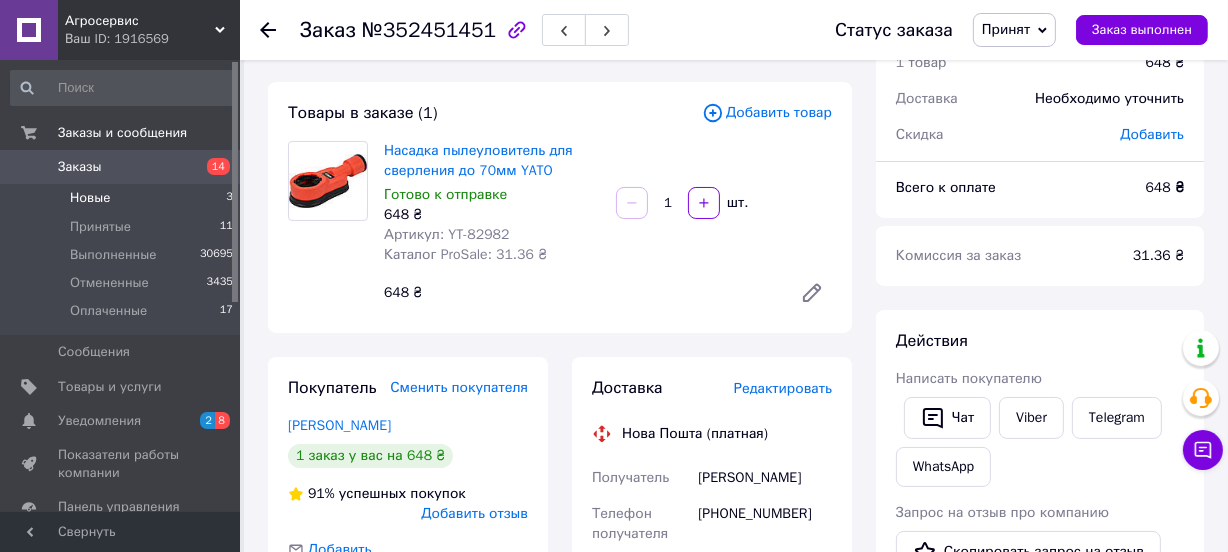 click on "Новые" at bounding box center (90, 198) 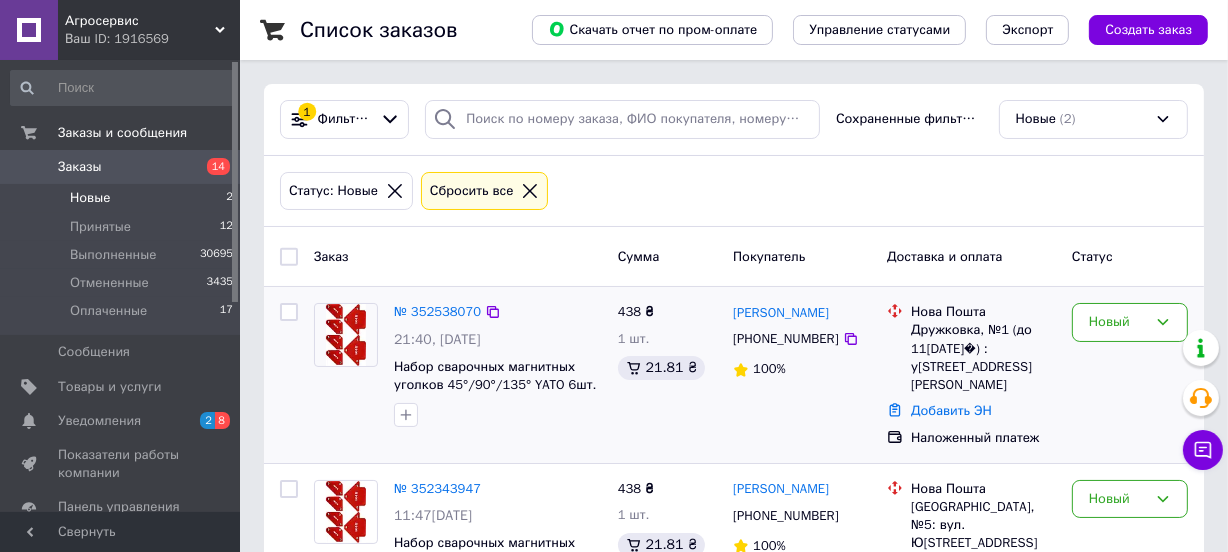 scroll, scrollTop: 0, scrollLeft: 0, axis: both 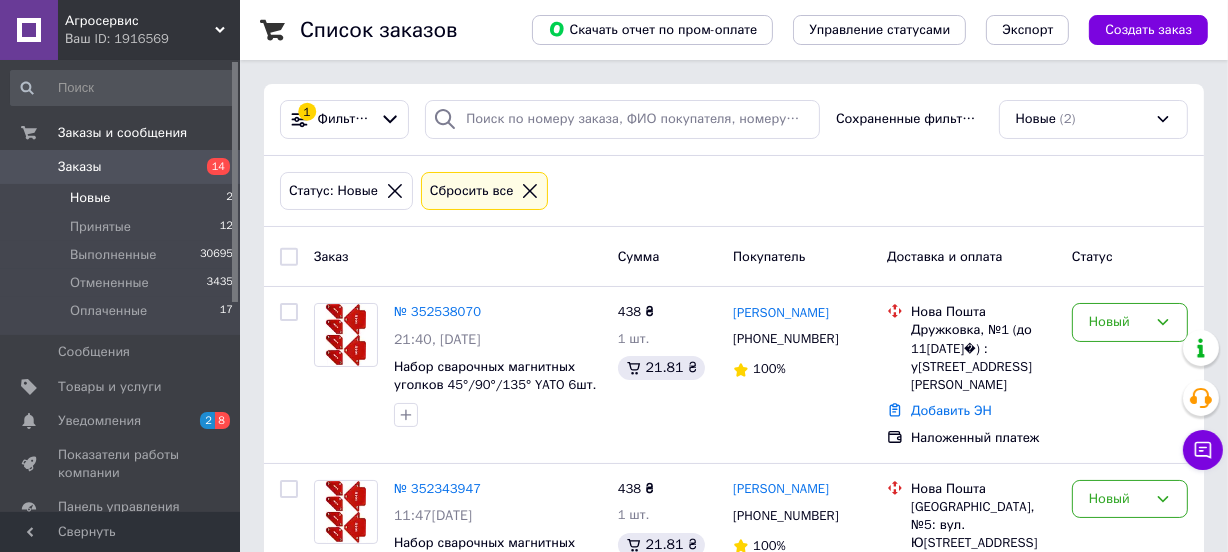 click on "Заказы" at bounding box center [80, 167] 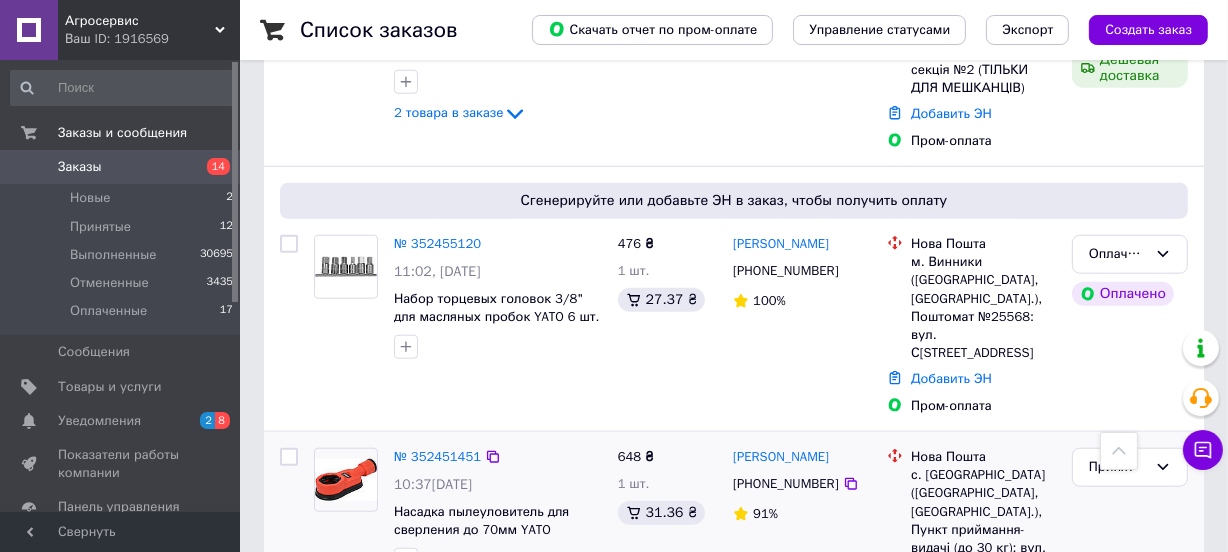 scroll, scrollTop: 1818, scrollLeft: 0, axis: vertical 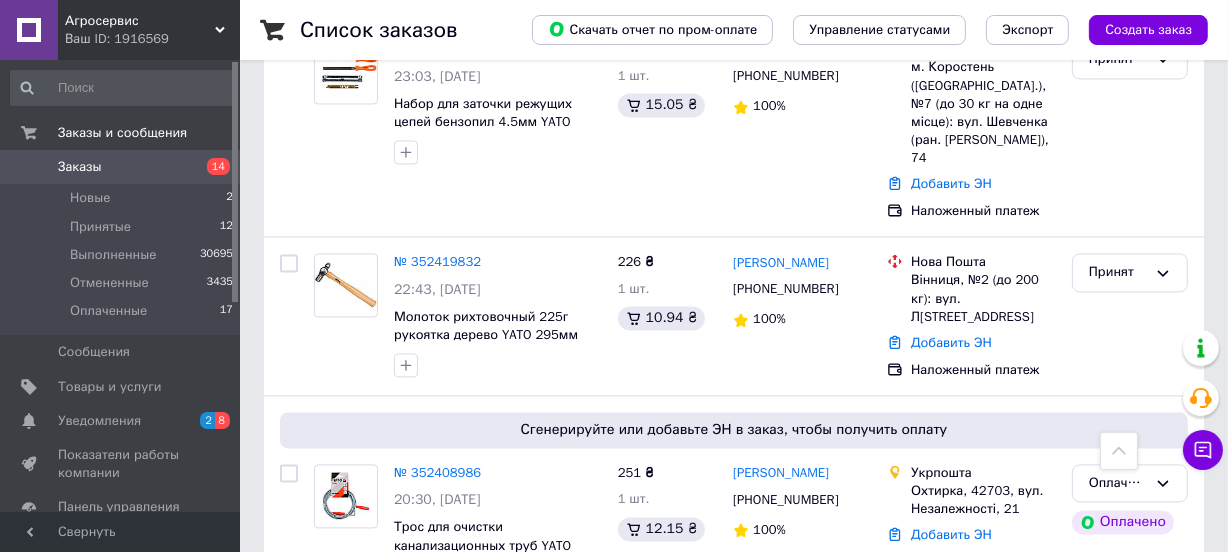 click on "Следующая" at bounding box center (558, 648) 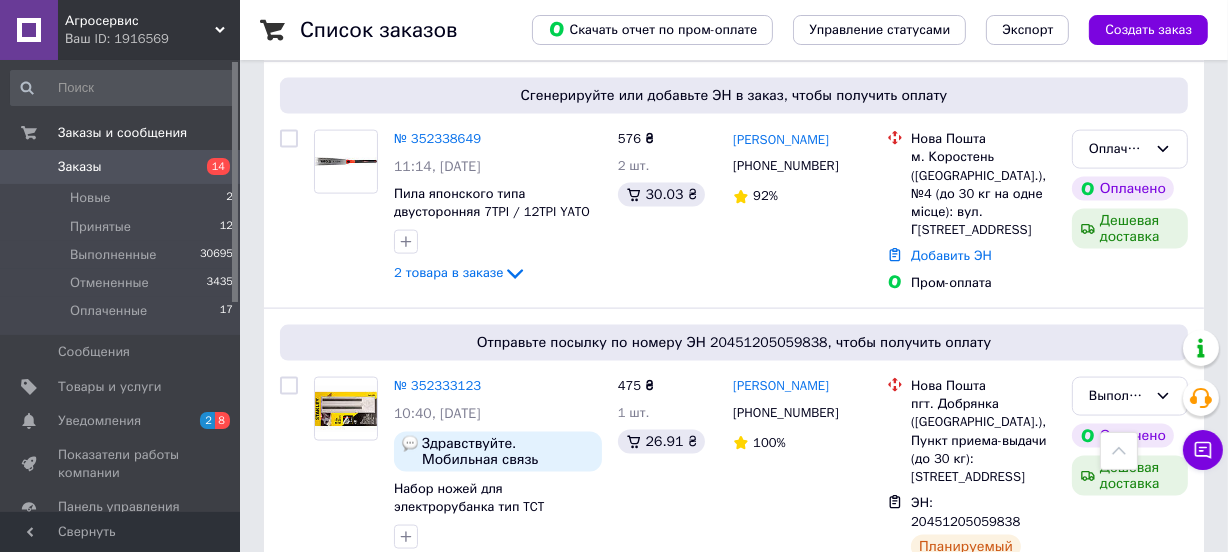 scroll, scrollTop: 2363, scrollLeft: 0, axis: vertical 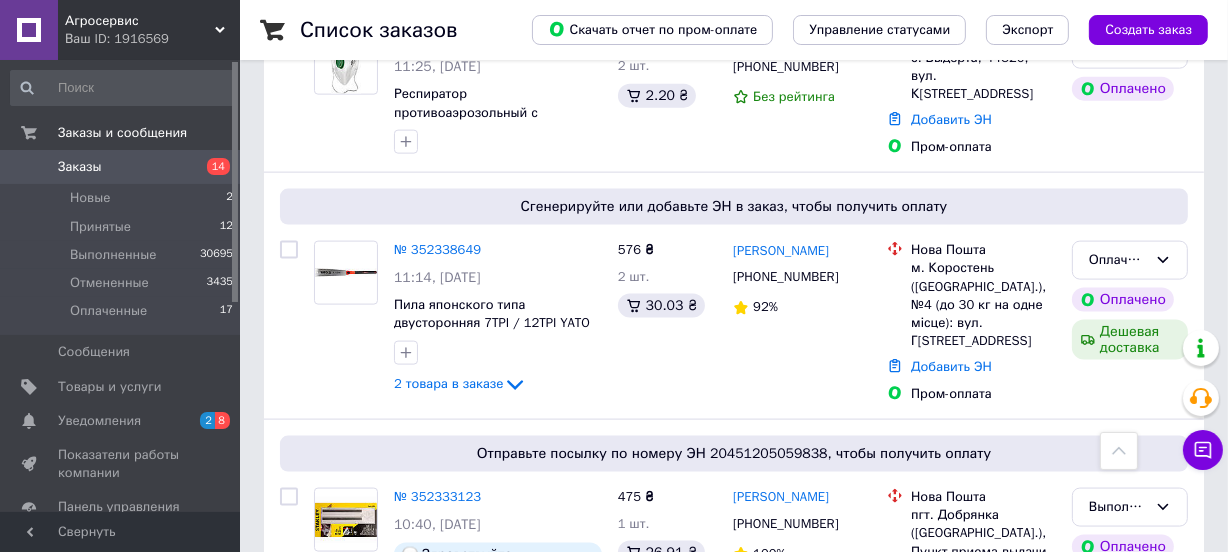 click on "Заказы" at bounding box center (80, 167) 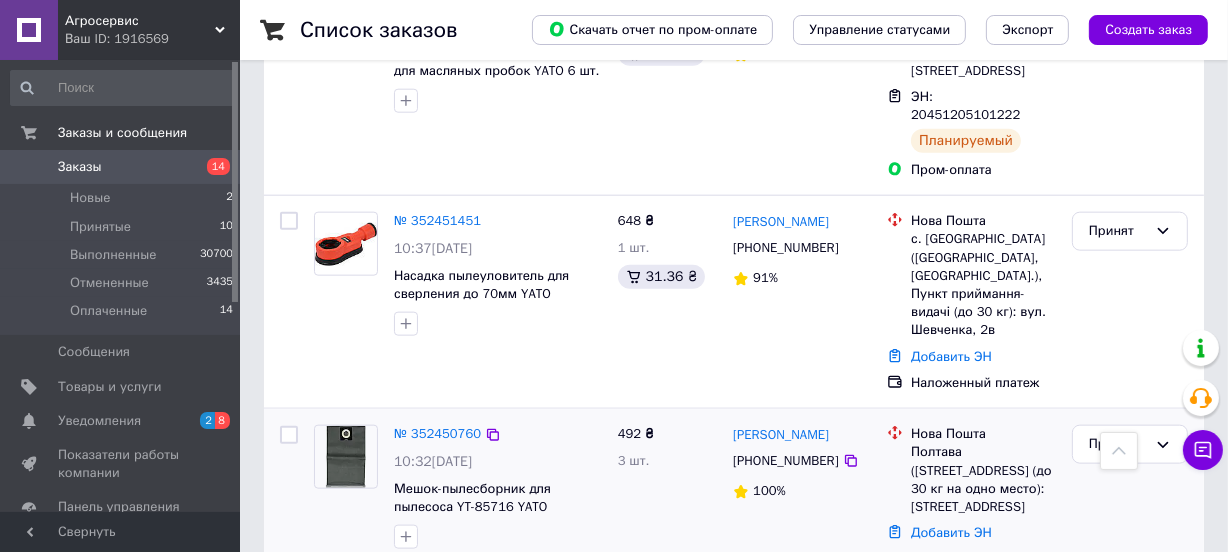 scroll, scrollTop: 2090, scrollLeft: 0, axis: vertical 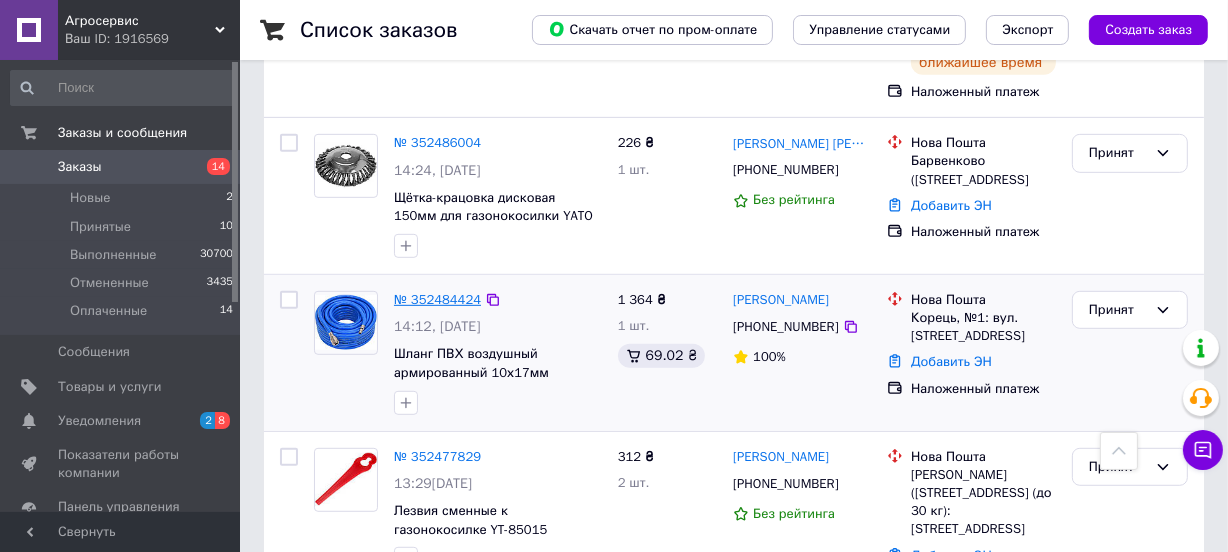 click on "№ 352484424" at bounding box center (437, 299) 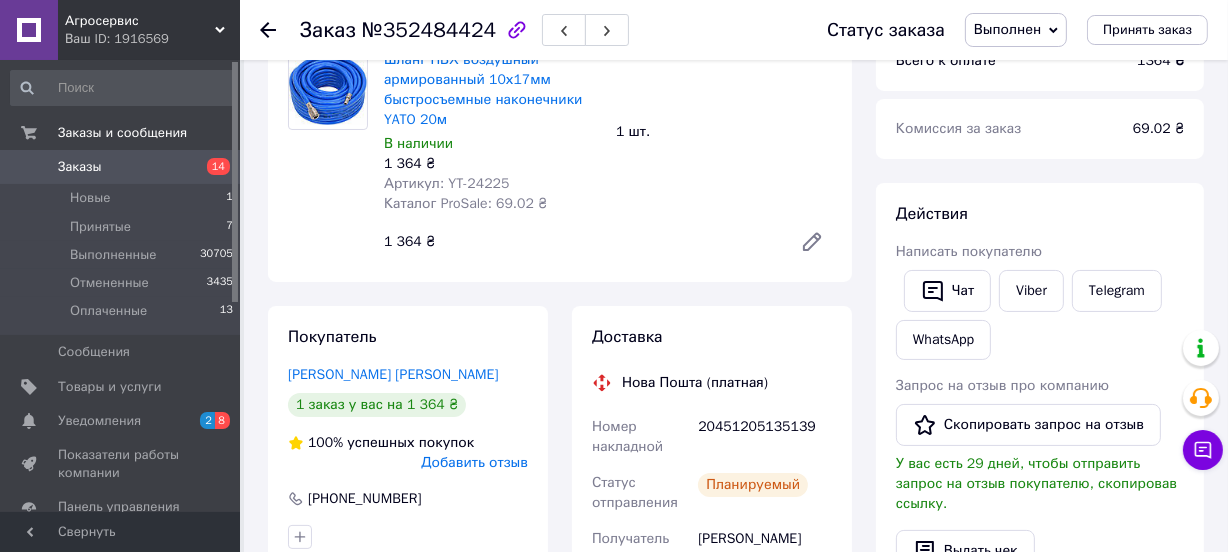 scroll, scrollTop: 272, scrollLeft: 0, axis: vertical 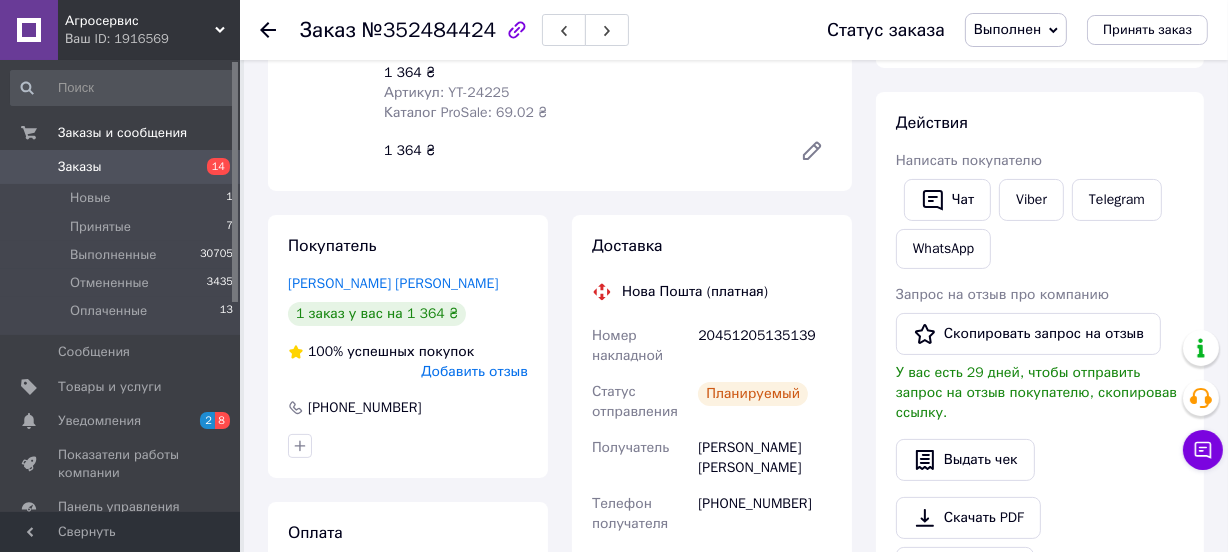 click on "Заказы" at bounding box center (80, 167) 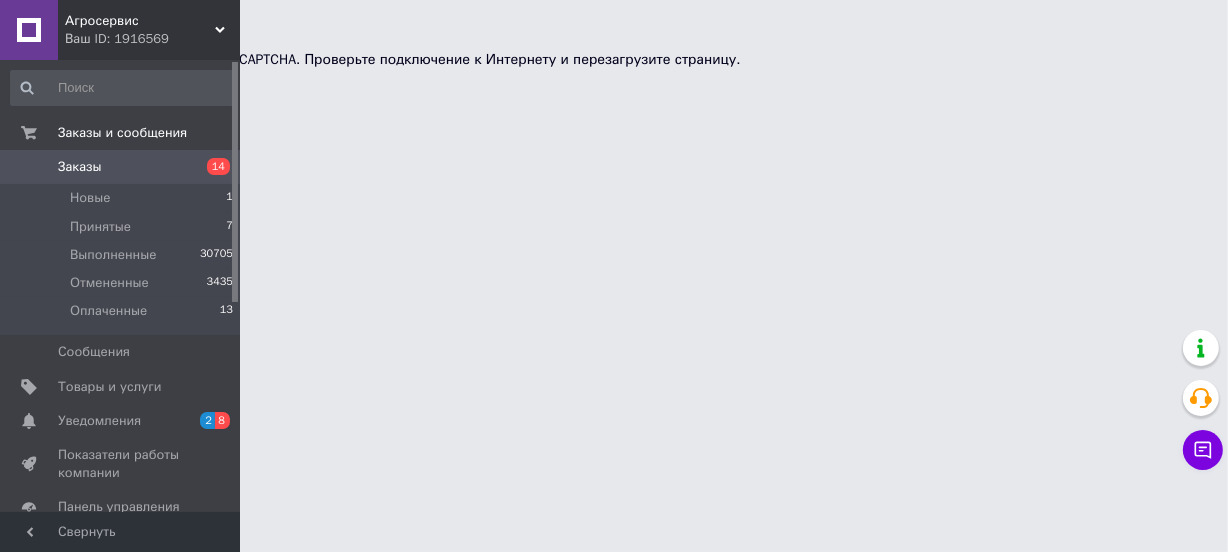 scroll, scrollTop: 0, scrollLeft: 0, axis: both 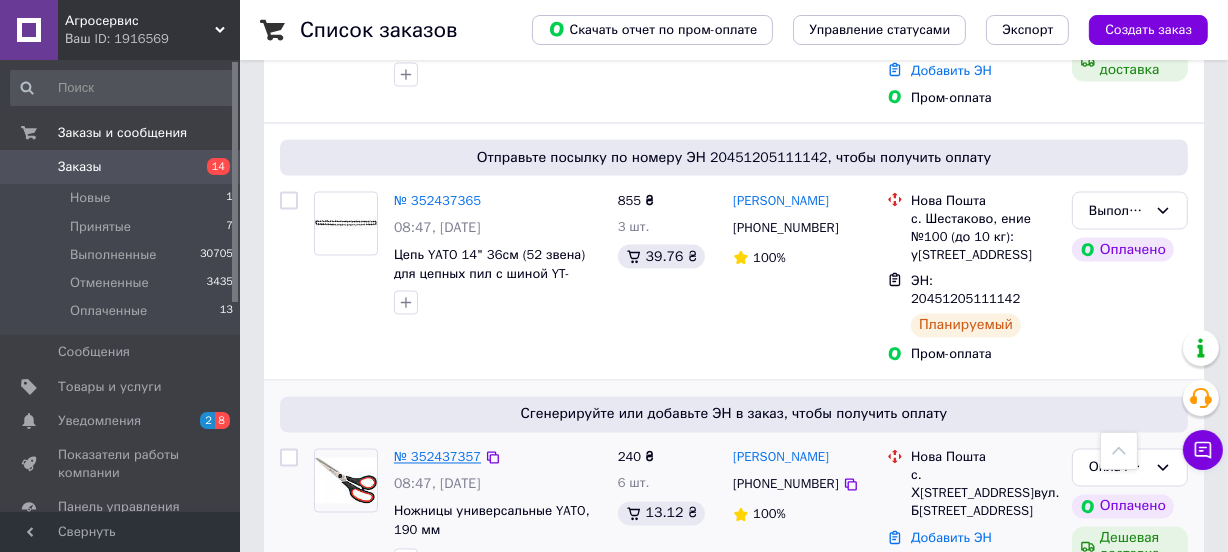 click on "№ 352437357" at bounding box center [437, 457] 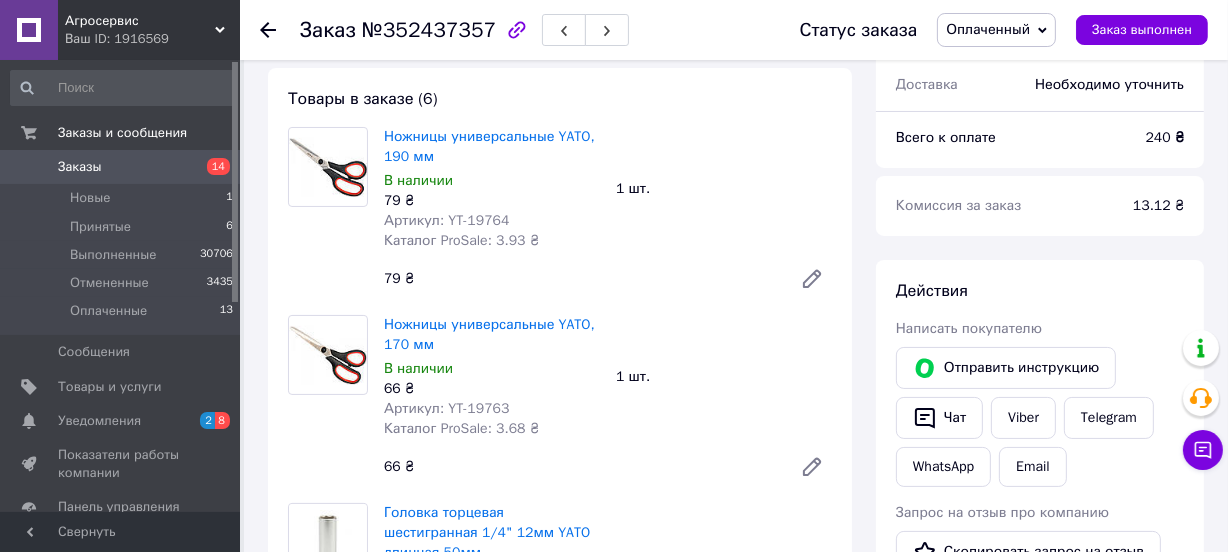 scroll, scrollTop: 90, scrollLeft: 0, axis: vertical 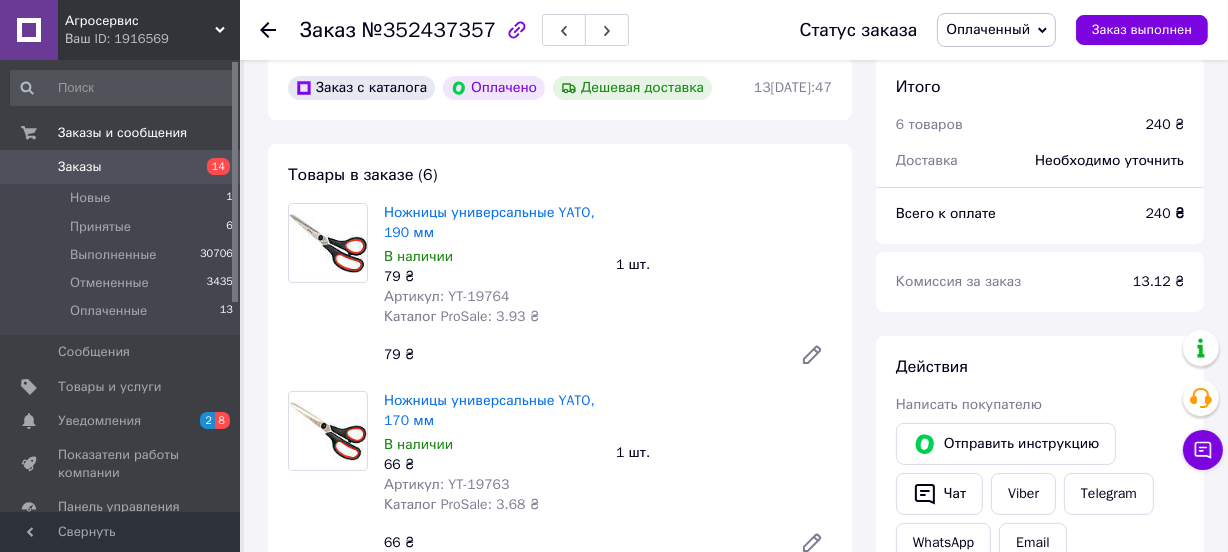 click on "Заказы" at bounding box center [80, 167] 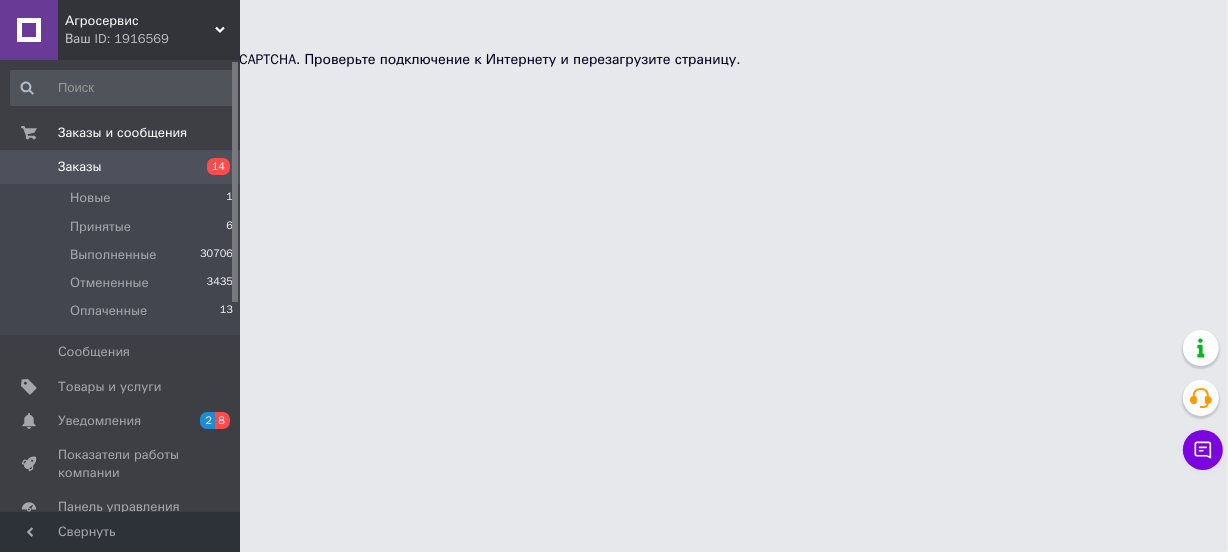 scroll, scrollTop: 0, scrollLeft: 0, axis: both 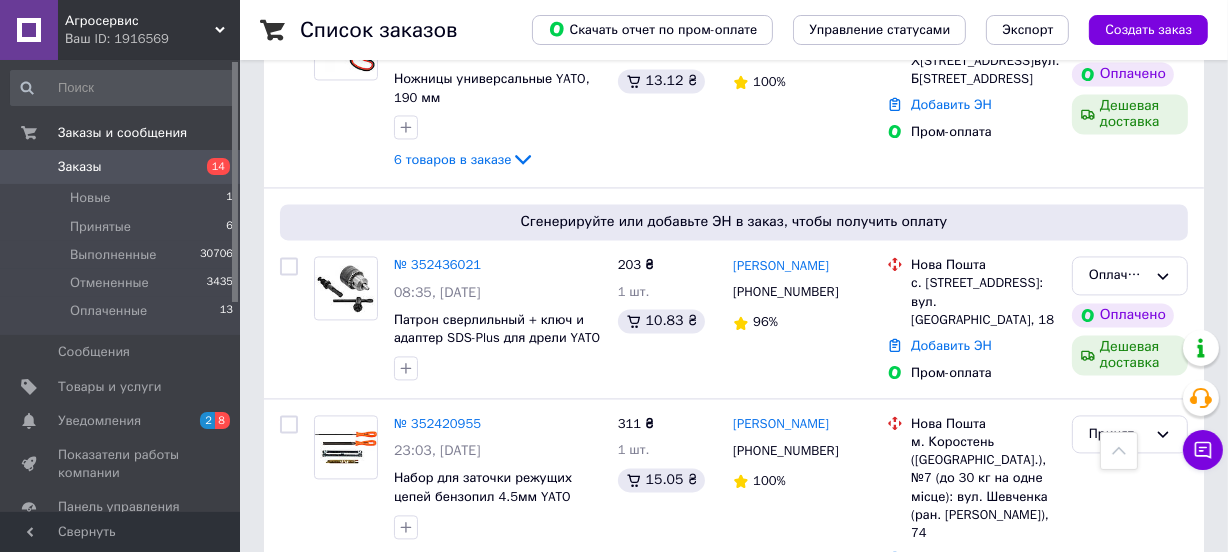 click on "№ 352419832" at bounding box center (437, 636) 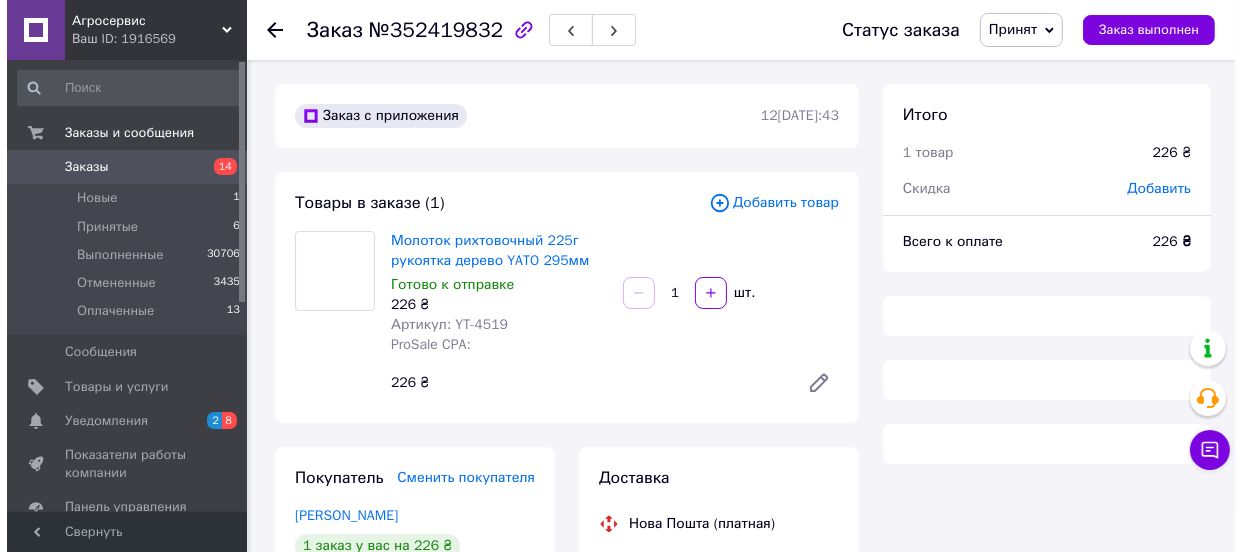 scroll, scrollTop: 0, scrollLeft: 0, axis: both 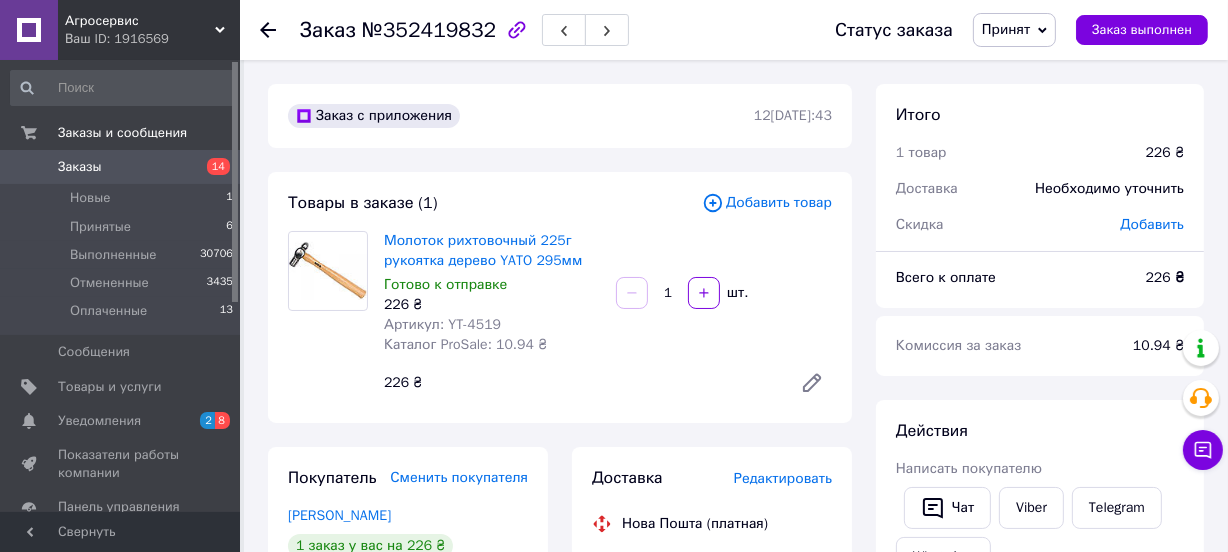 click on "Заказы" at bounding box center [80, 167] 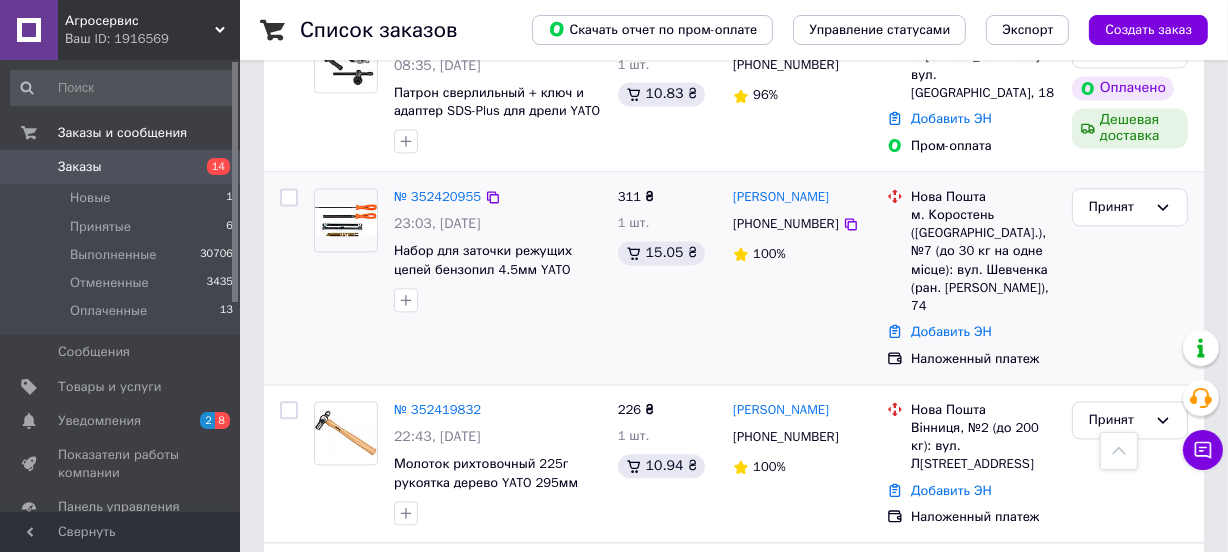 scroll, scrollTop: 3888, scrollLeft: 0, axis: vertical 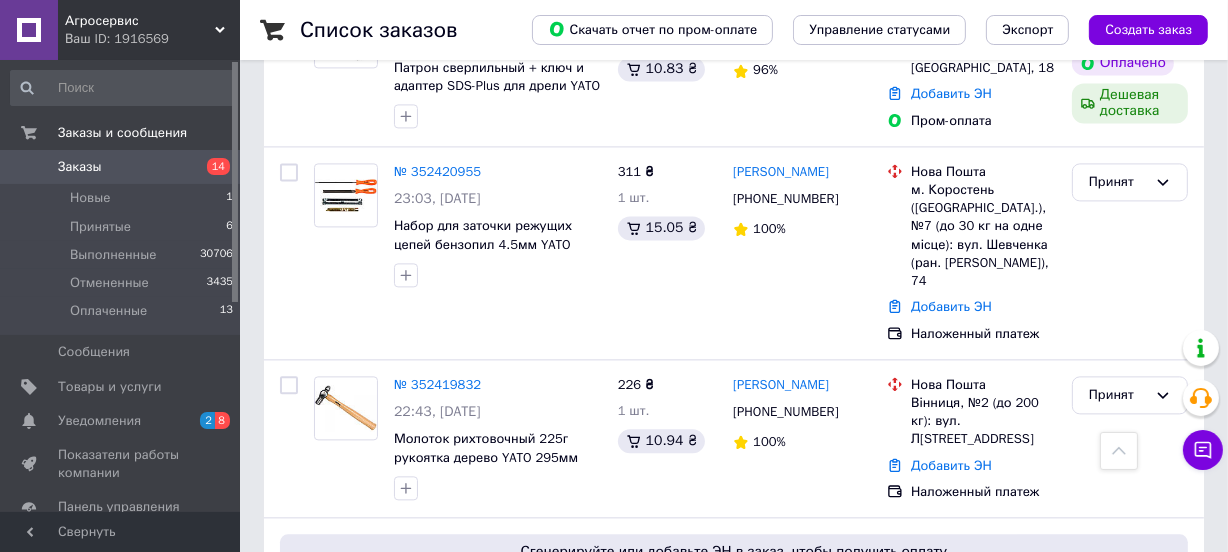 click on "Следующая" at bounding box center (558, 771) 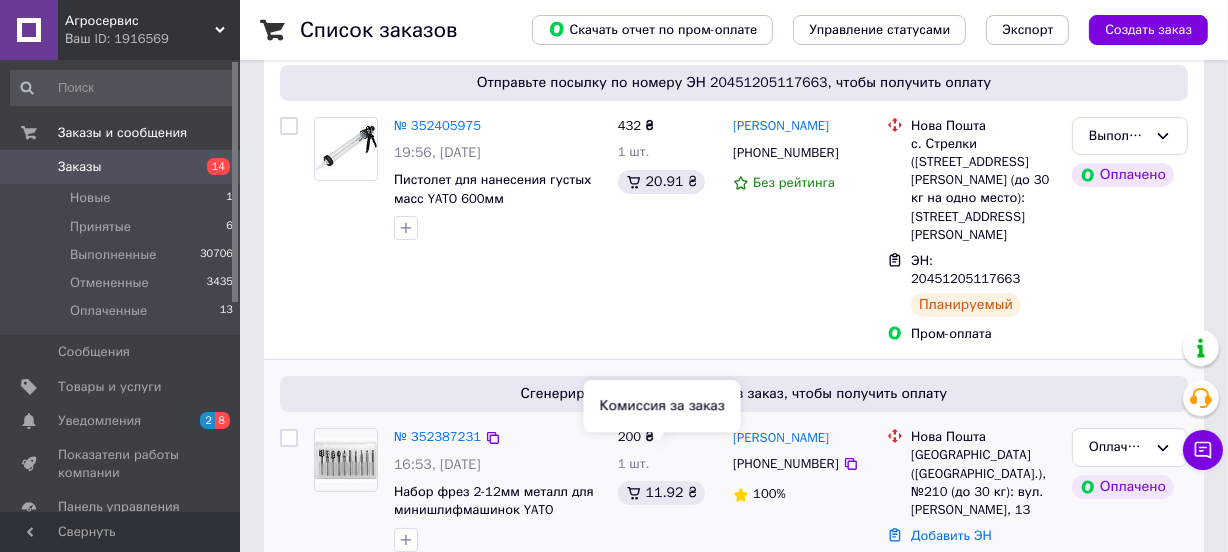 scroll, scrollTop: 272, scrollLeft: 0, axis: vertical 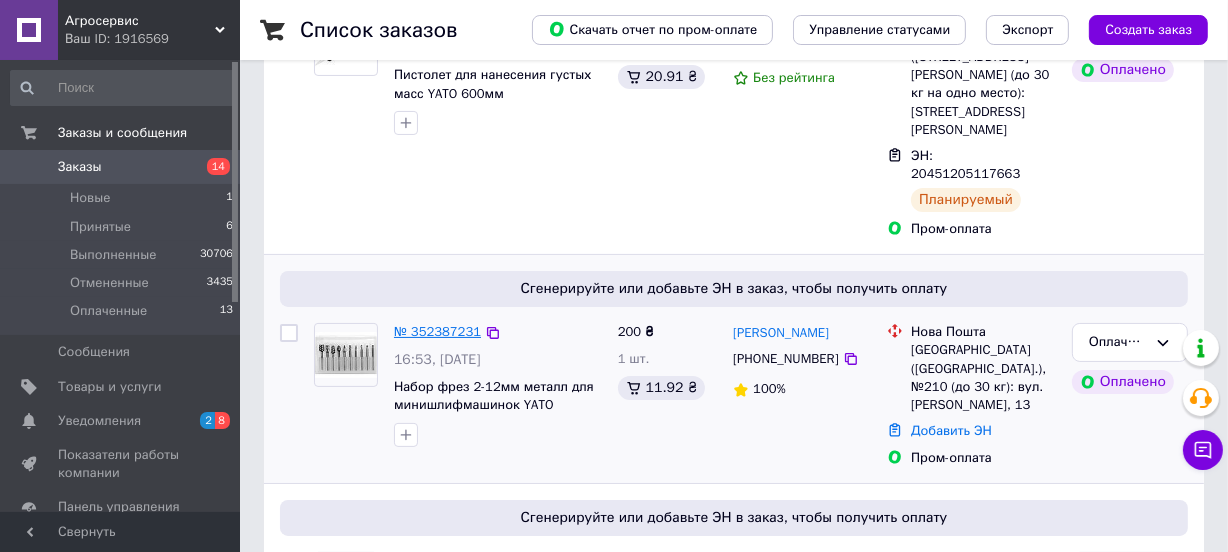 click on "№ 352387231" at bounding box center (437, 331) 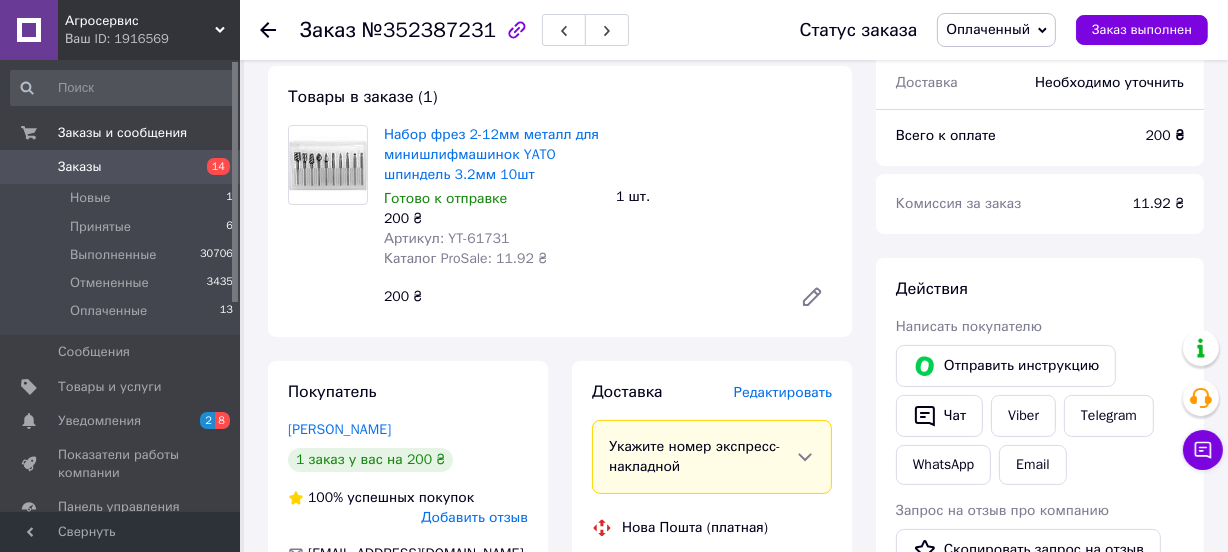 scroll, scrollTop: 181, scrollLeft: 0, axis: vertical 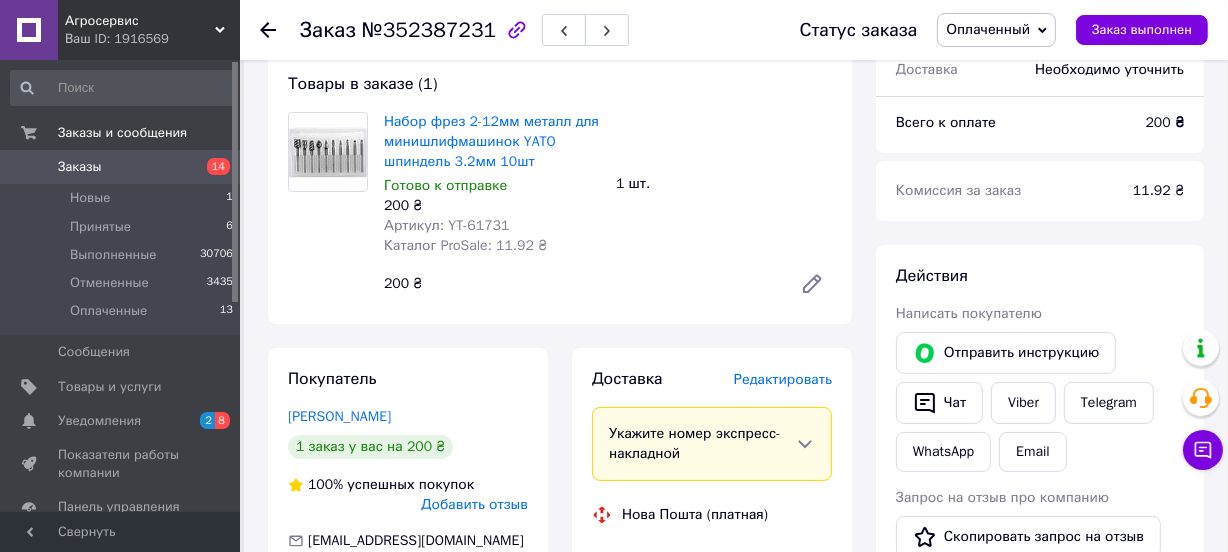 click on "Заказы" at bounding box center (80, 167) 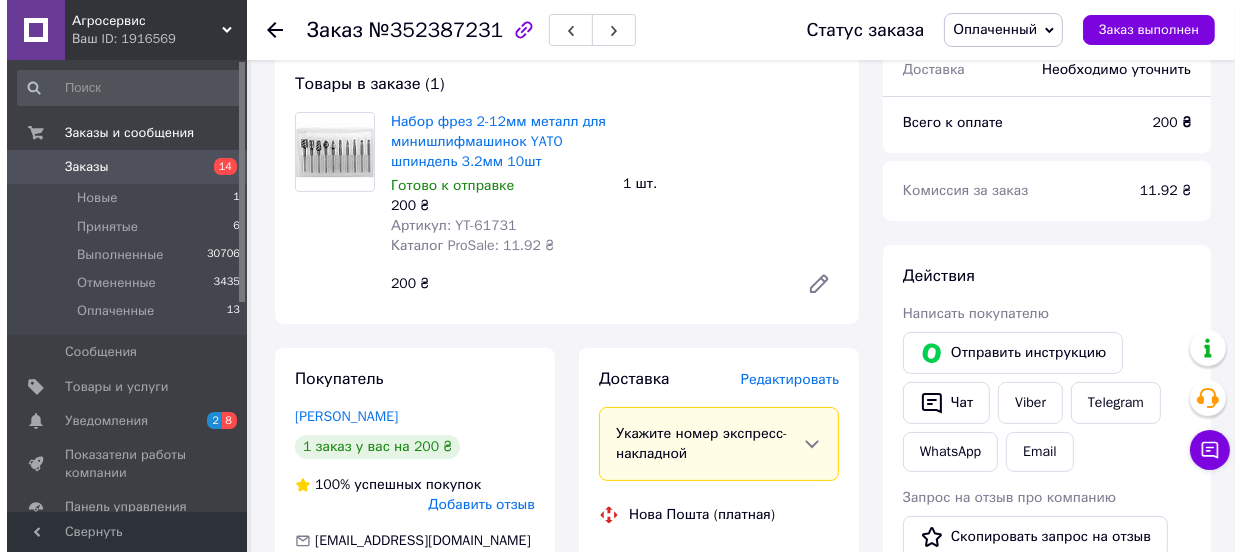scroll, scrollTop: 0, scrollLeft: 0, axis: both 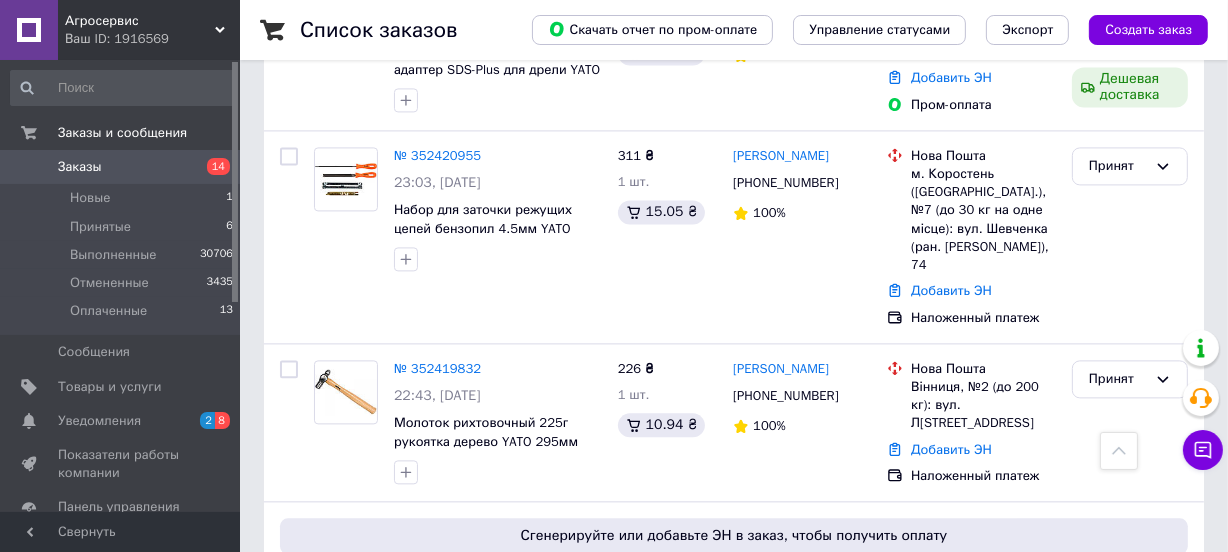 click on "2" at bounding box center [327, 755] 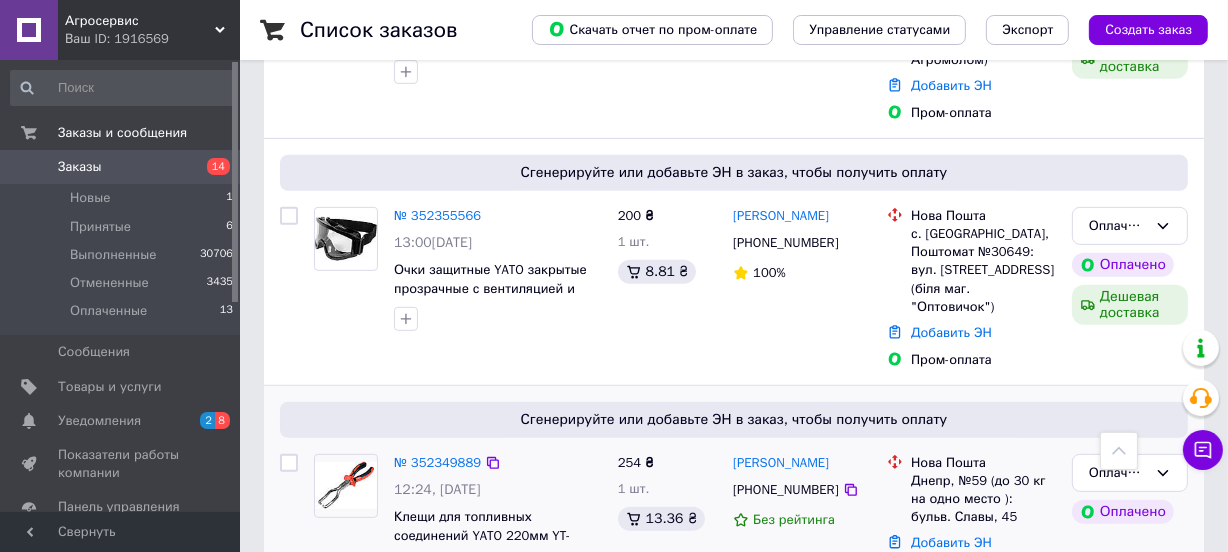 scroll, scrollTop: 818, scrollLeft: 0, axis: vertical 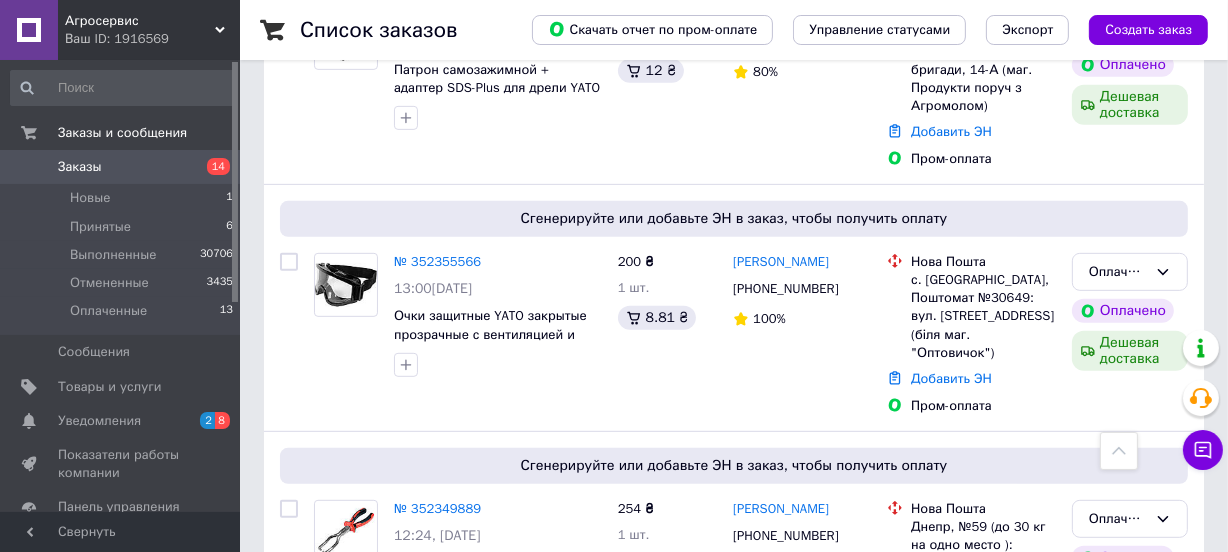 click on "Заказы" at bounding box center (80, 167) 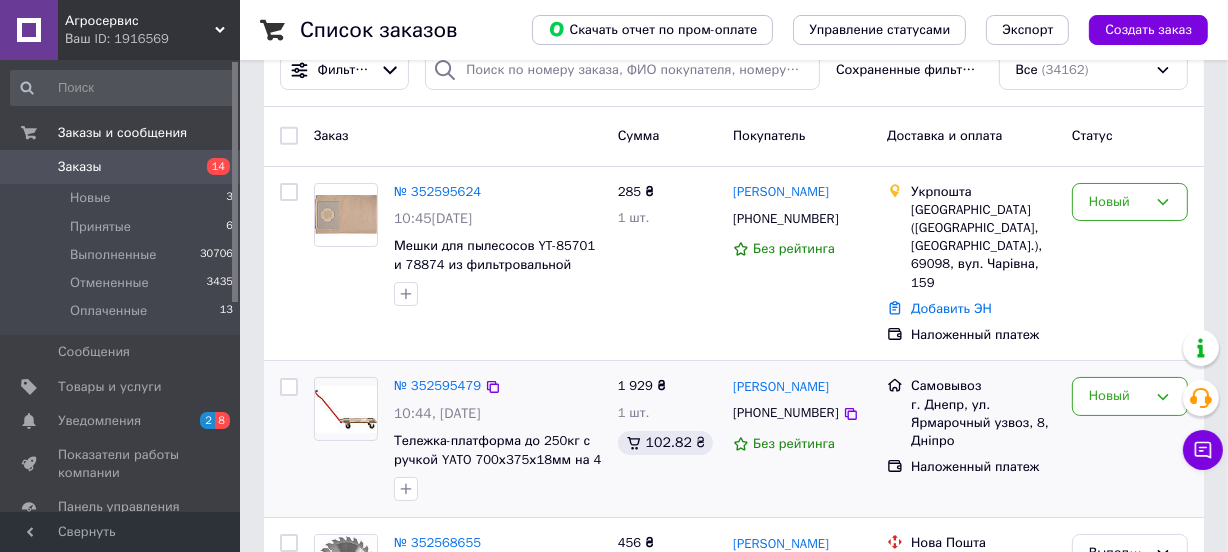 scroll, scrollTop: 181, scrollLeft: 0, axis: vertical 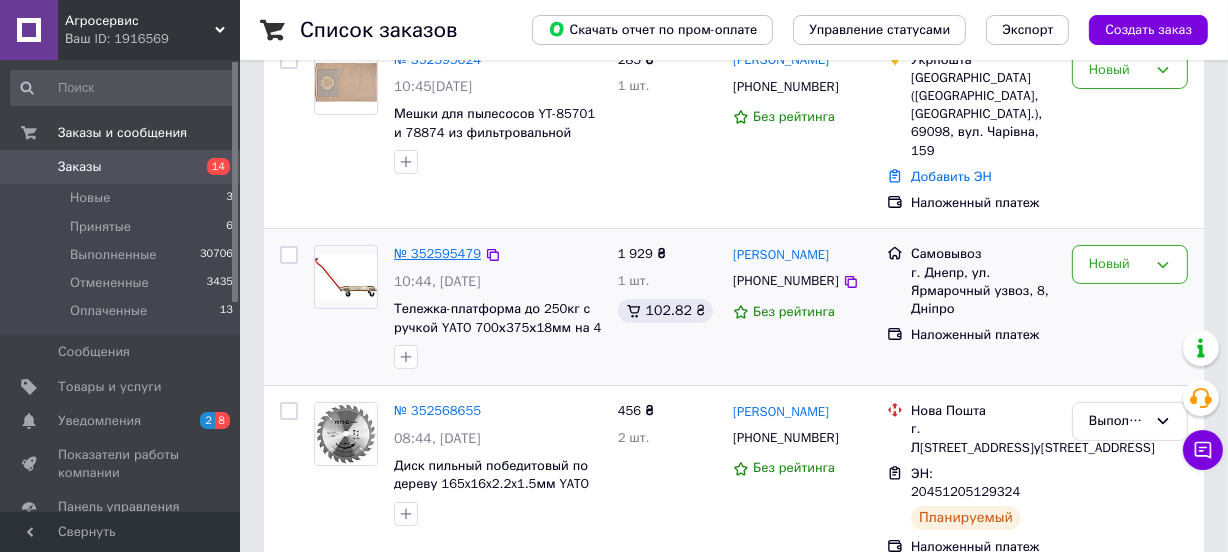 click on "№ 352595479" at bounding box center (437, 253) 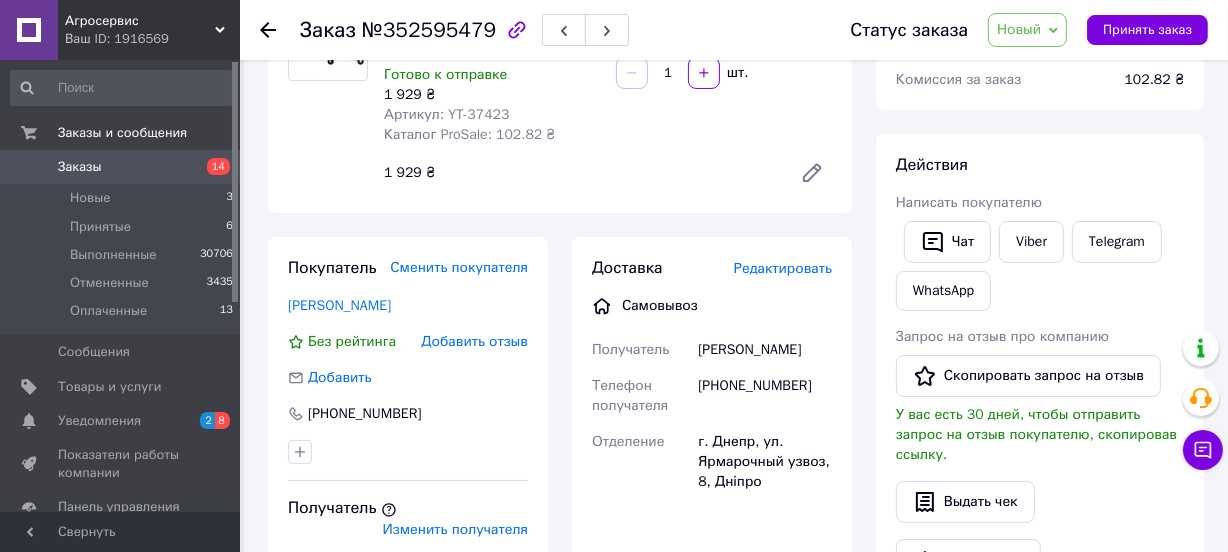scroll, scrollTop: 272, scrollLeft: 0, axis: vertical 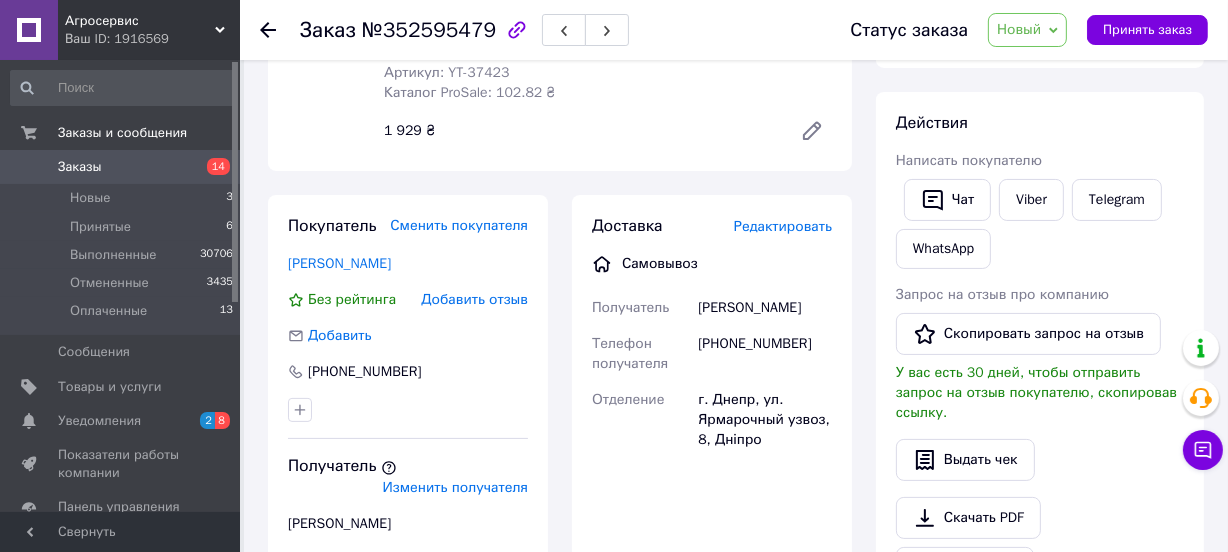 click on "Заказы" at bounding box center (80, 167) 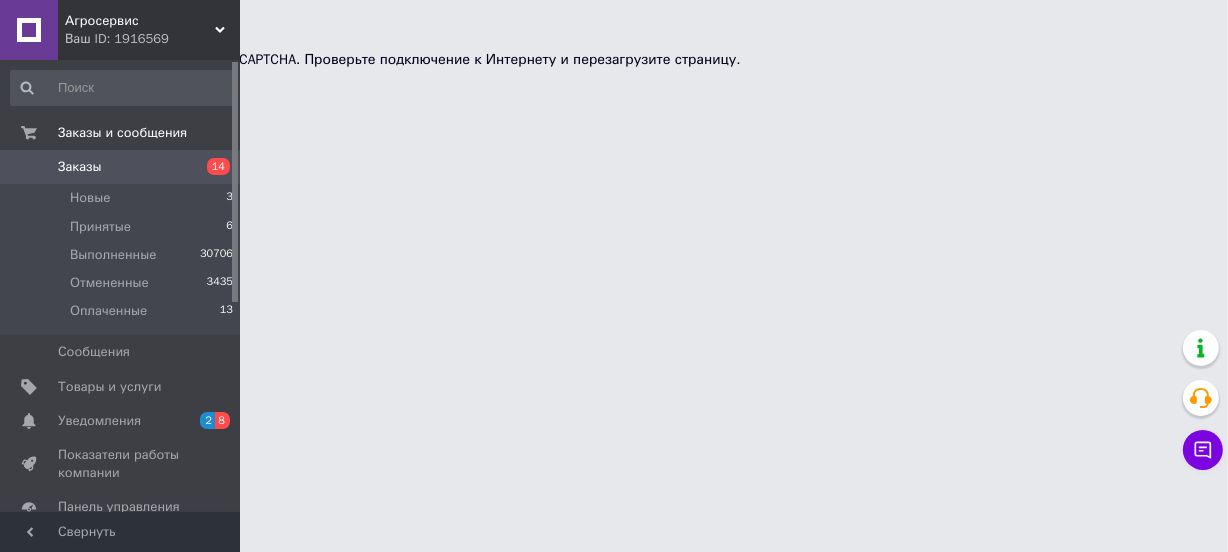 scroll, scrollTop: 0, scrollLeft: 0, axis: both 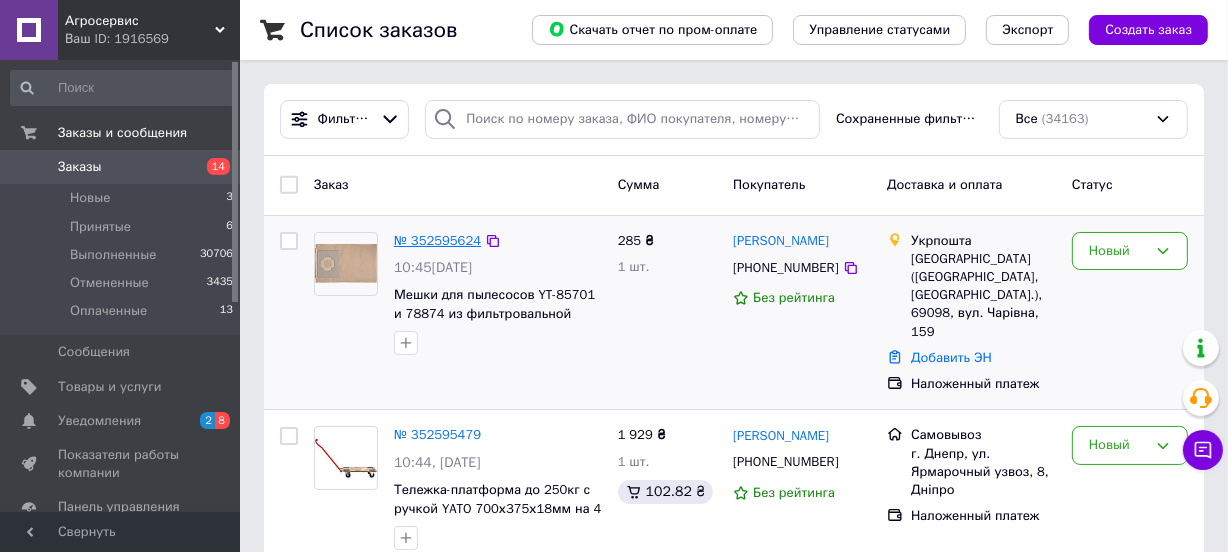 click on "№ 352595624" at bounding box center [437, 240] 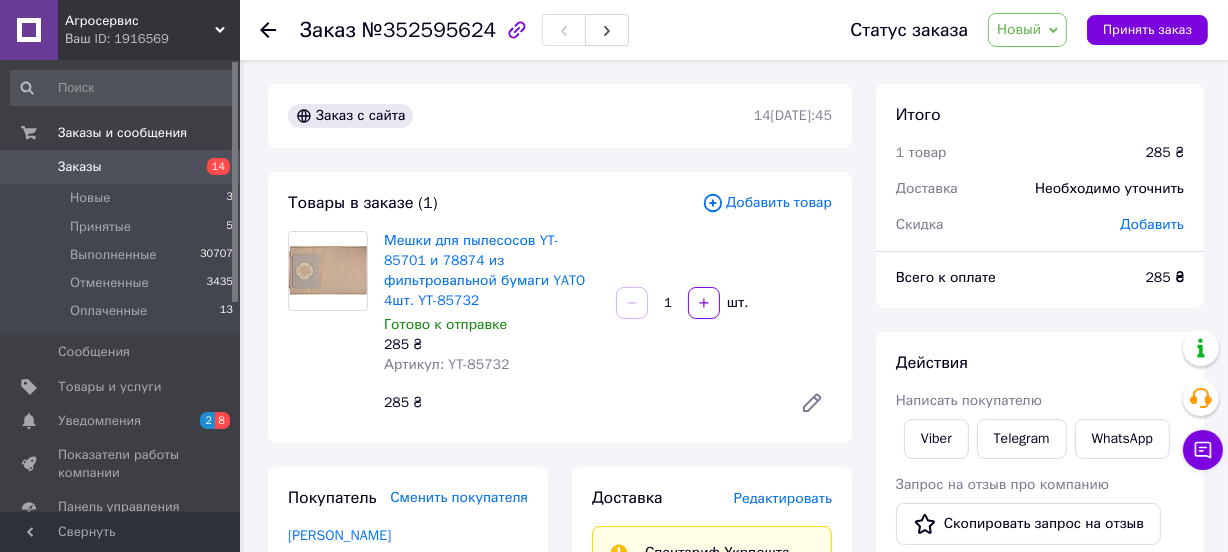 scroll, scrollTop: 90, scrollLeft: 0, axis: vertical 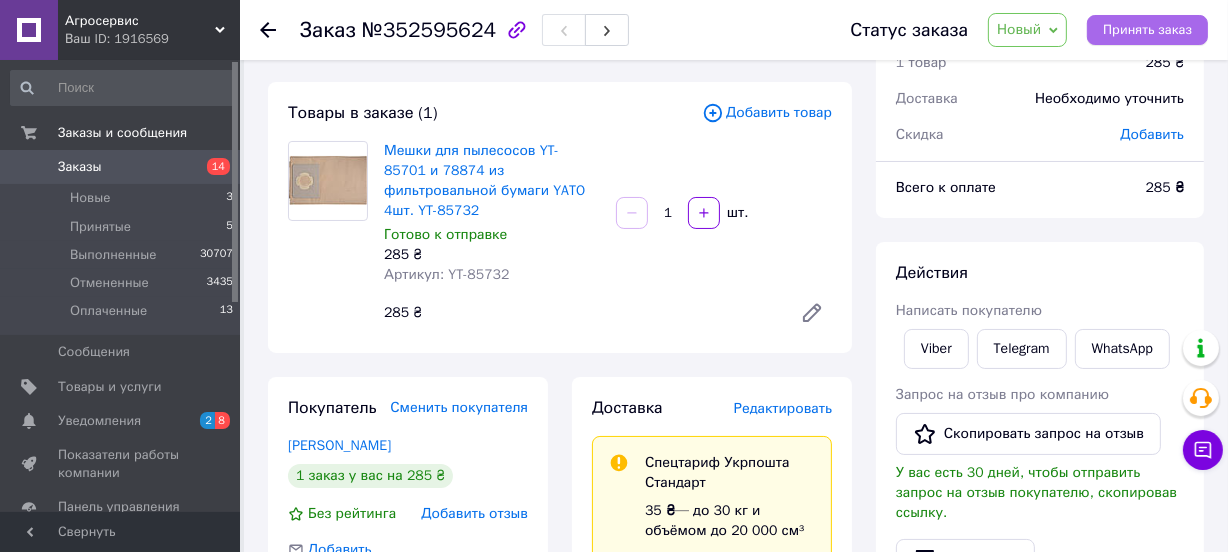 click on "Принять заказ" at bounding box center [1147, 30] 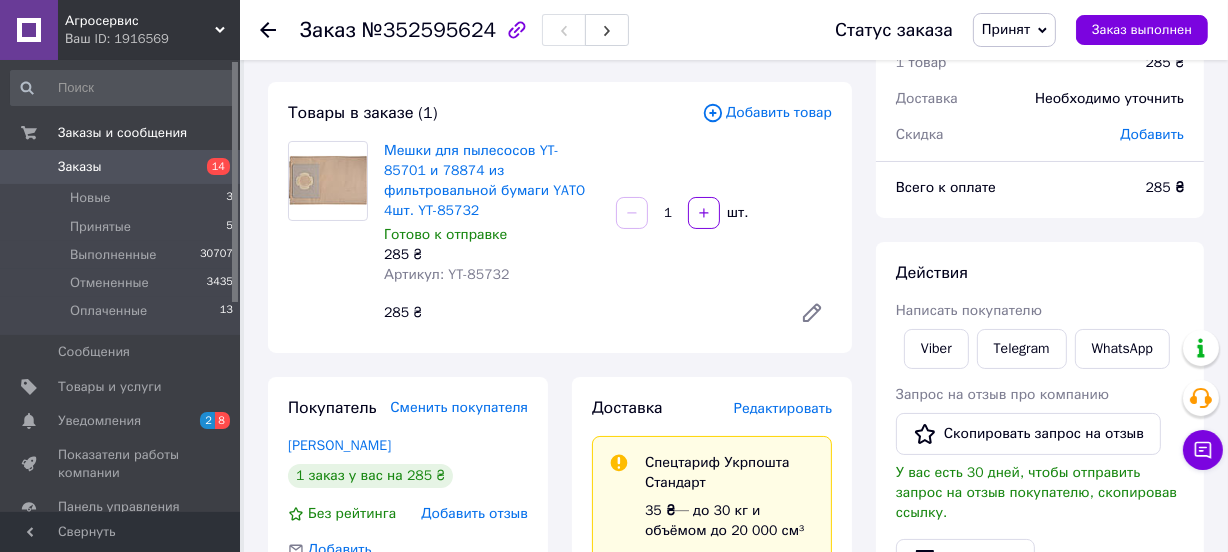 click on "Заказы" at bounding box center (80, 167) 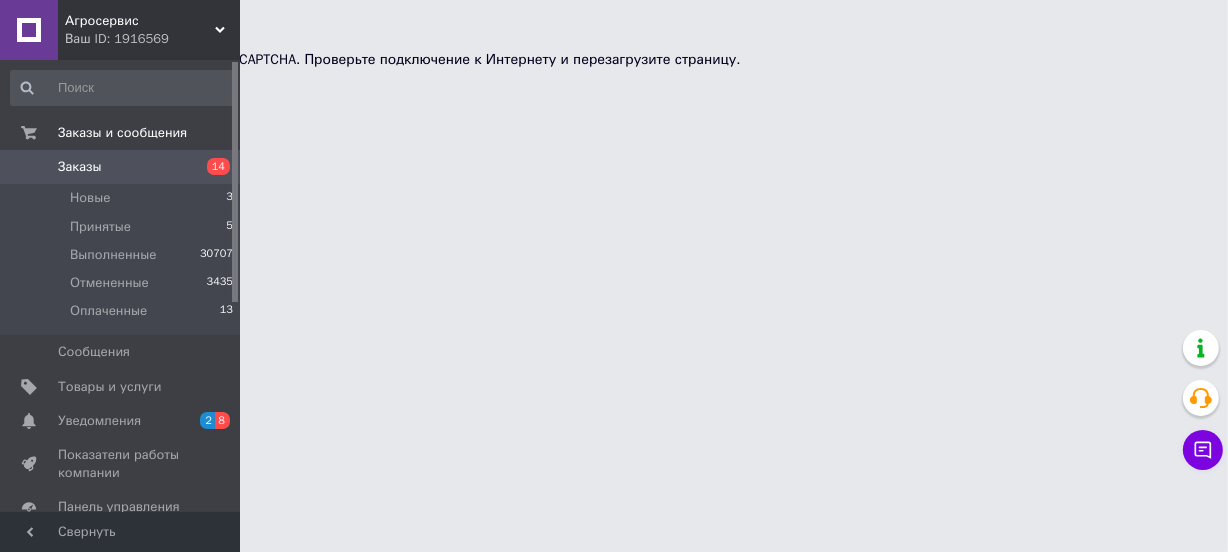 scroll, scrollTop: 0, scrollLeft: 0, axis: both 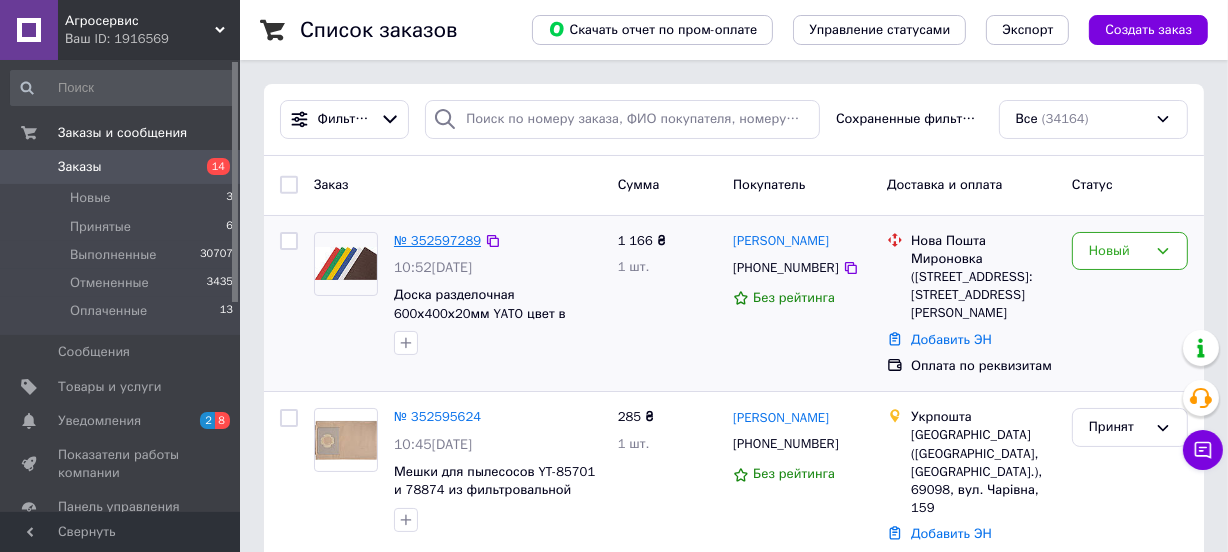click on "№ 352597289" at bounding box center (437, 240) 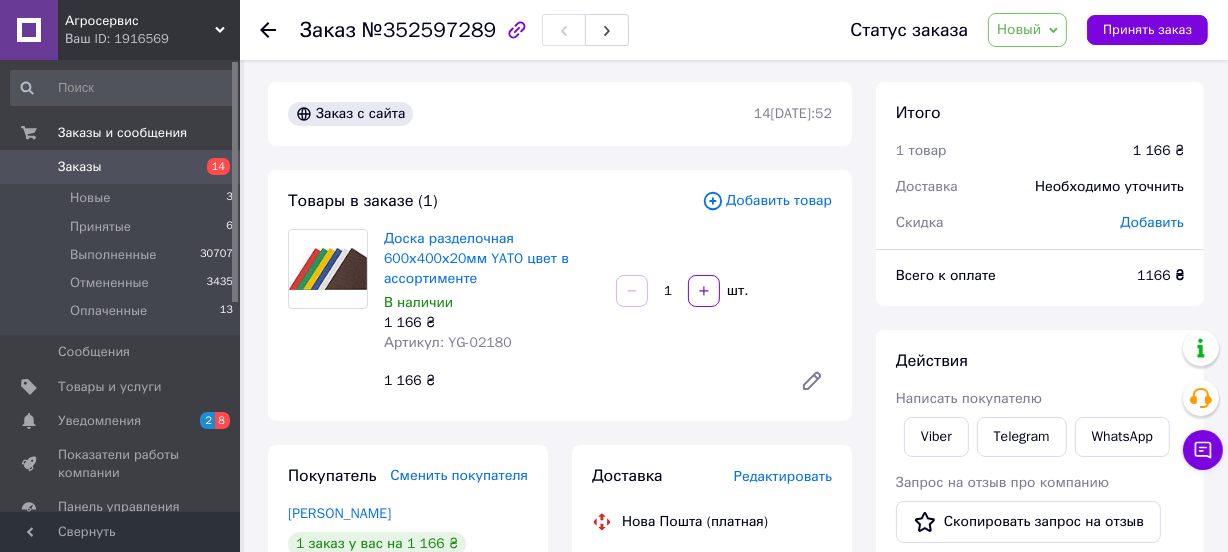 scroll, scrollTop: 0, scrollLeft: 0, axis: both 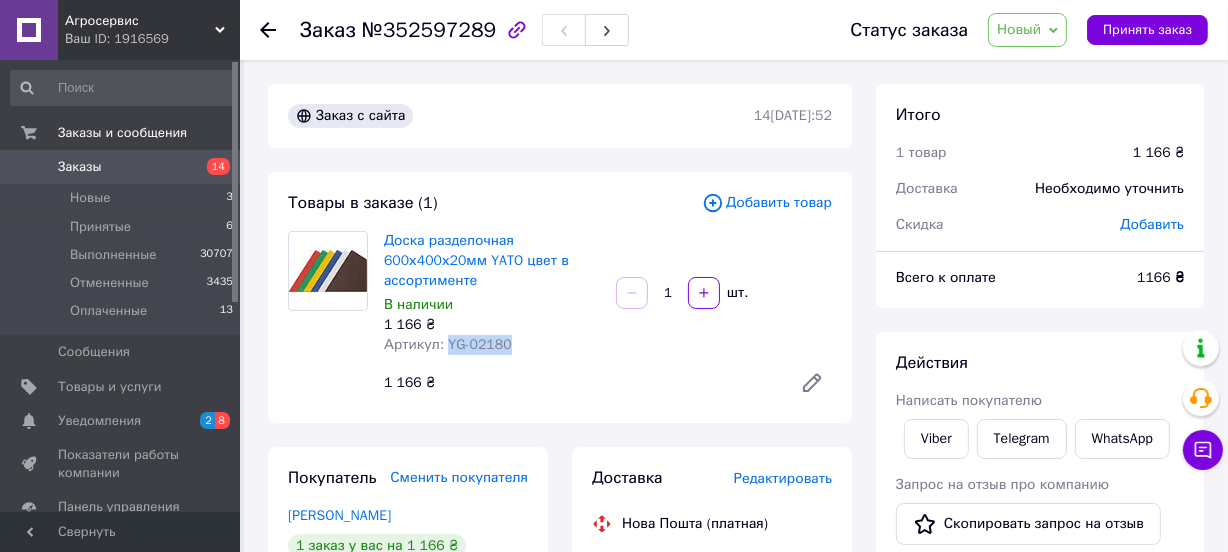 drag, startPoint x: 442, startPoint y: 338, endPoint x: 504, endPoint y: 346, distance: 62.514 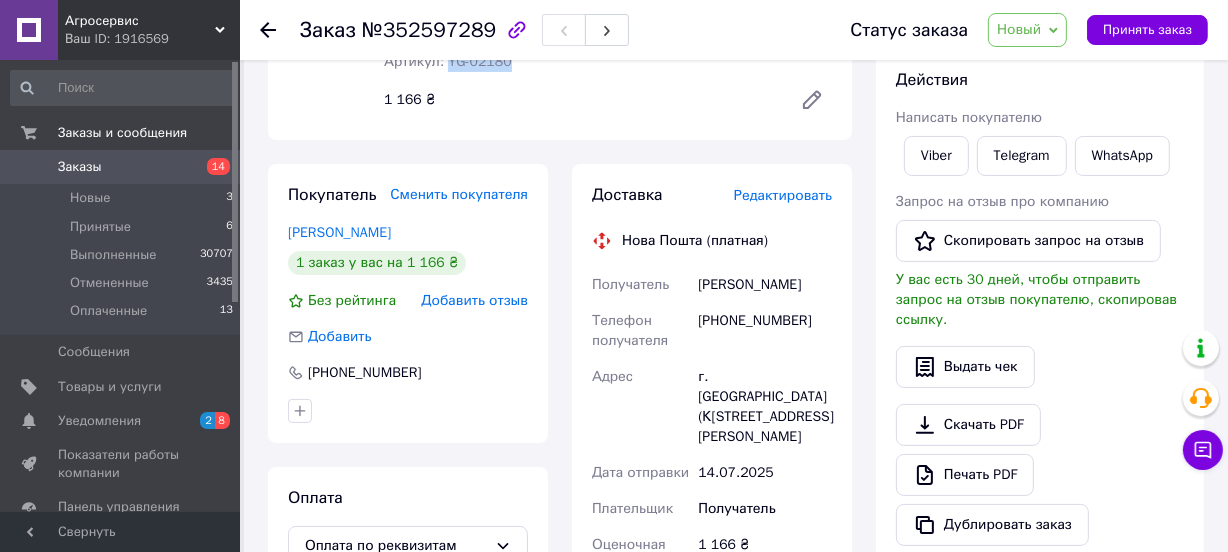 scroll, scrollTop: 363, scrollLeft: 0, axis: vertical 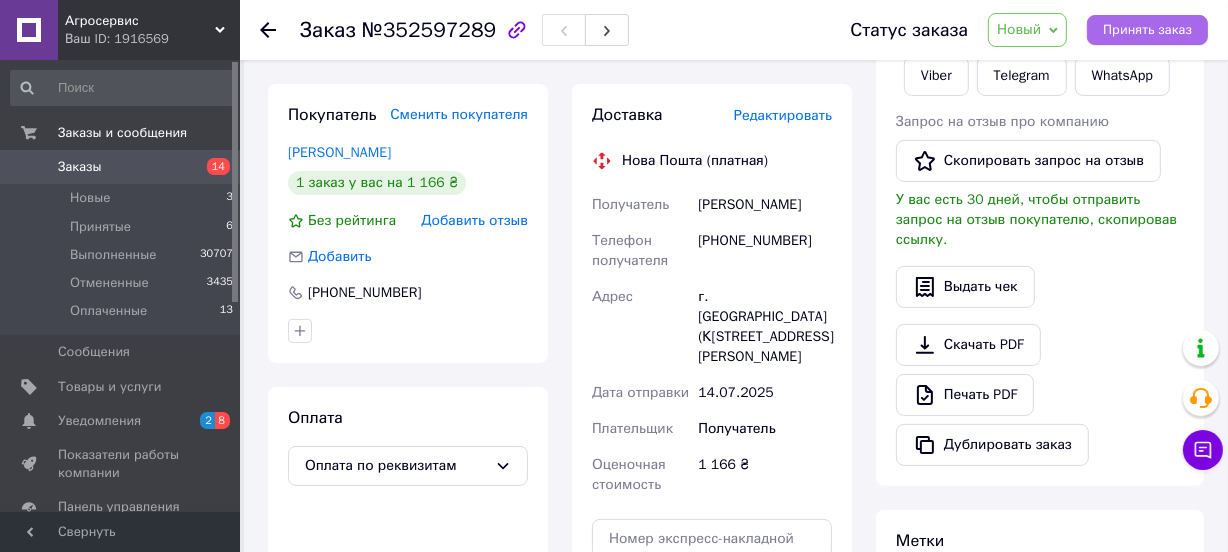 click on "Принять заказ" at bounding box center [1147, 30] 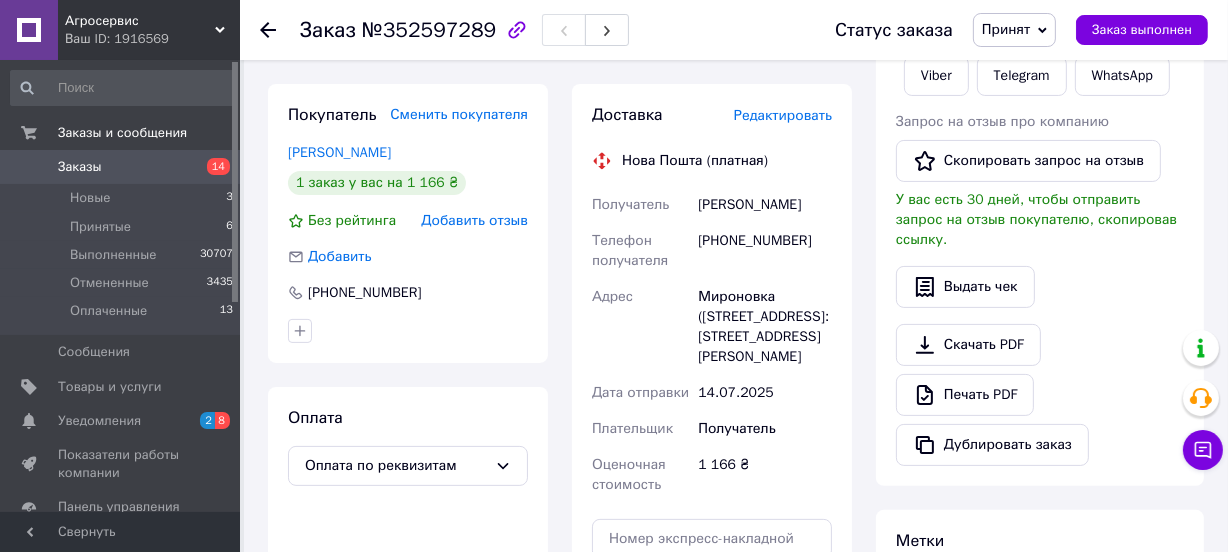 click on "Заказы" at bounding box center (80, 167) 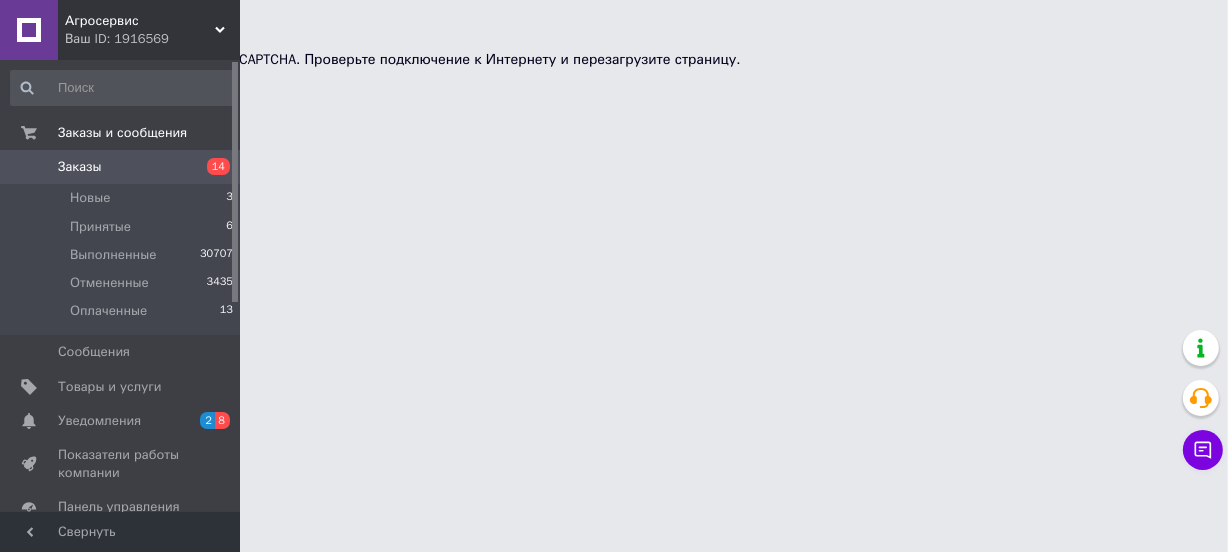 scroll, scrollTop: 0, scrollLeft: 0, axis: both 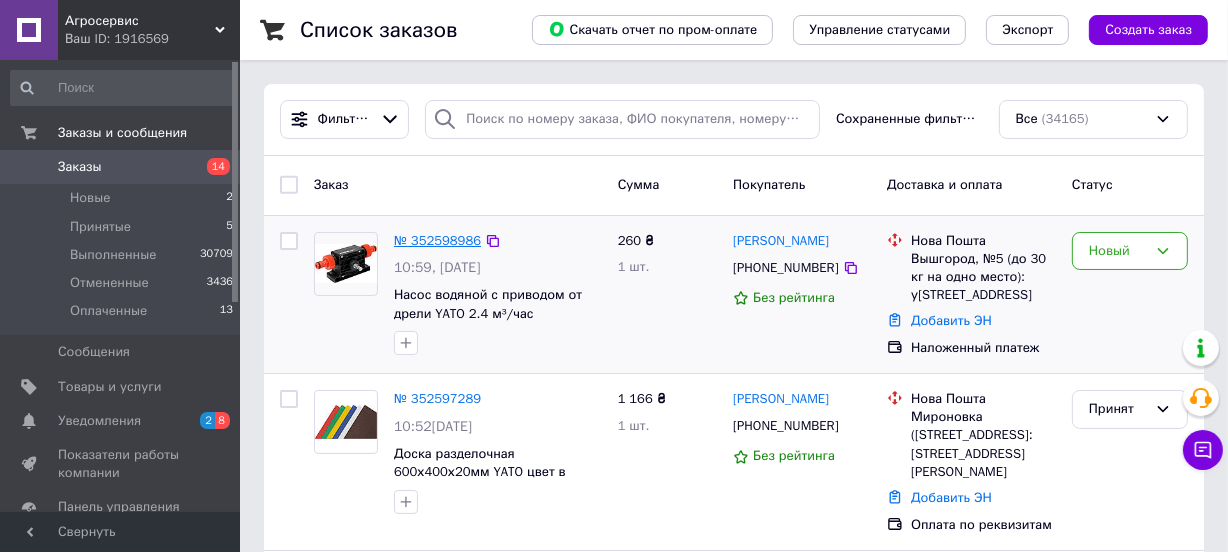 click on "№ 352598986" at bounding box center (437, 240) 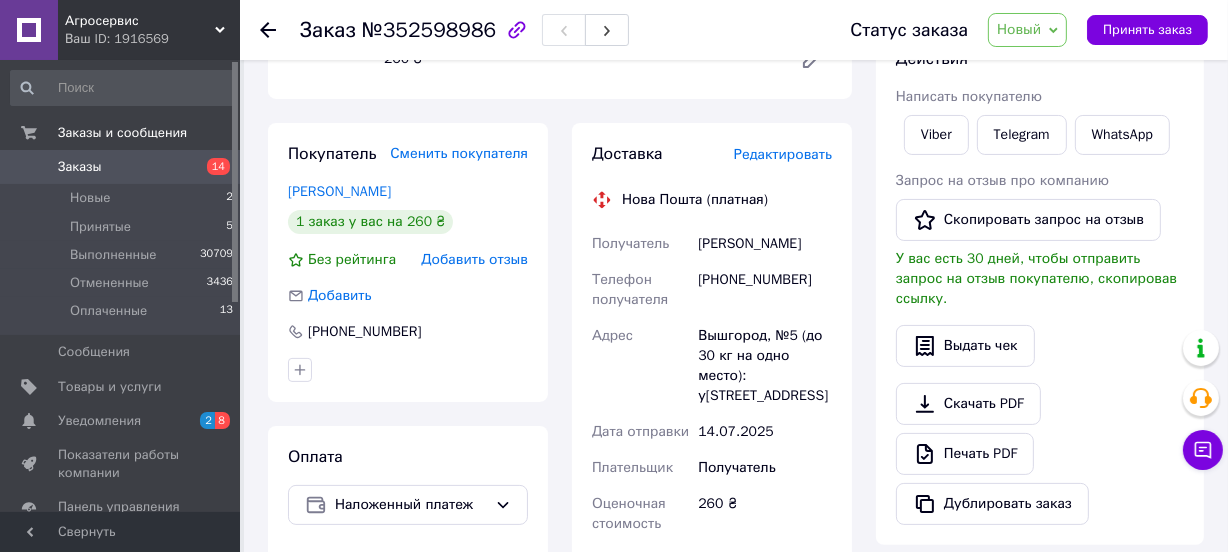 scroll, scrollTop: 272, scrollLeft: 0, axis: vertical 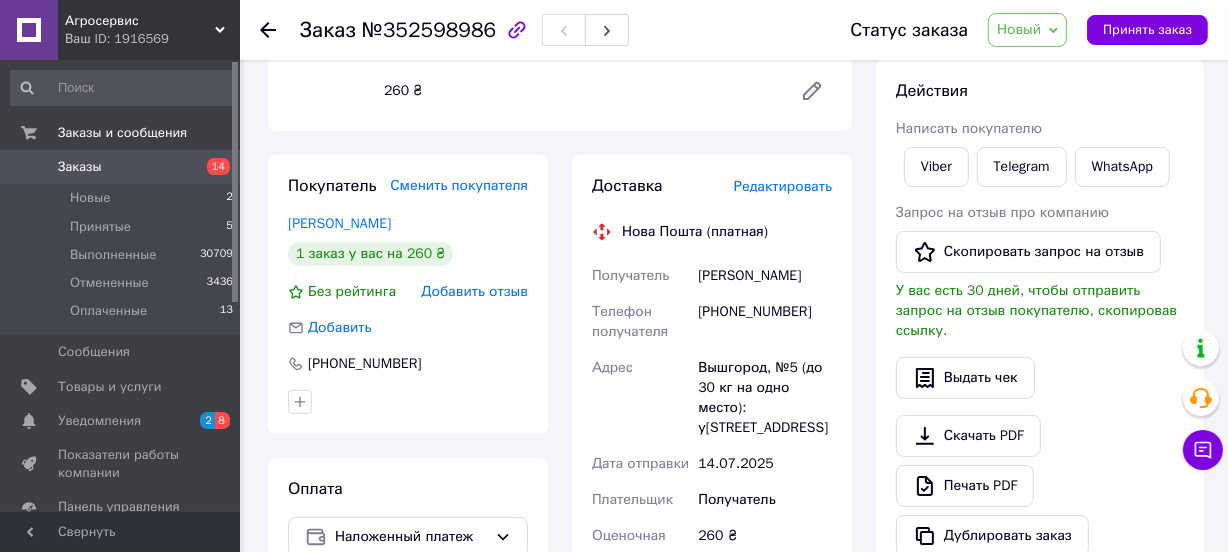 click on "Заказы" at bounding box center (80, 167) 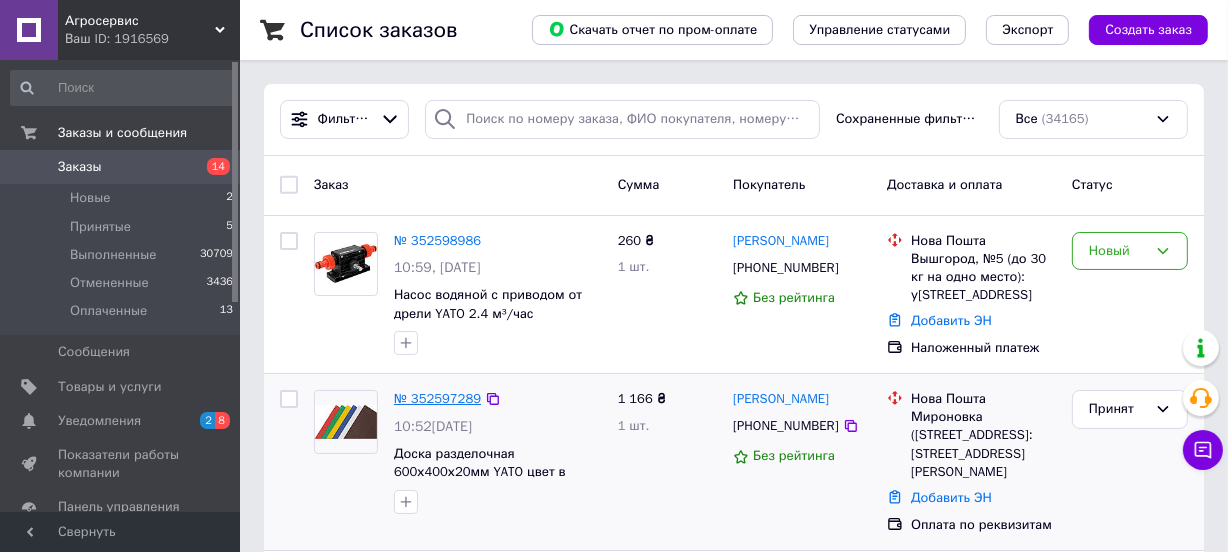 scroll, scrollTop: 90, scrollLeft: 0, axis: vertical 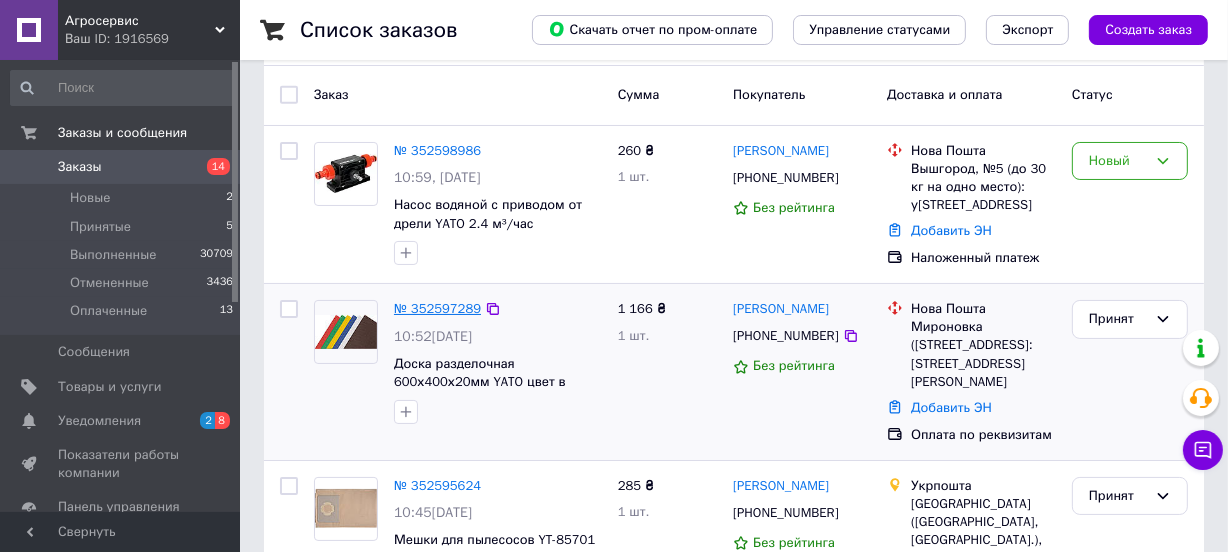 click on "№ 352597289" at bounding box center [437, 308] 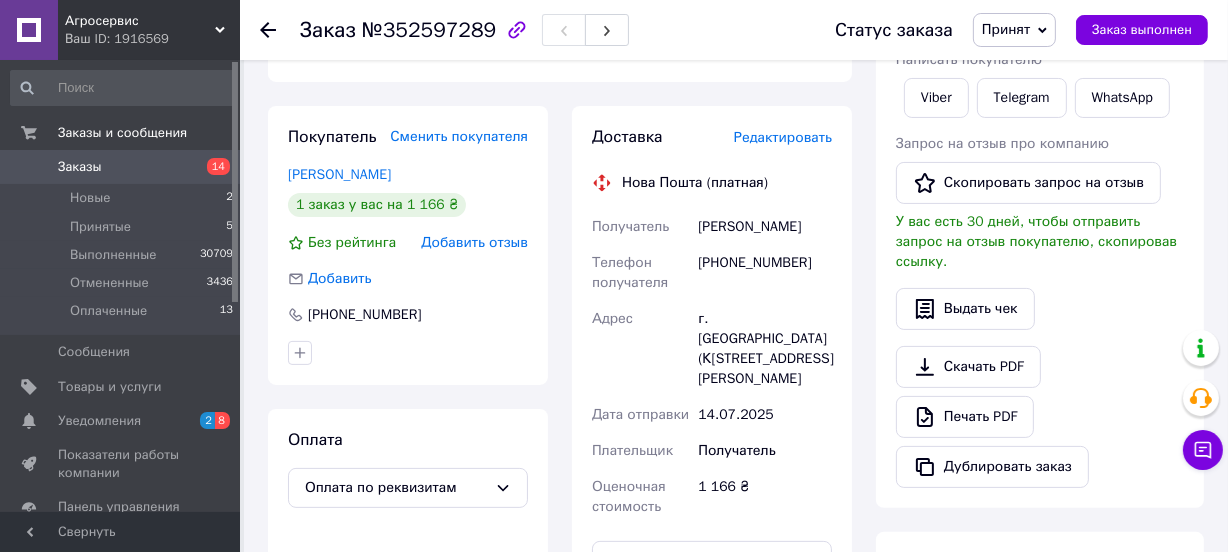 scroll, scrollTop: 363, scrollLeft: 0, axis: vertical 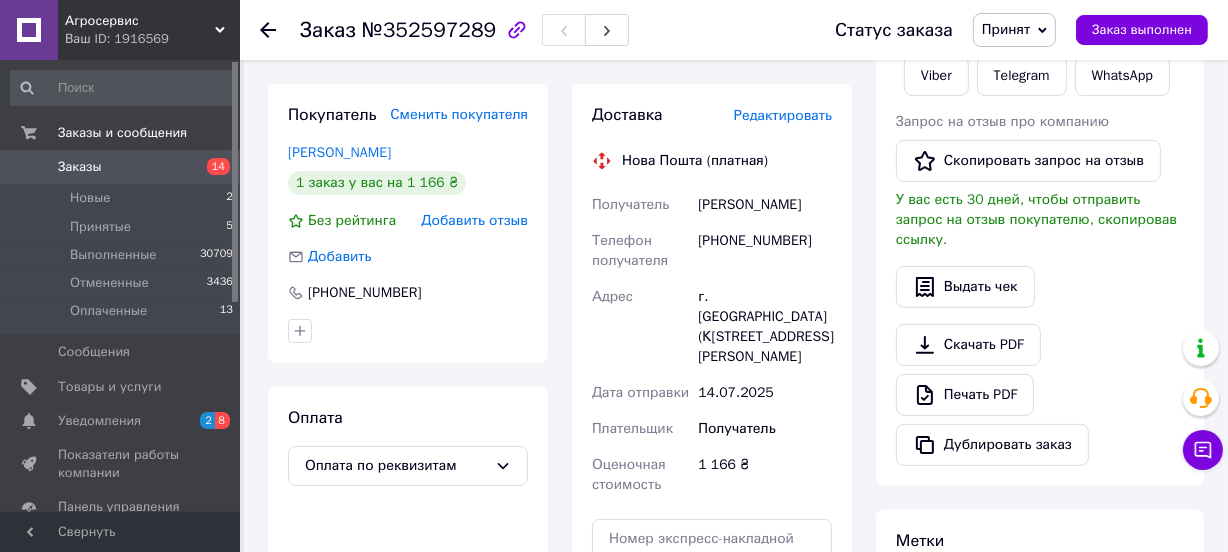 click on "Заказы" at bounding box center [80, 167] 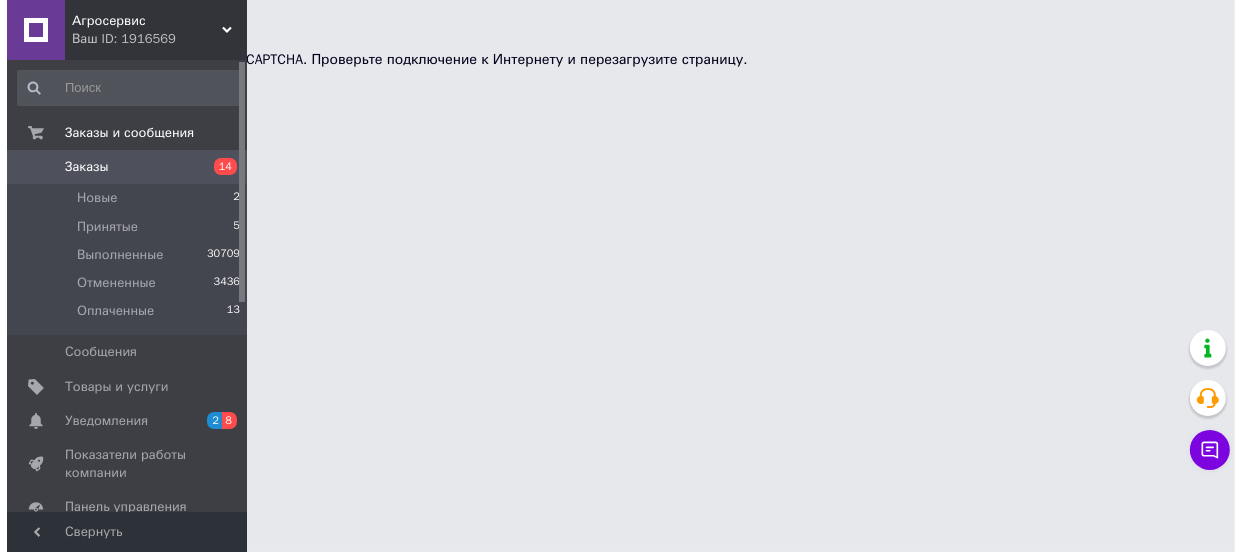scroll, scrollTop: 0, scrollLeft: 0, axis: both 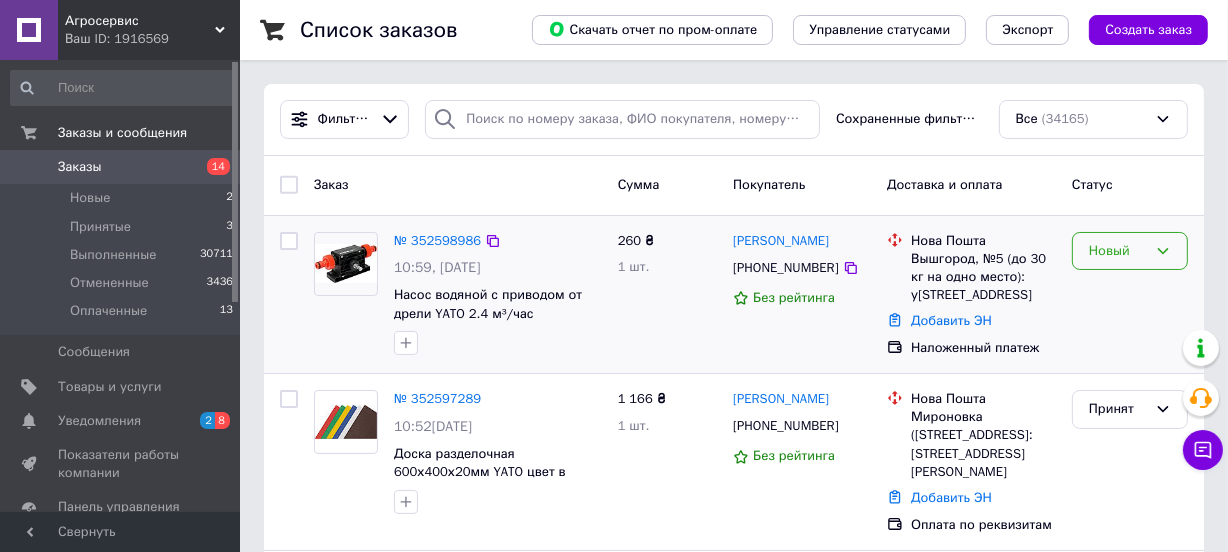 click on "Новый" at bounding box center (1118, 251) 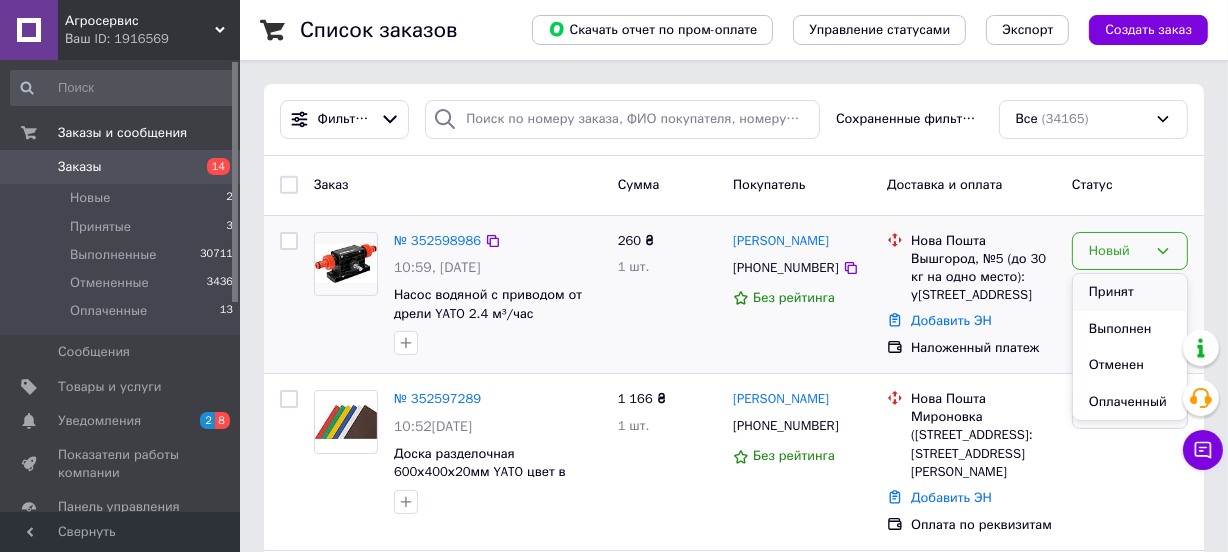 click on "Принят" at bounding box center (1130, 292) 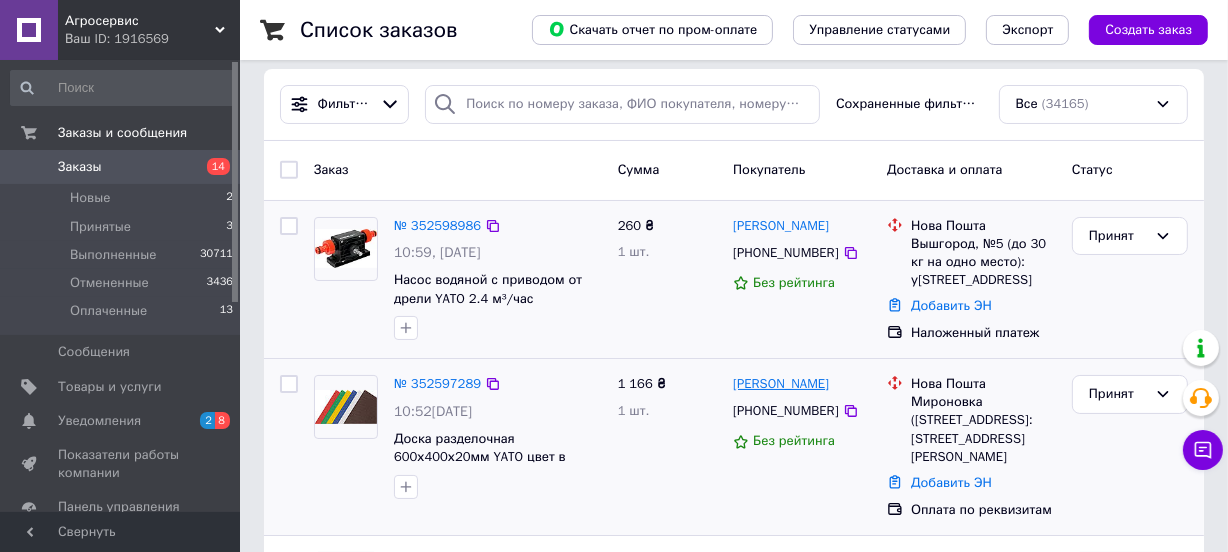 scroll, scrollTop: 0, scrollLeft: 0, axis: both 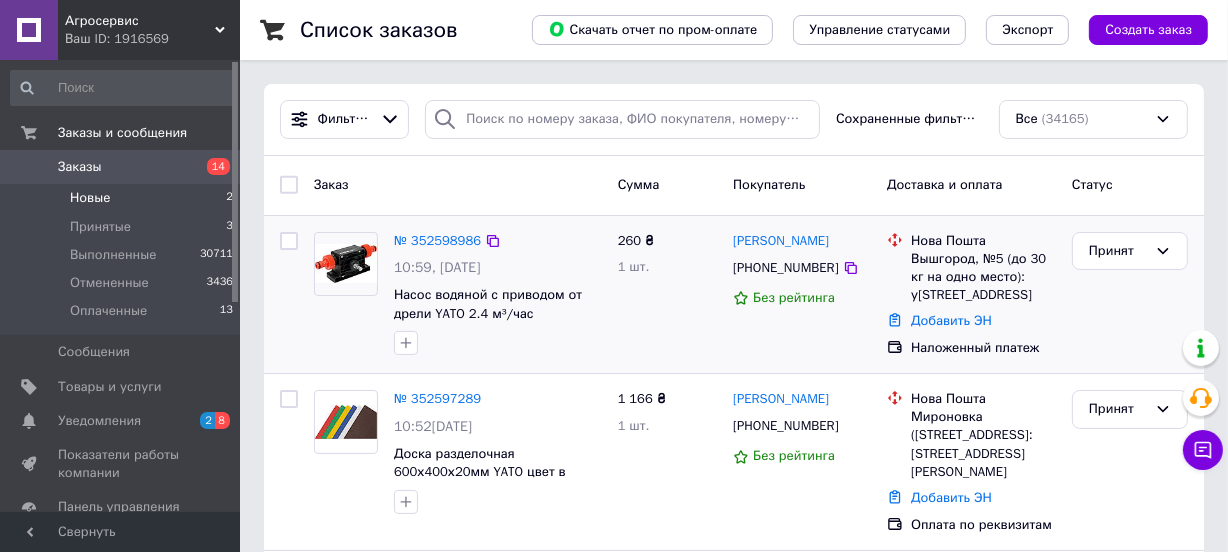 click on "Новые" at bounding box center (90, 198) 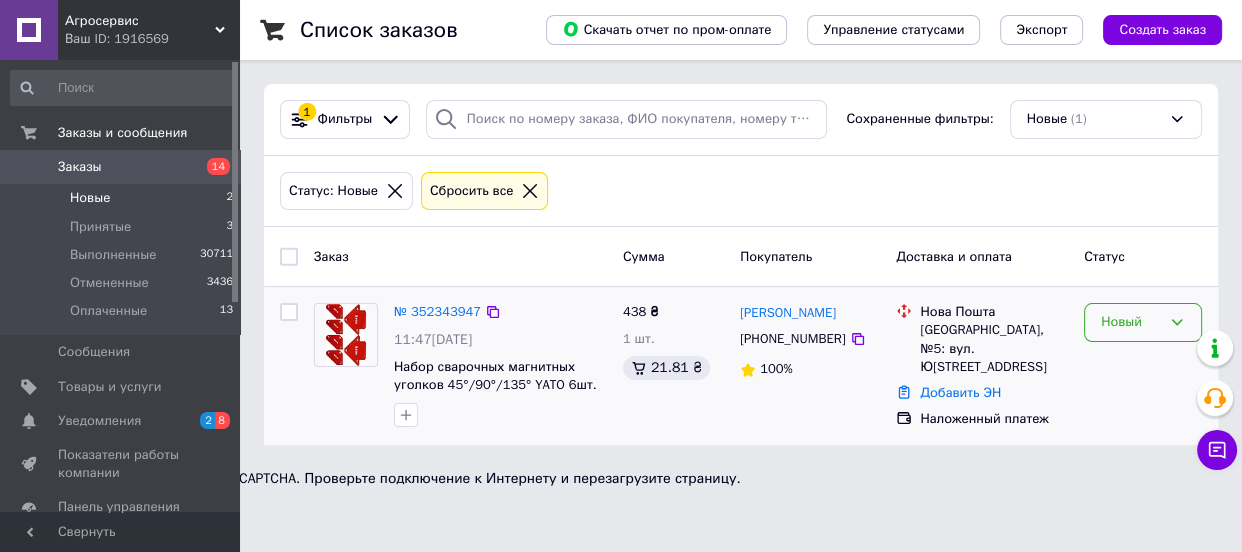 click on "Новый" at bounding box center (1131, 322) 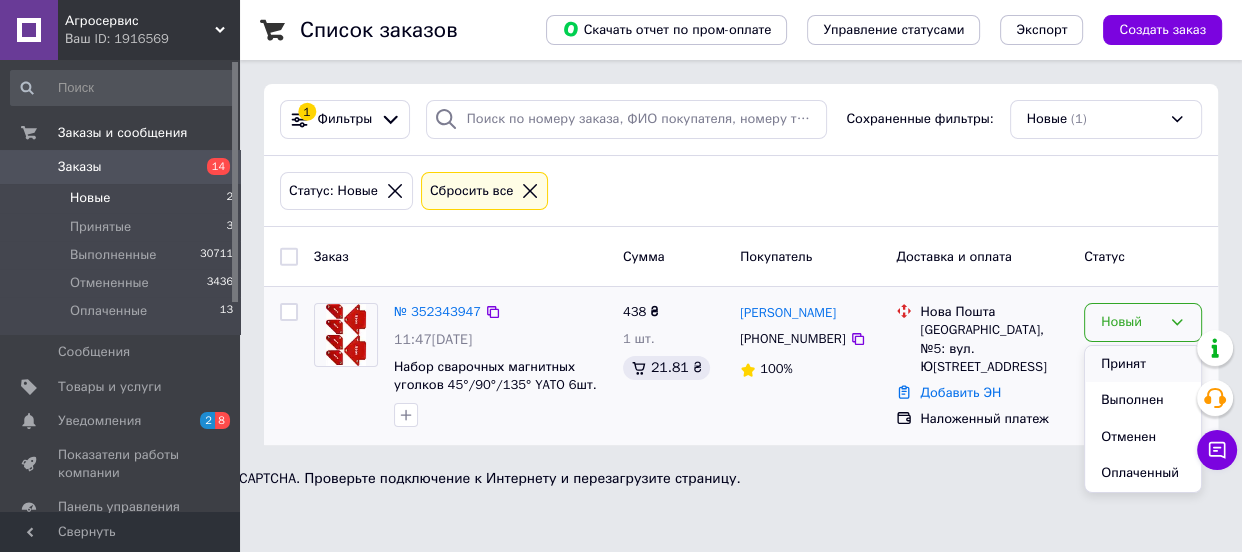 click on "Принят" at bounding box center [1143, 364] 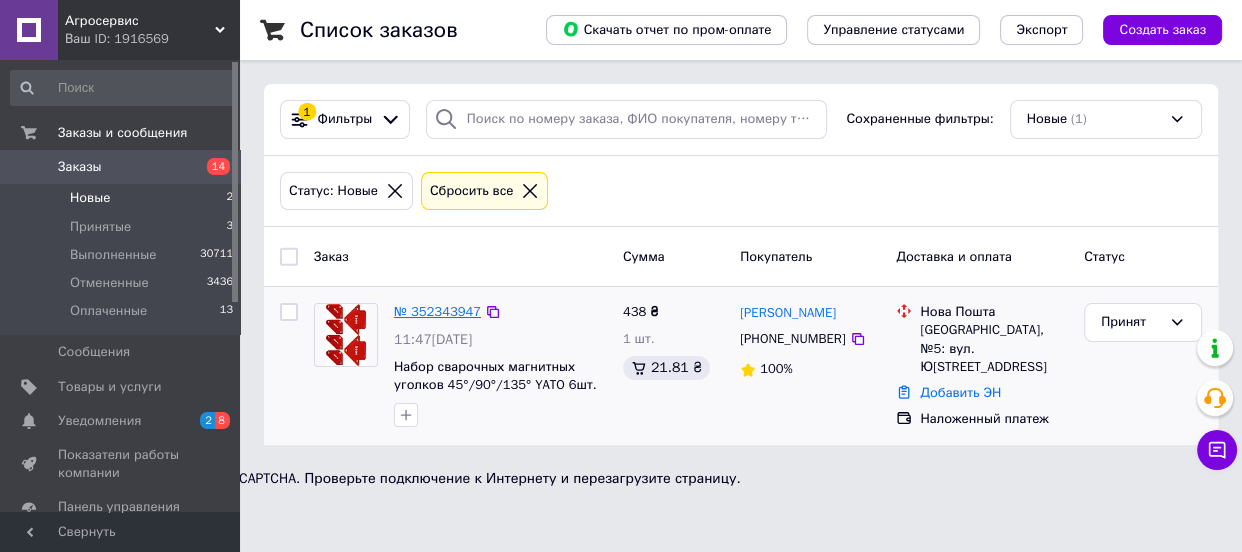 click on "№ 352343947" at bounding box center [437, 311] 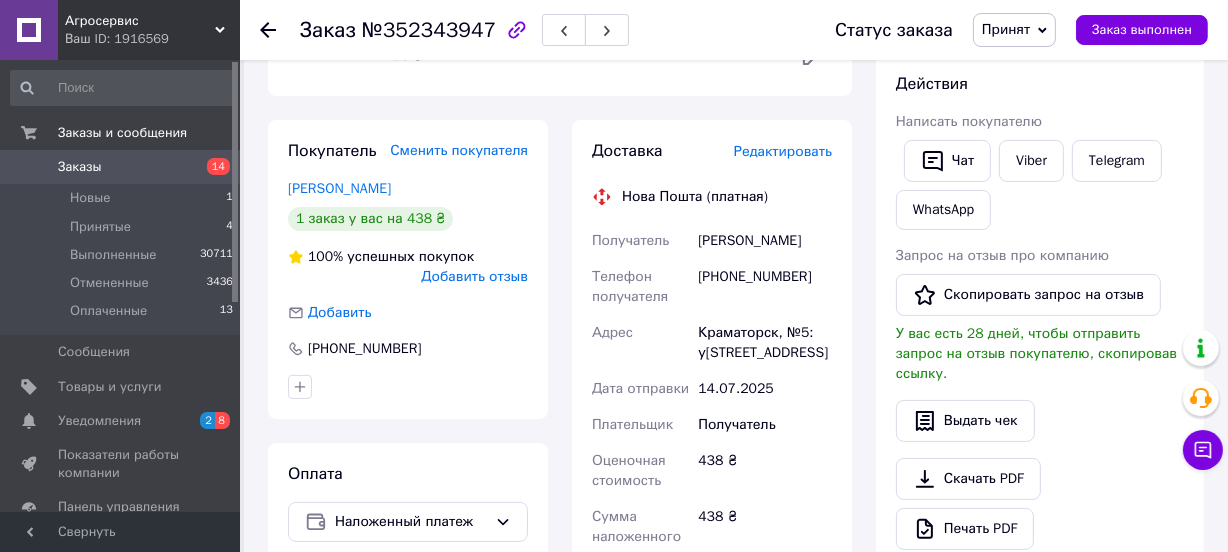 scroll, scrollTop: 545, scrollLeft: 0, axis: vertical 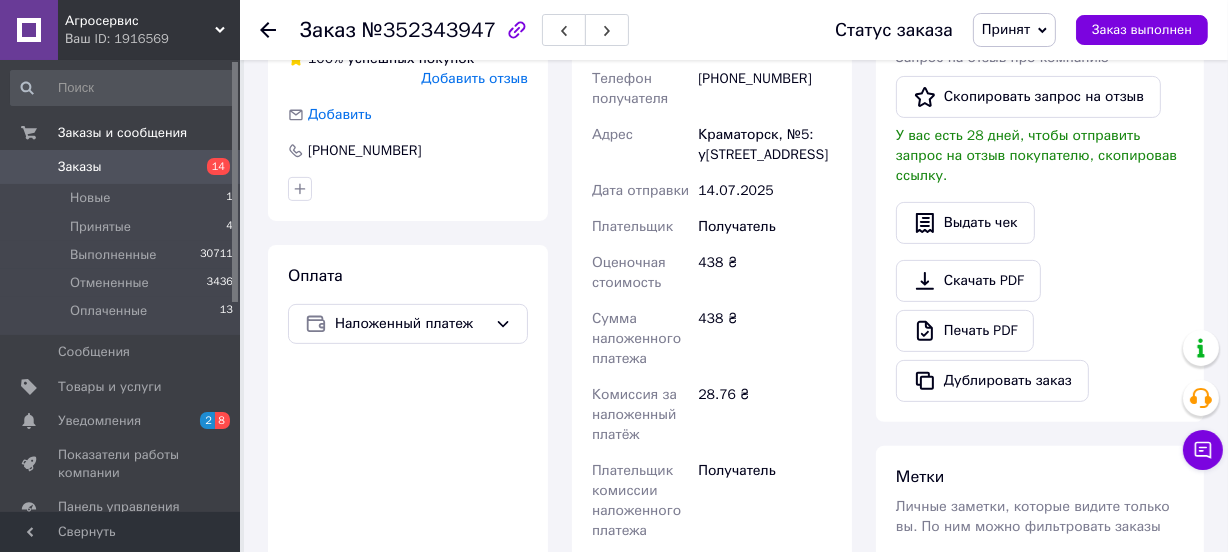 click on "Заказы" at bounding box center [80, 167] 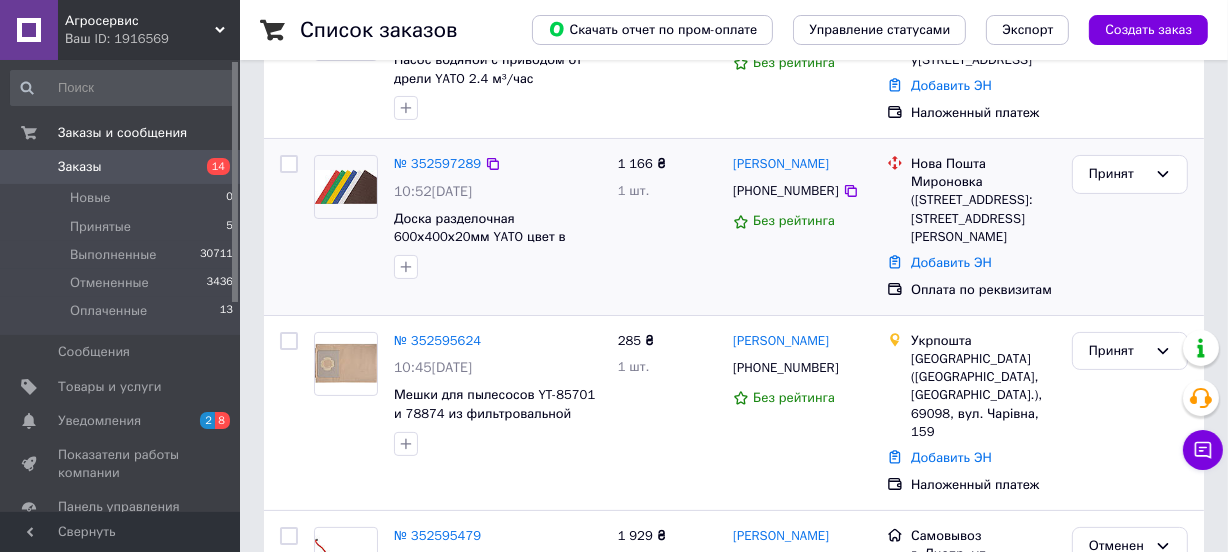 scroll, scrollTop: 454, scrollLeft: 0, axis: vertical 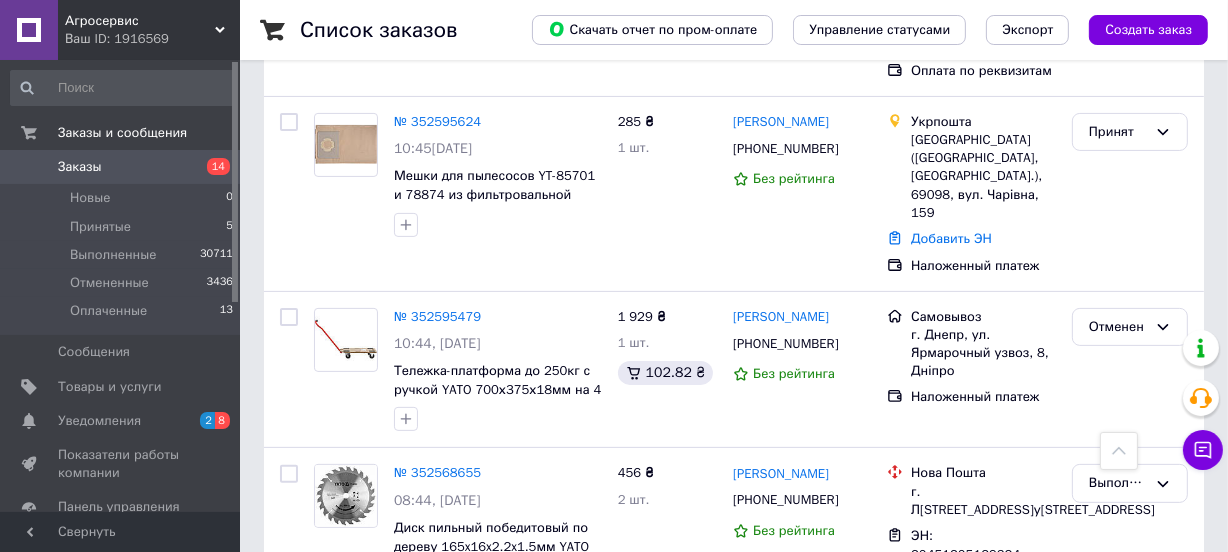 click on "Заказы" at bounding box center (80, 167) 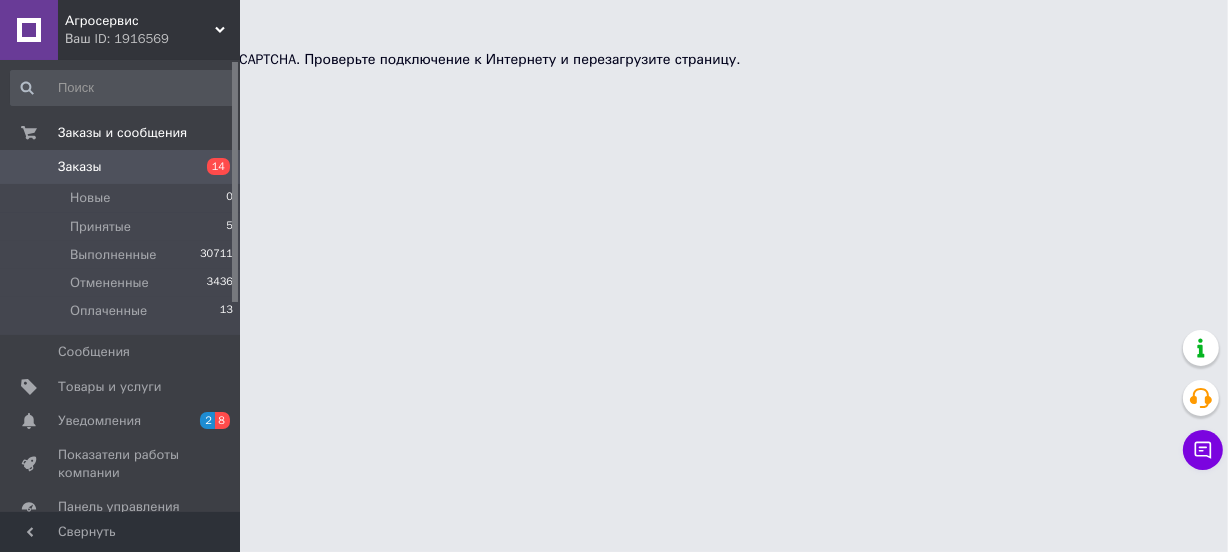 scroll, scrollTop: 0, scrollLeft: 0, axis: both 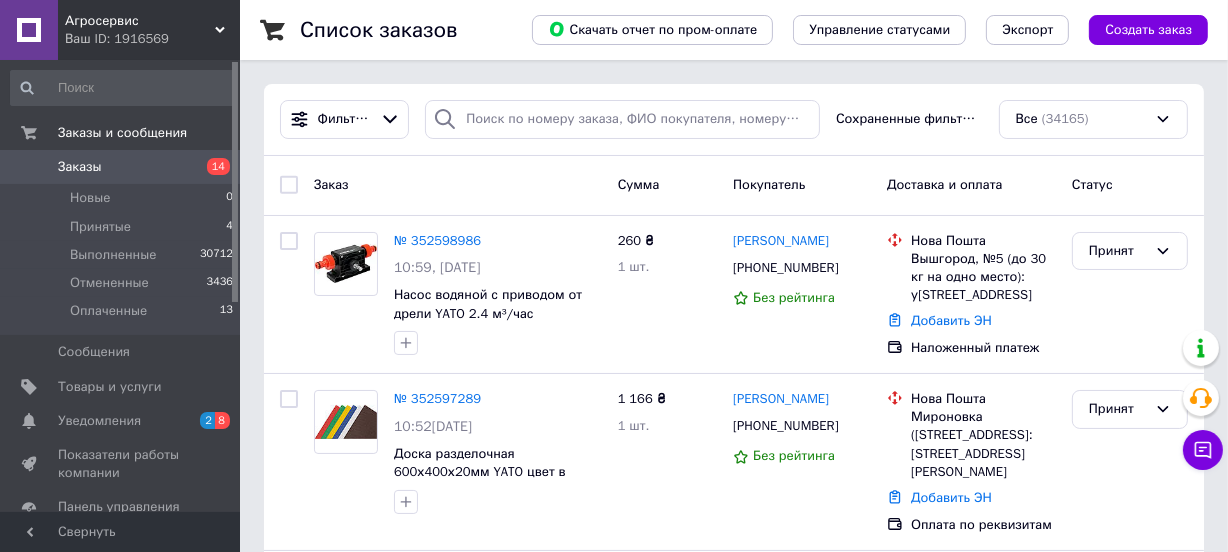 click on "Заказы" at bounding box center [80, 167] 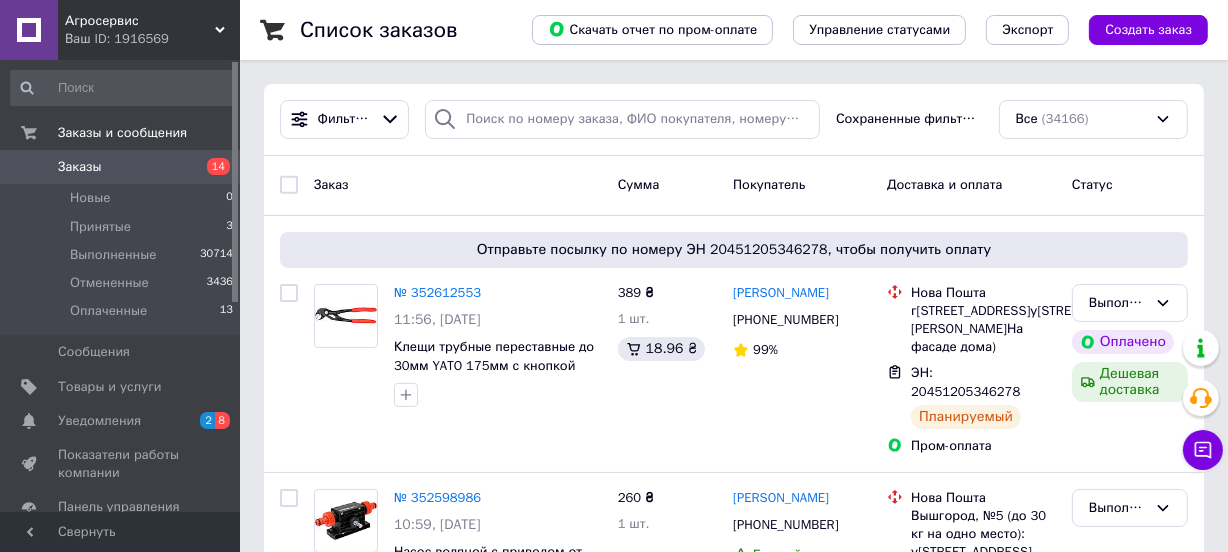 drag, startPoint x: 77, startPoint y: 165, endPoint x: 64, endPoint y: 170, distance: 13.928389 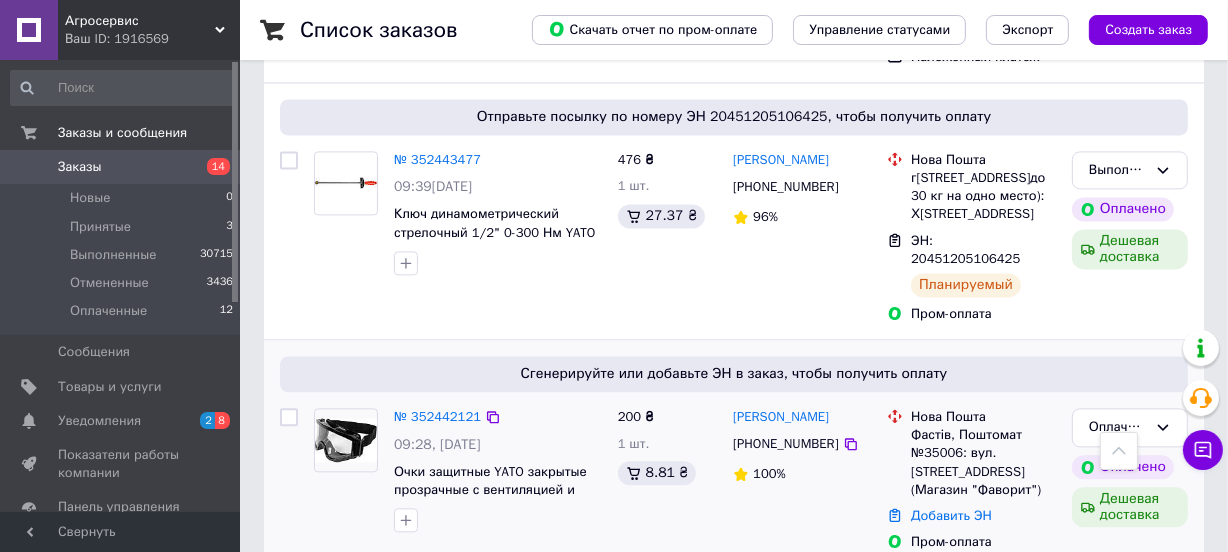 scroll, scrollTop: 3885, scrollLeft: 0, axis: vertical 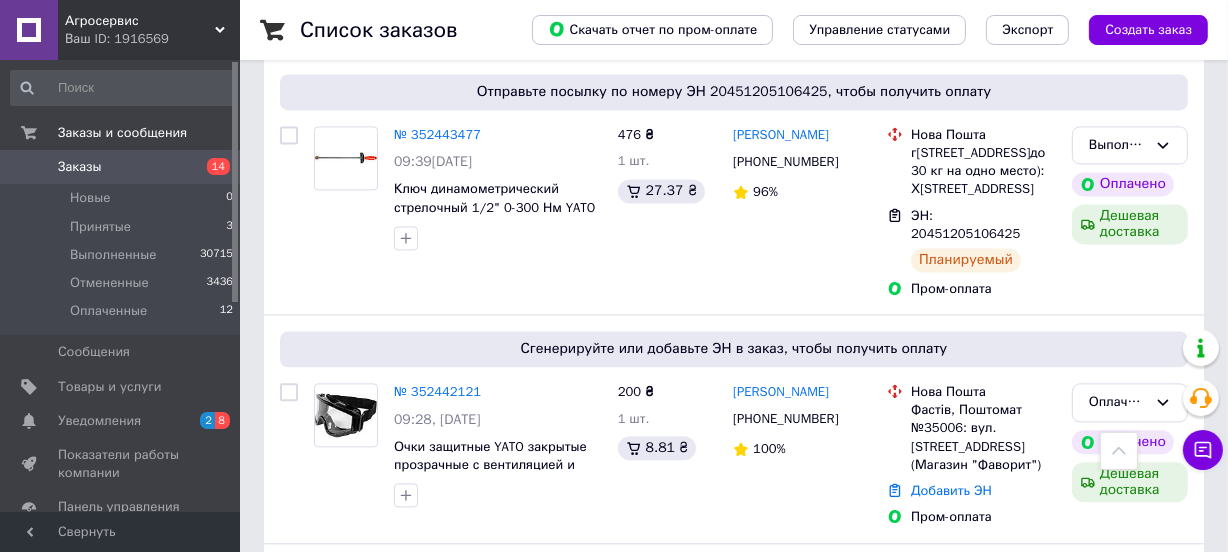 click on "Заказы" at bounding box center (80, 167) 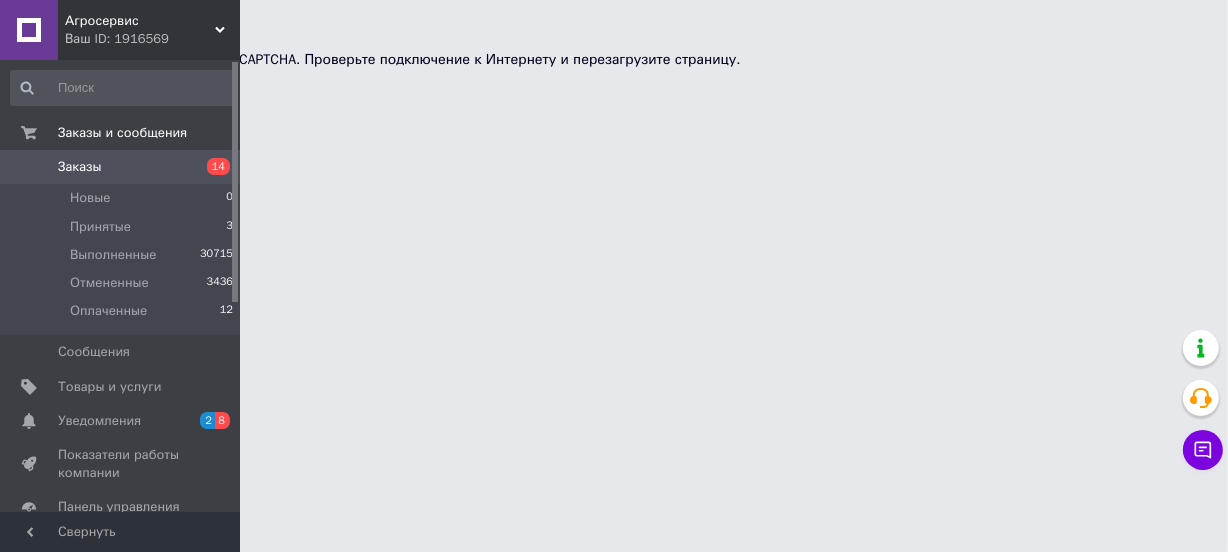 scroll, scrollTop: 0, scrollLeft: 0, axis: both 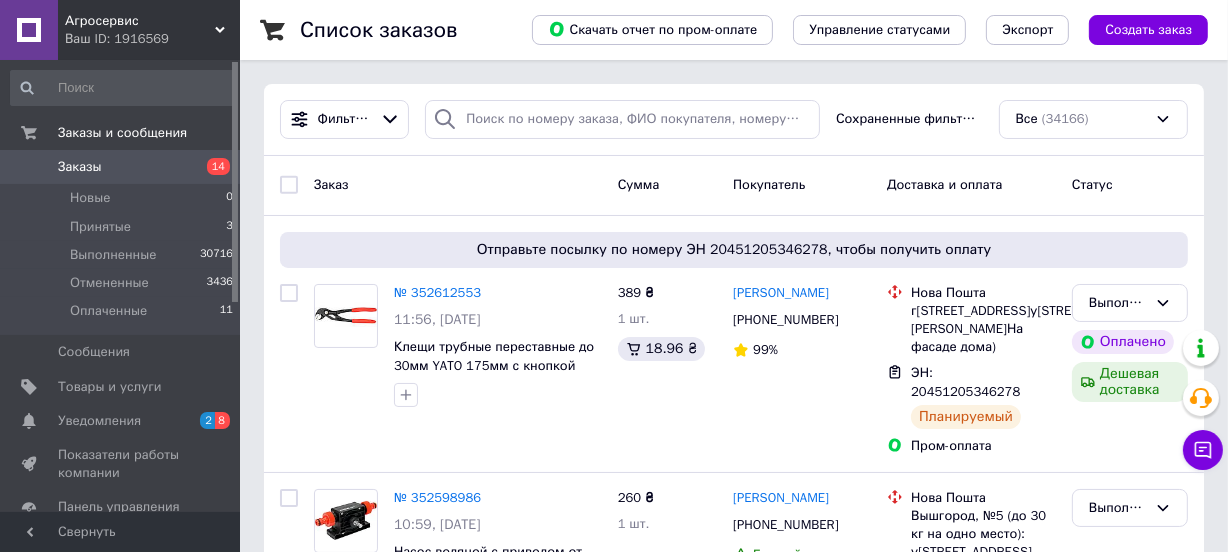 click on "Заказы" at bounding box center [80, 167] 